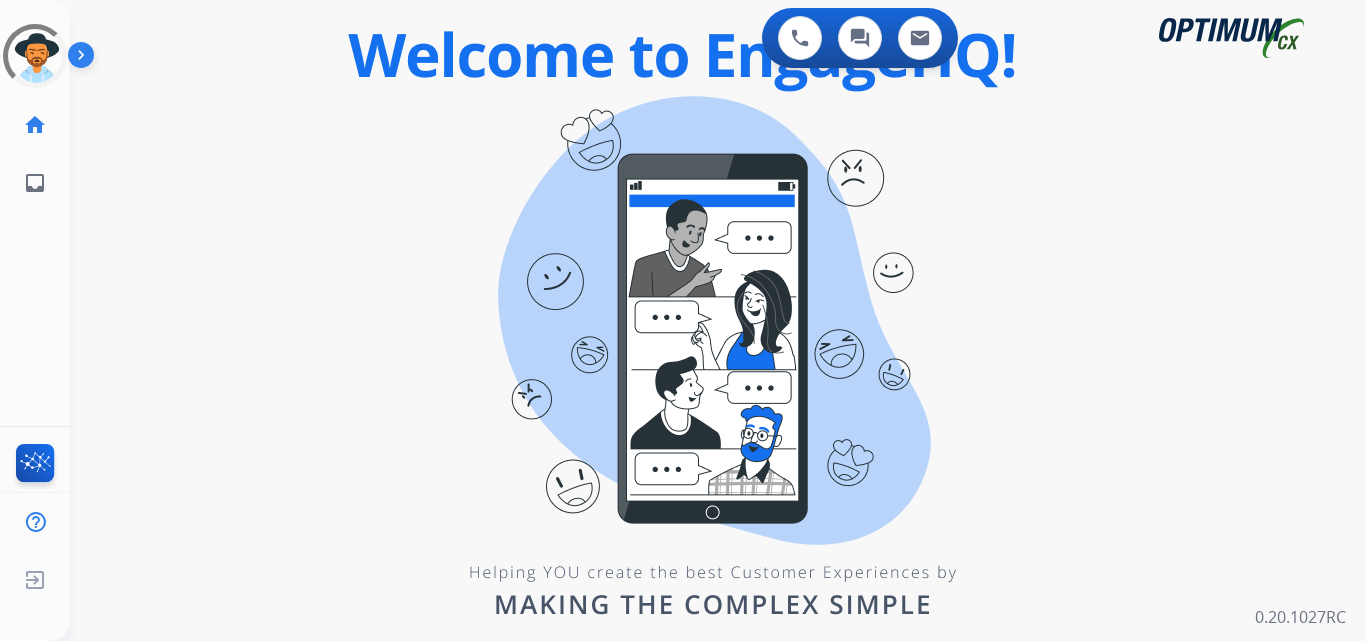 scroll, scrollTop: 0, scrollLeft: 0, axis: both 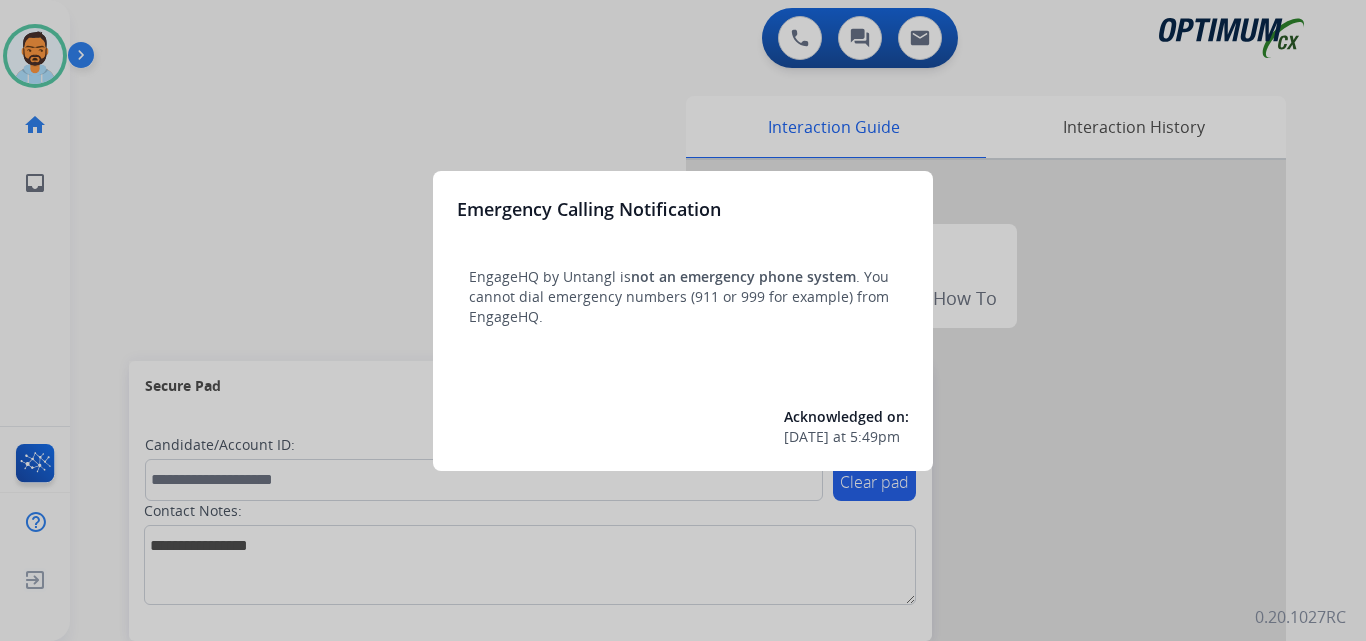 click at bounding box center (683, 320) 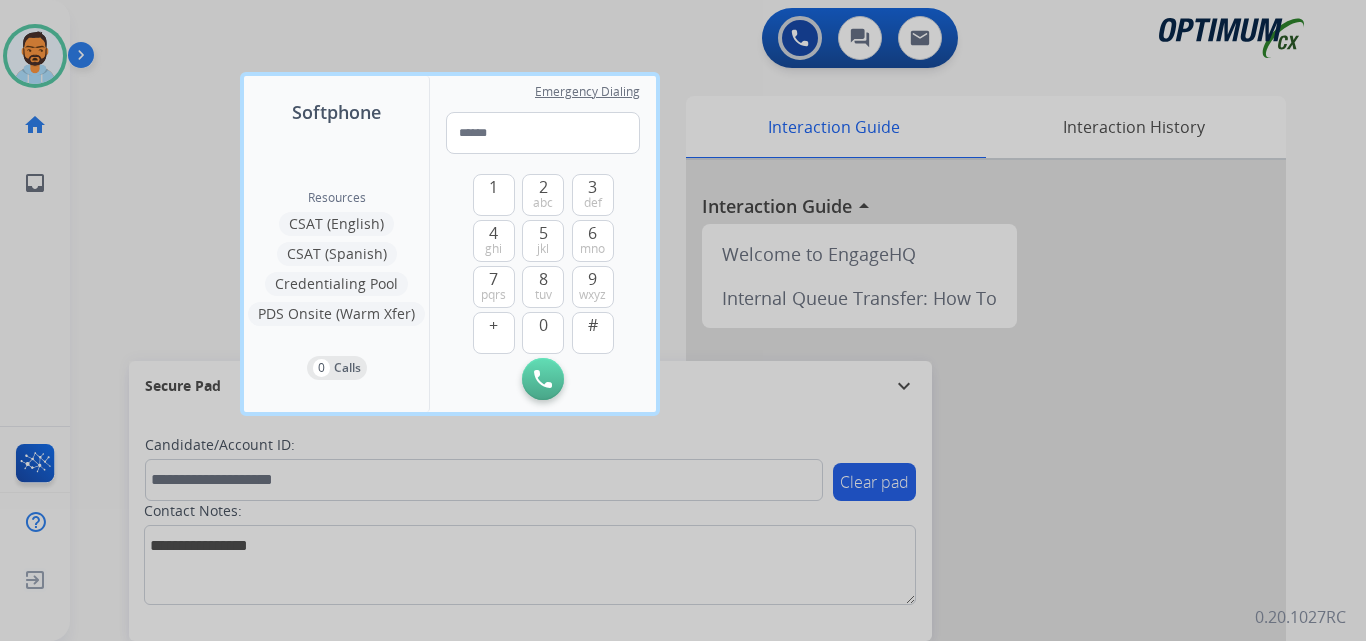 click at bounding box center (683, 320) 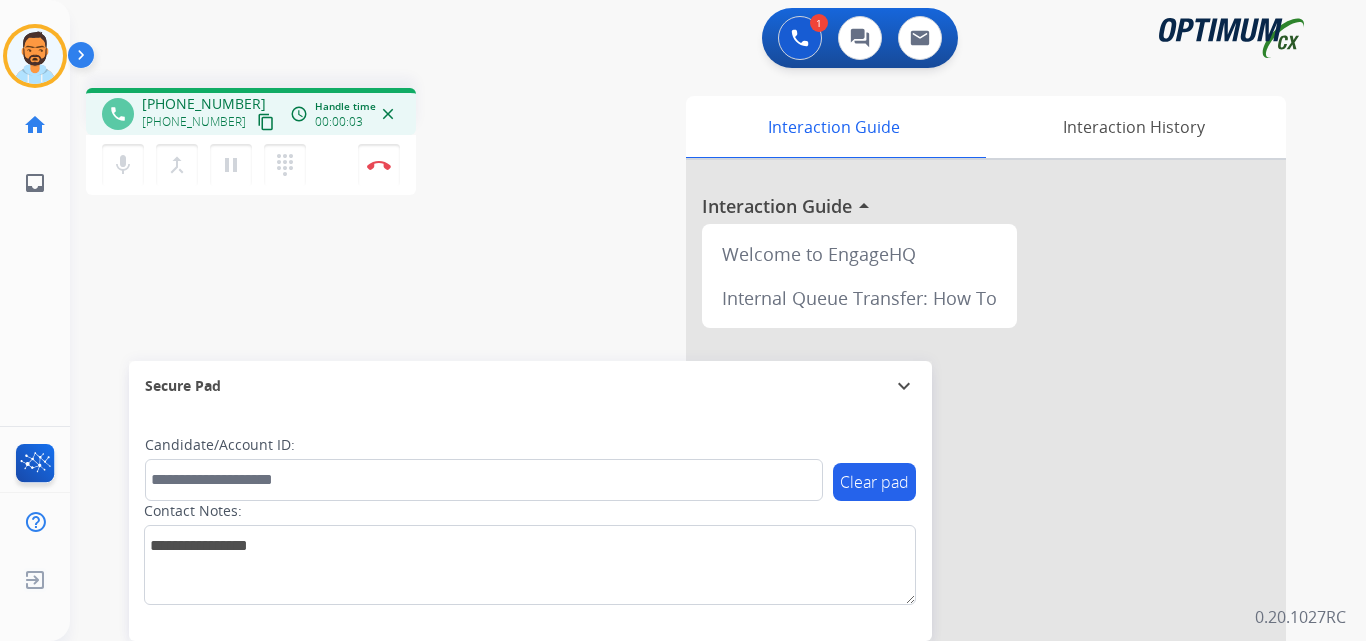 click on "content_copy" at bounding box center (266, 122) 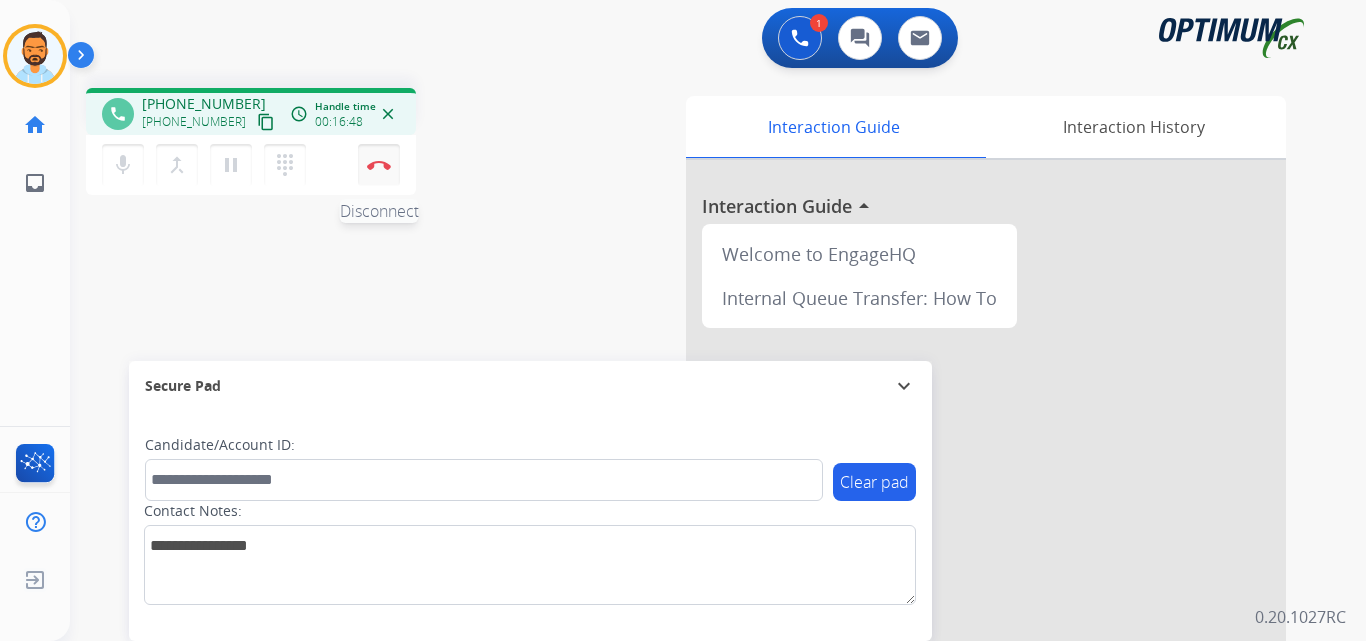click at bounding box center [379, 165] 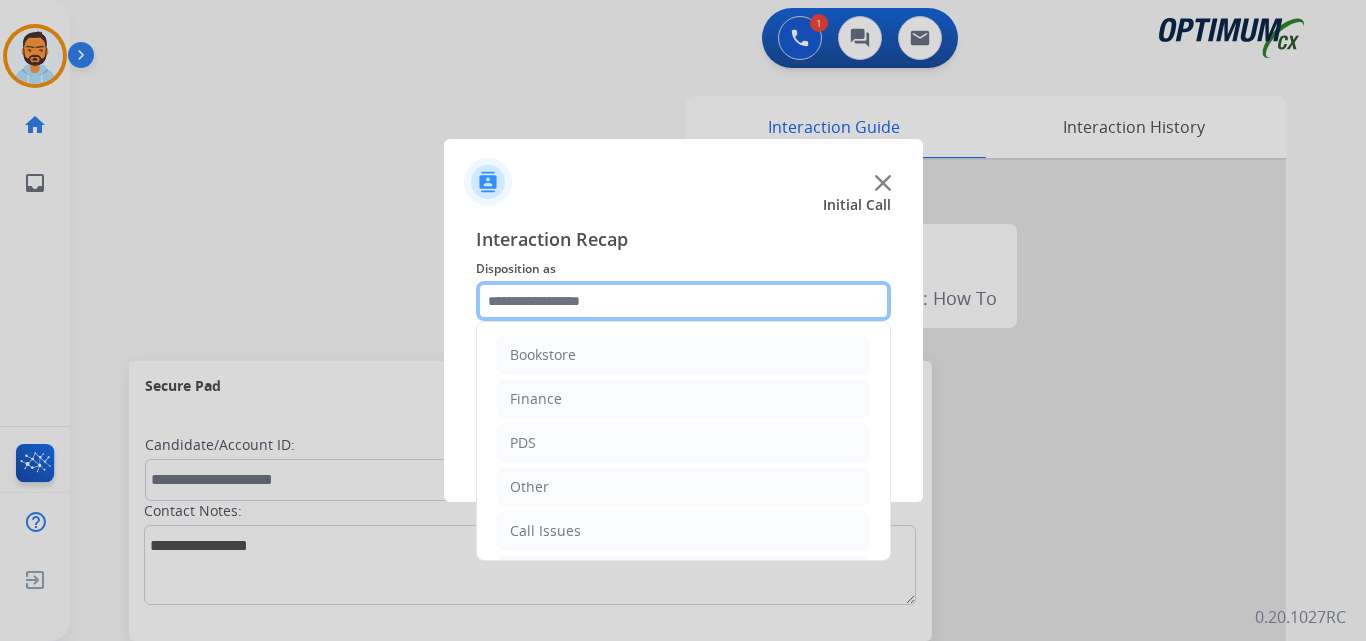 click 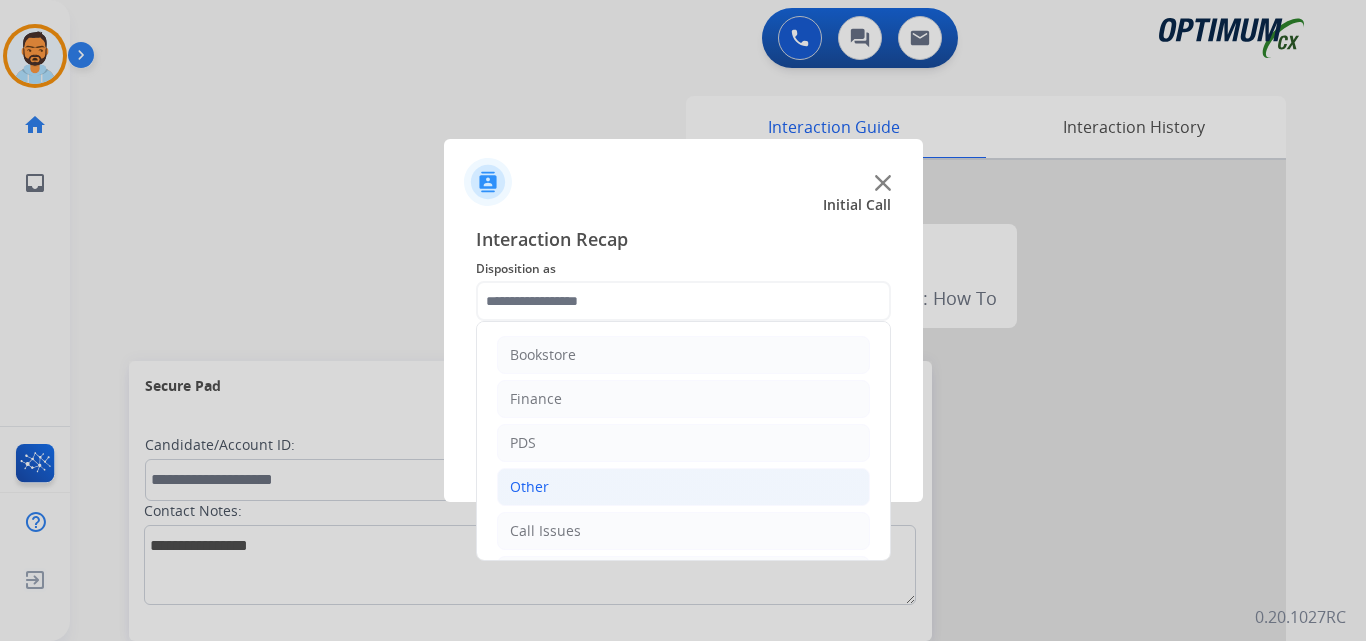 click on "Other" 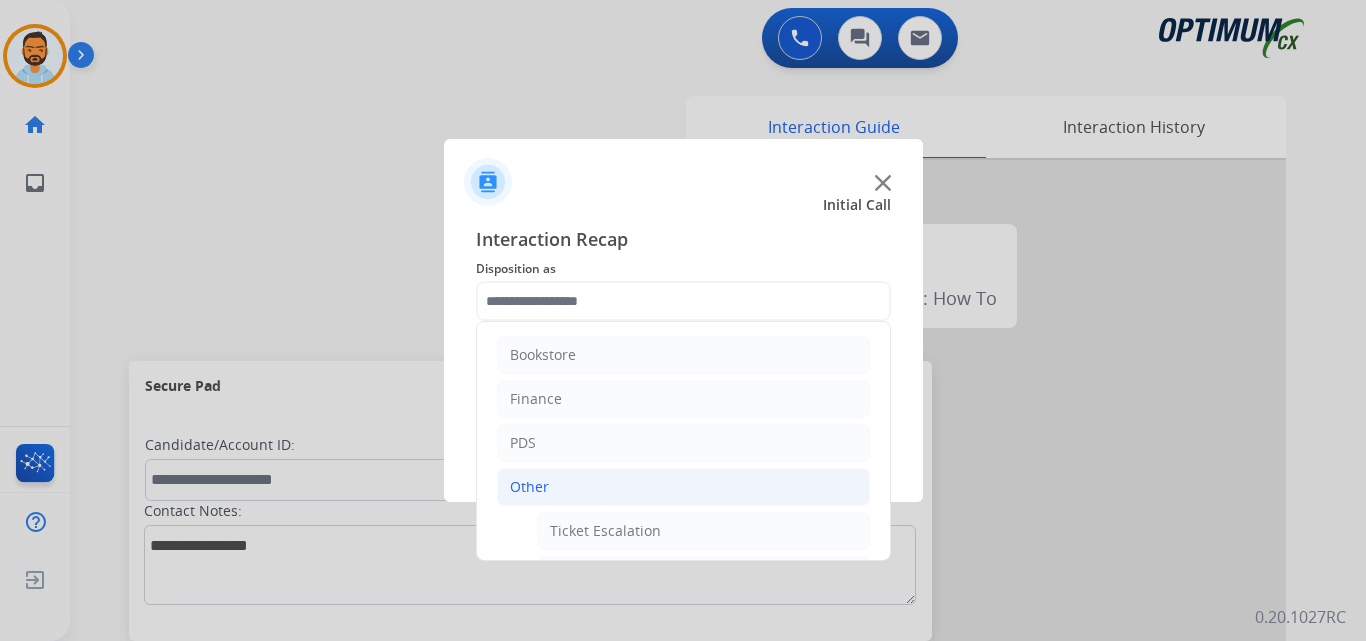 click on "Other" 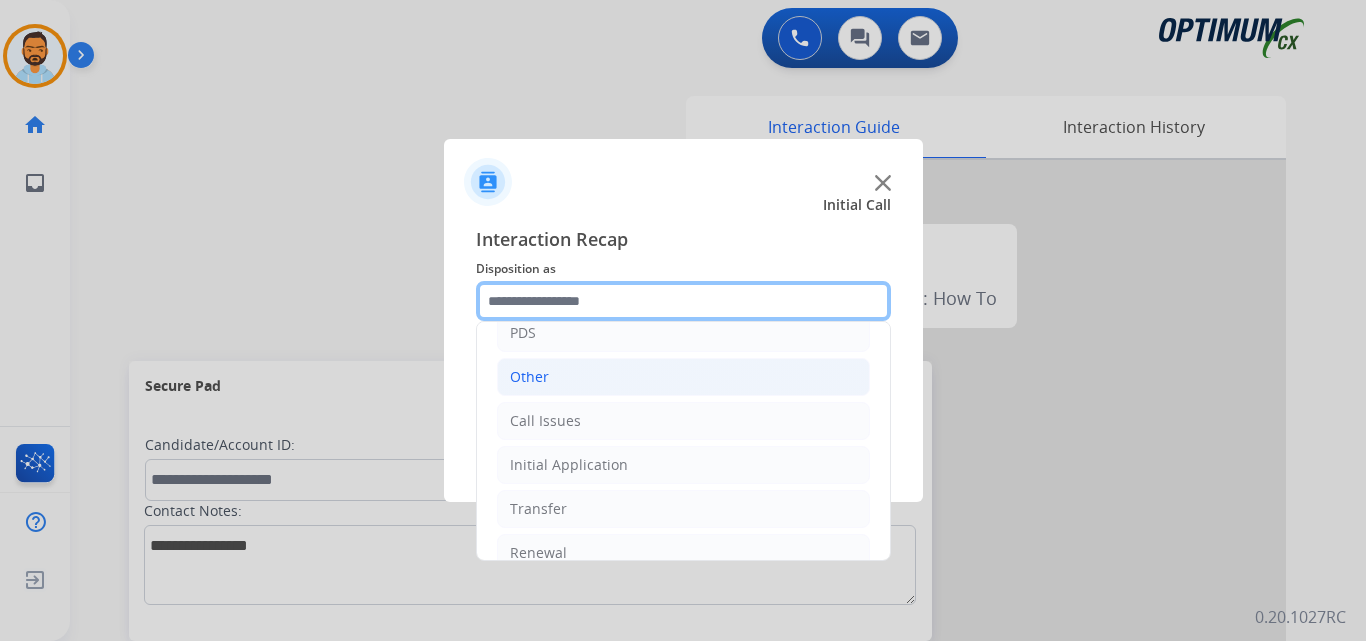 scroll, scrollTop: 136, scrollLeft: 0, axis: vertical 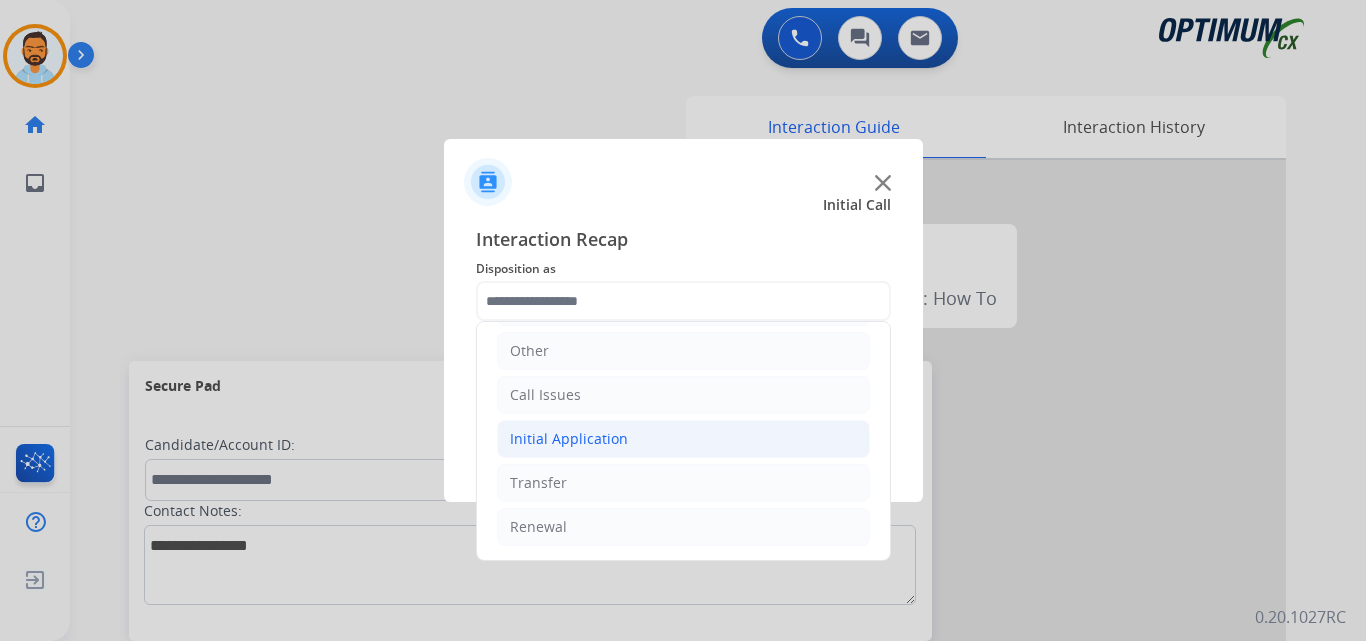 click on "Initial Application" 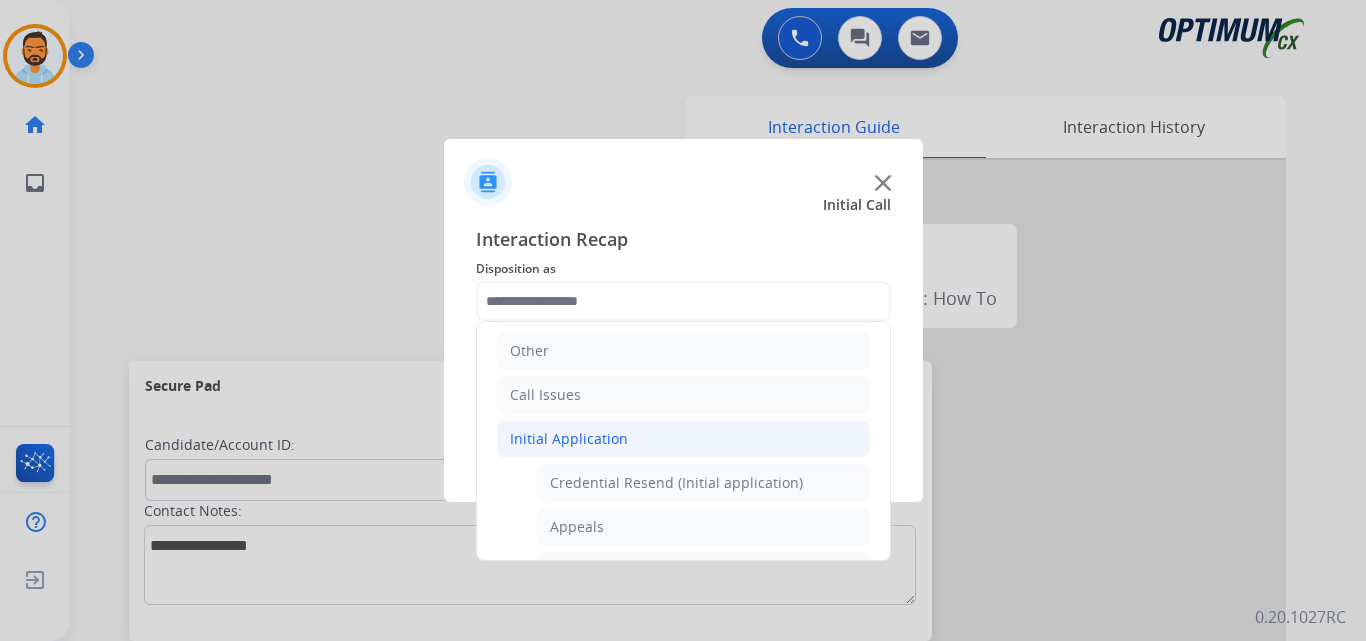 click on "Initial Application" 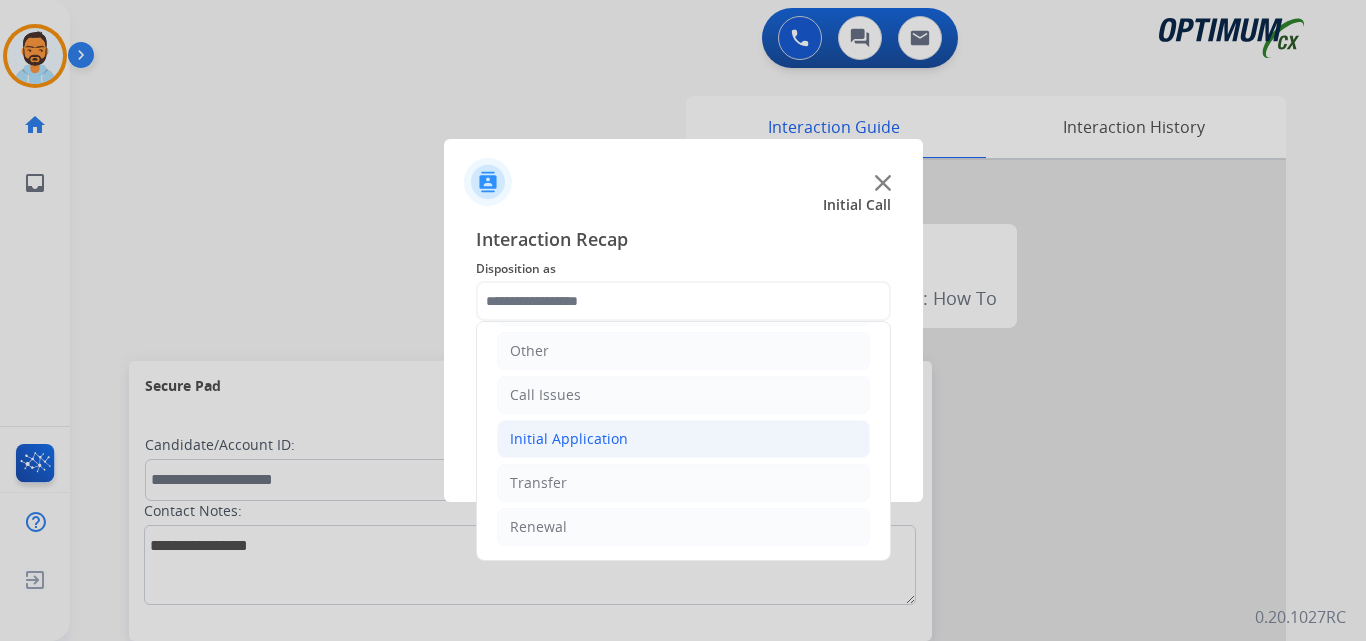 click on "Initial Application" 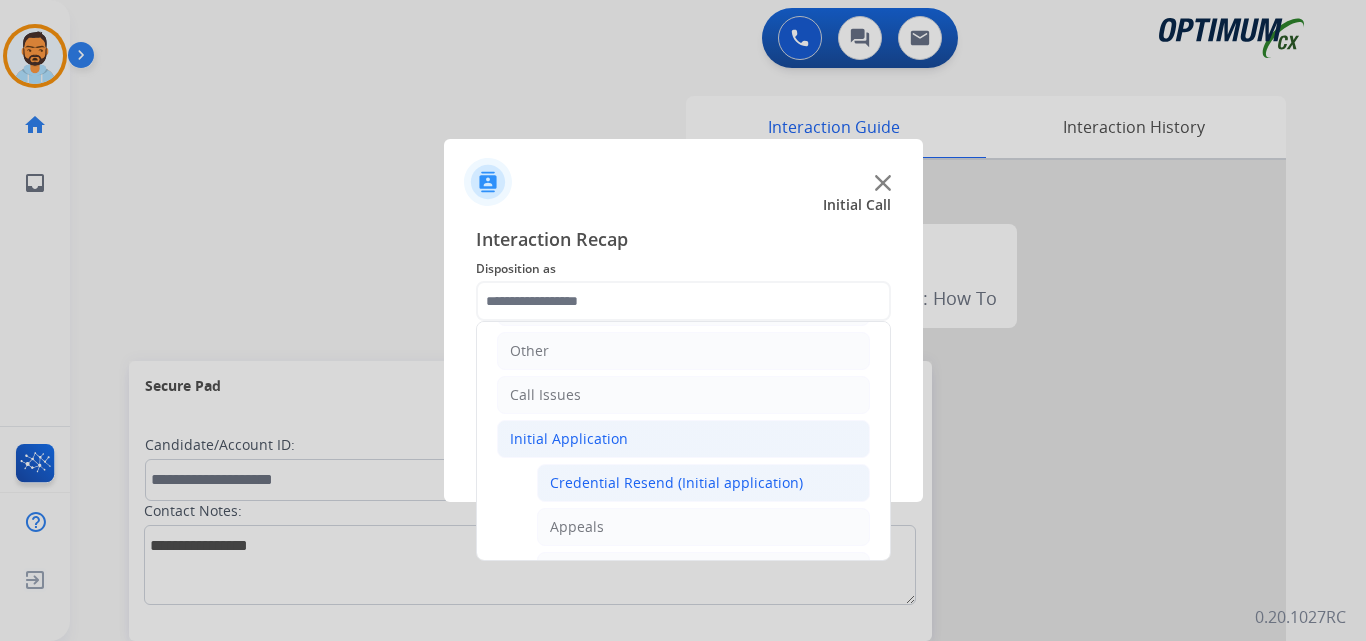 click on "Credential Resend (Initial application)" 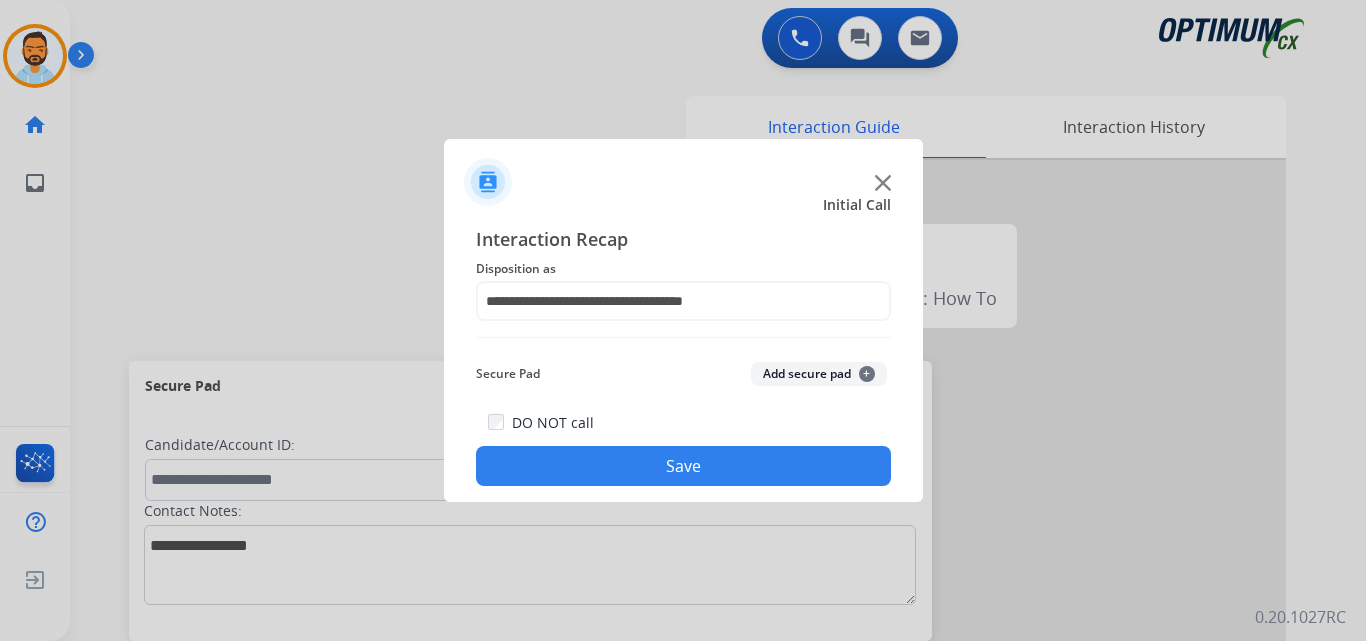 click on "Save" 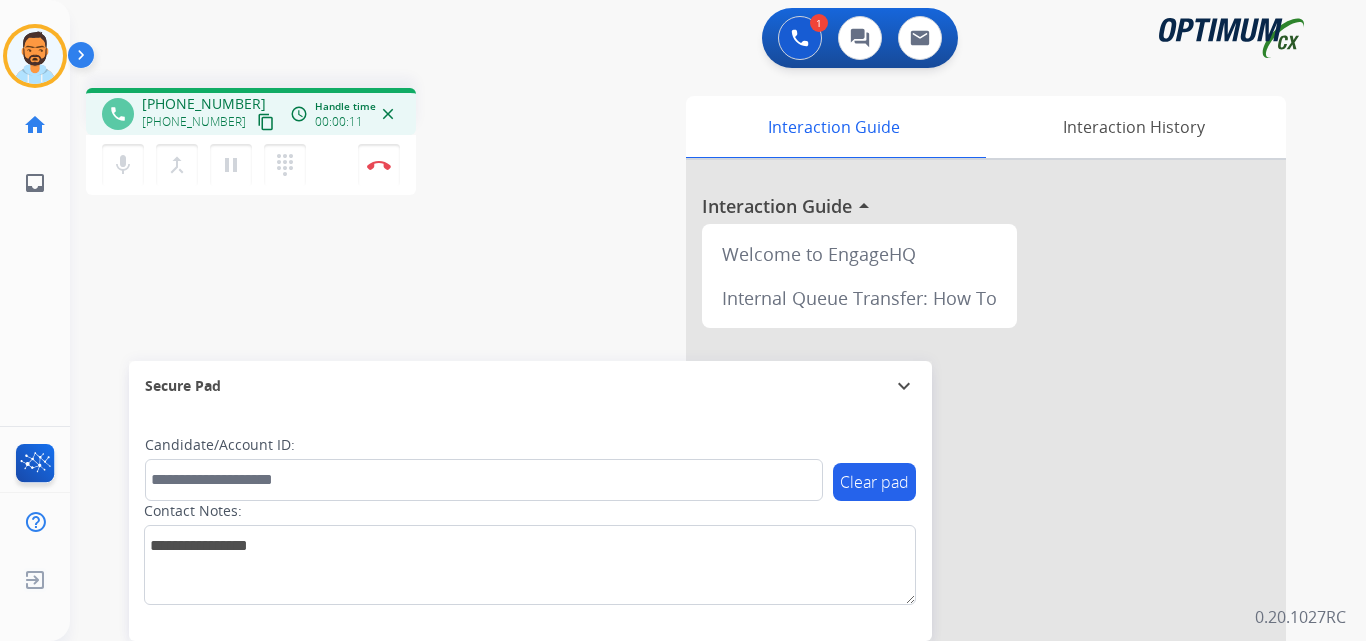 click on "content_copy" at bounding box center (266, 122) 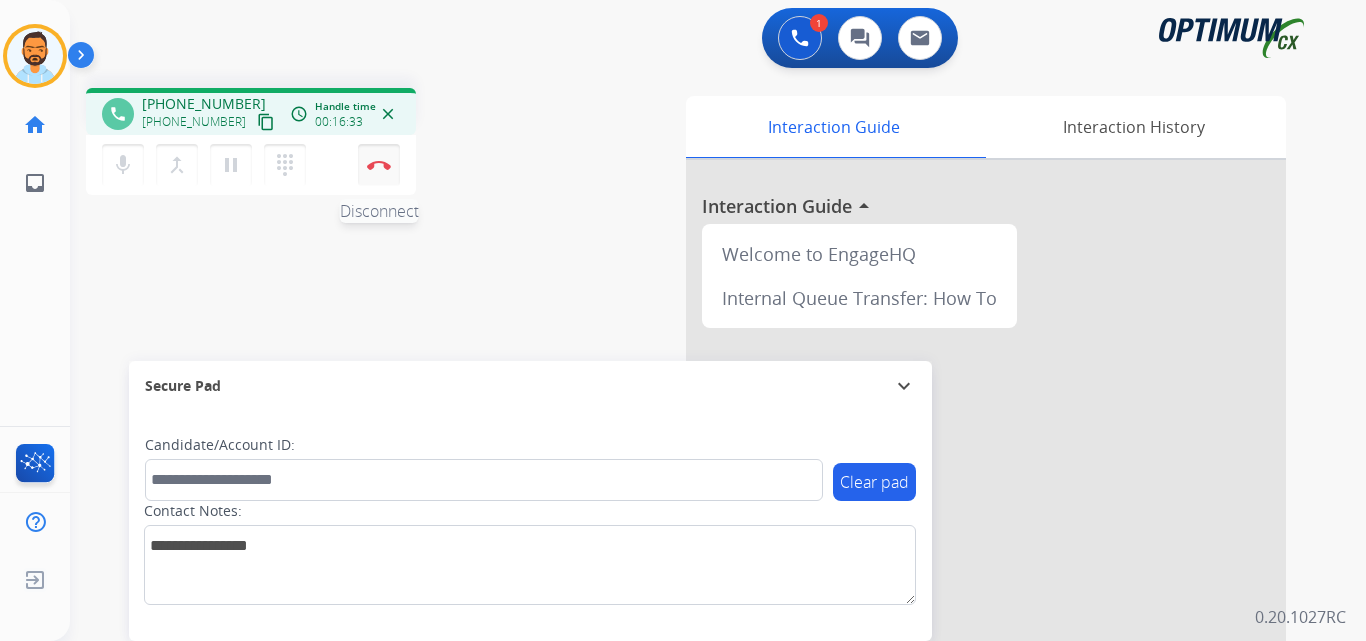 click on "Disconnect" at bounding box center [379, 165] 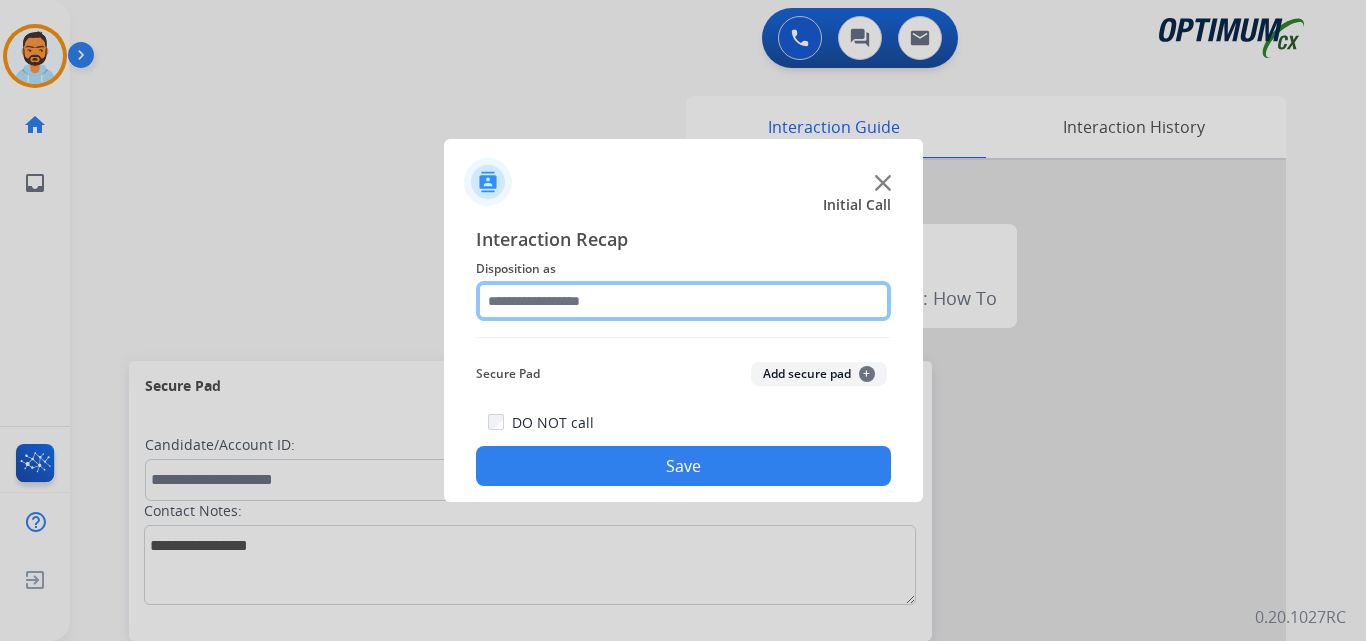 click 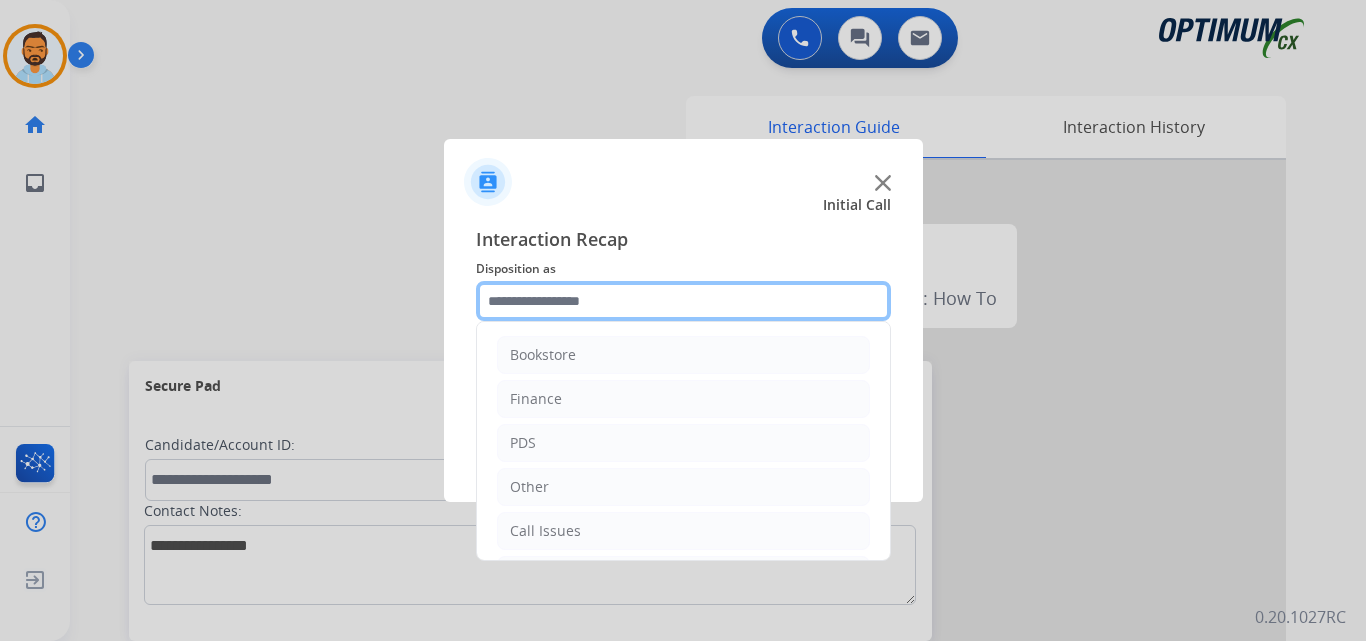 scroll, scrollTop: 136, scrollLeft: 0, axis: vertical 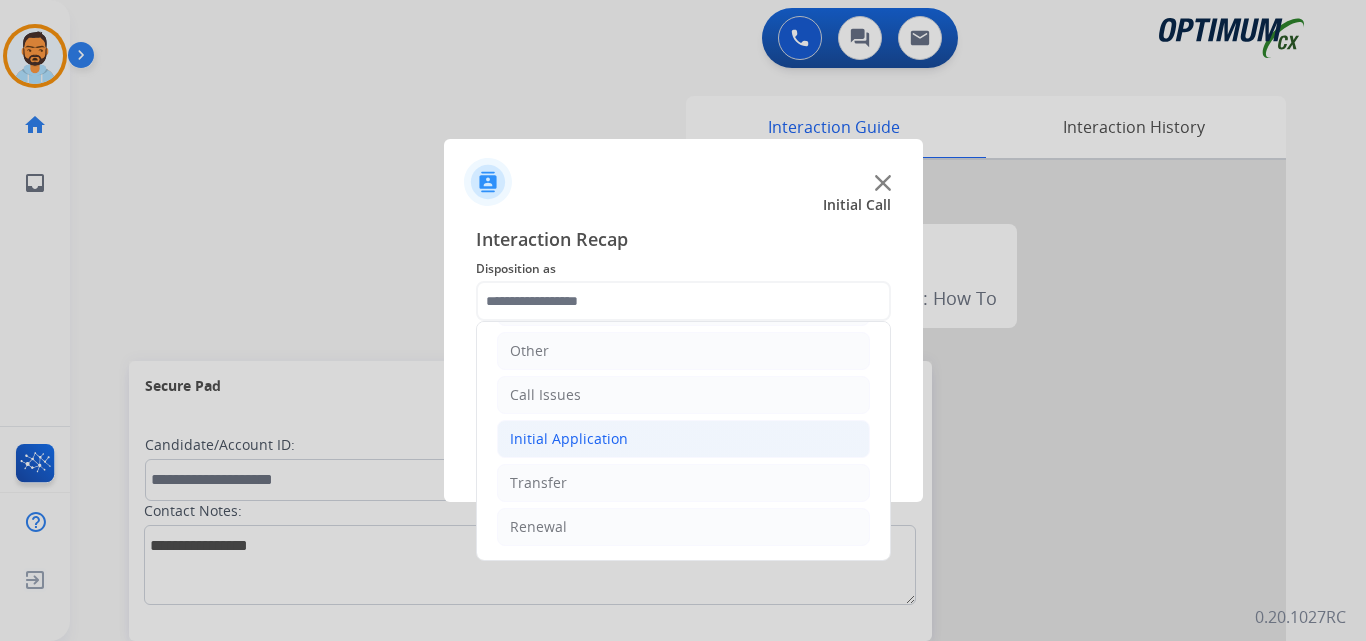click on "Initial Application" 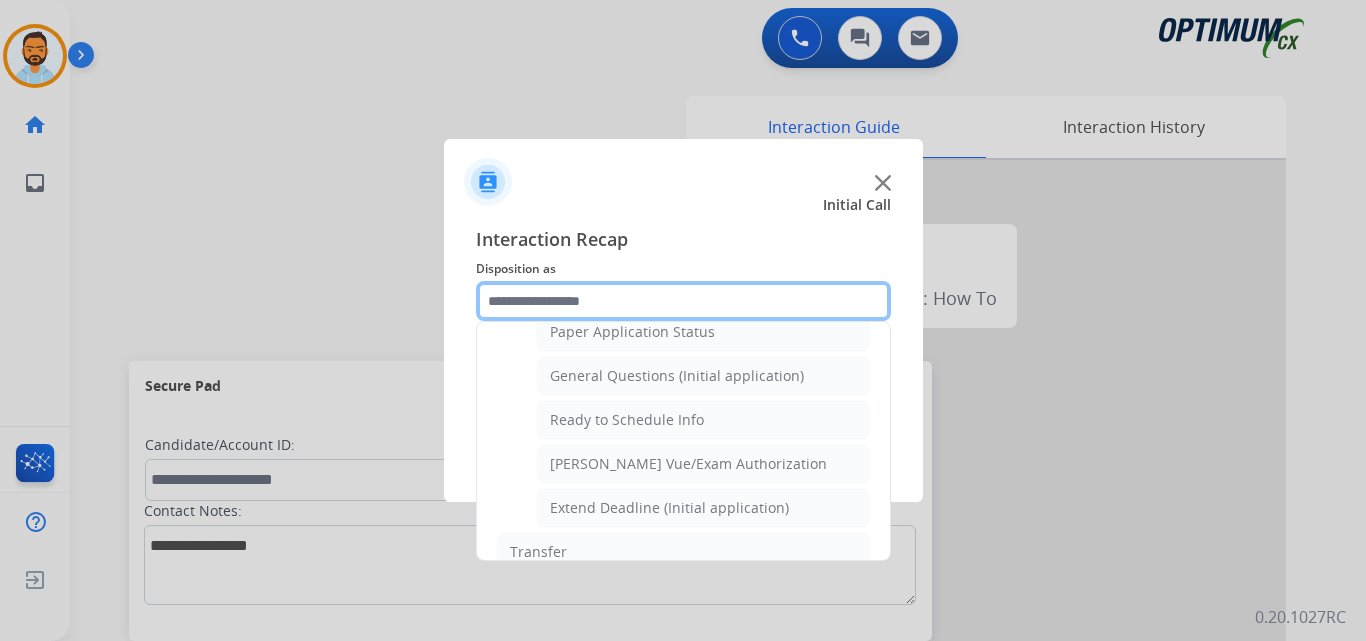 scroll, scrollTop: 1139, scrollLeft: 0, axis: vertical 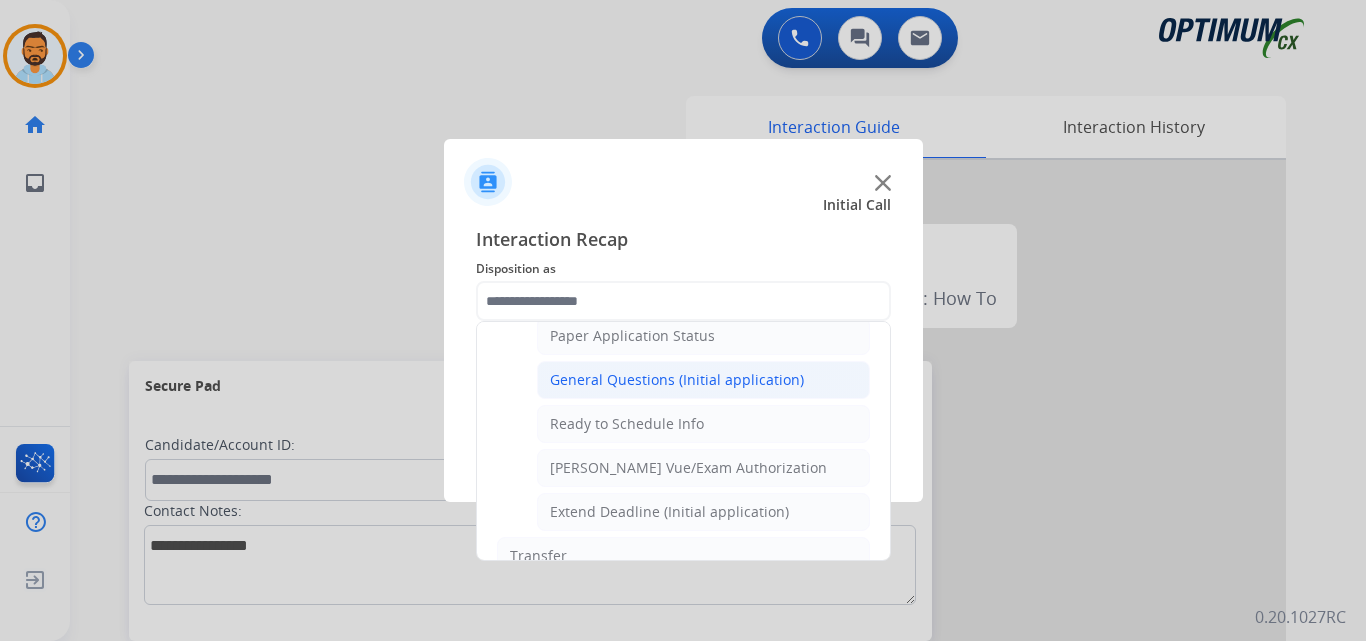 click on "General Questions (Initial application)" 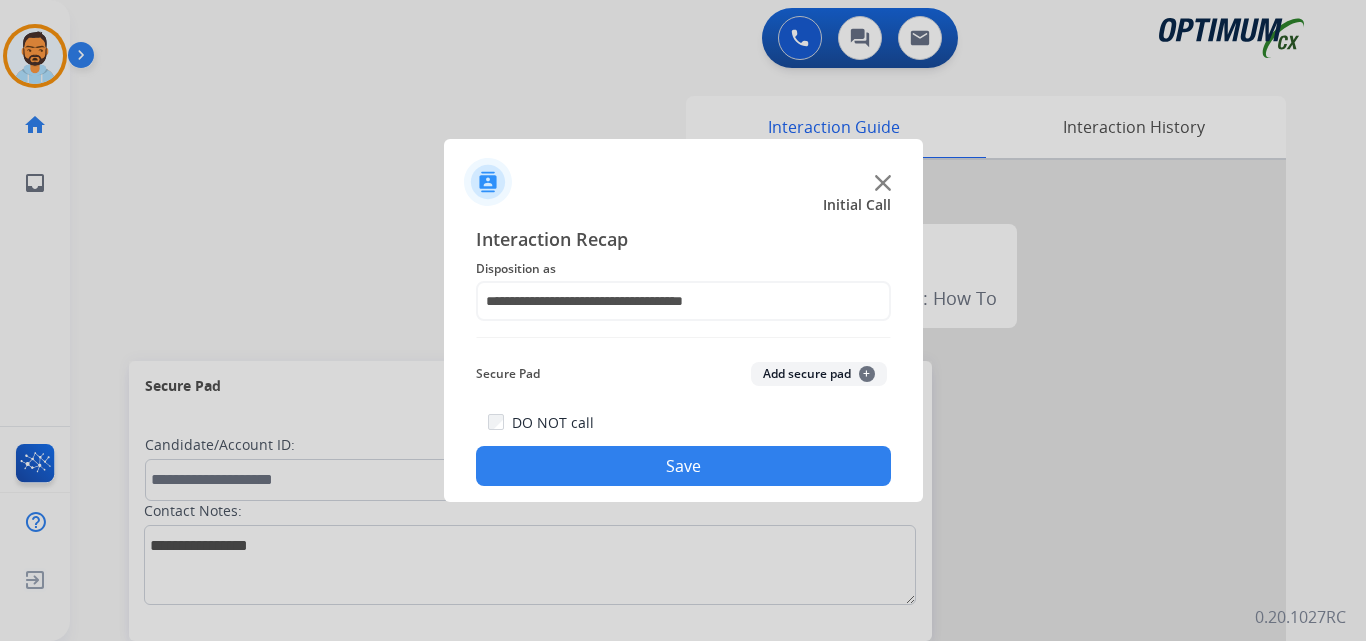 click on "Save" 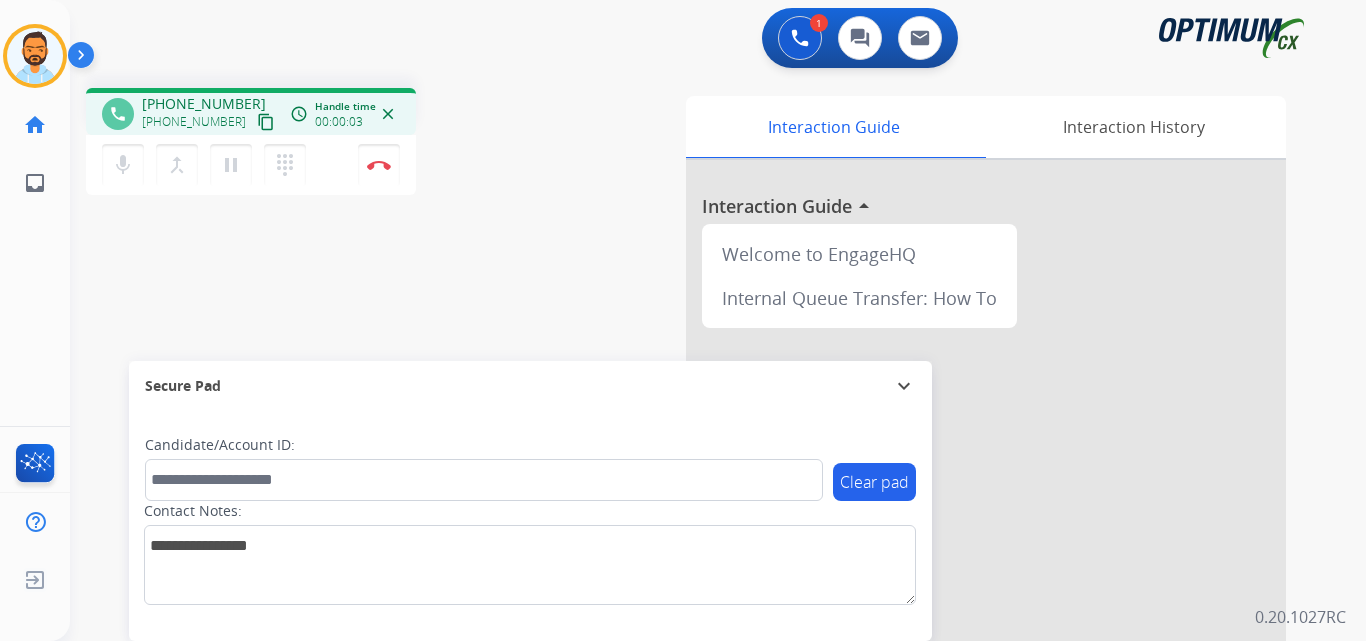 click on "content_copy" at bounding box center [266, 122] 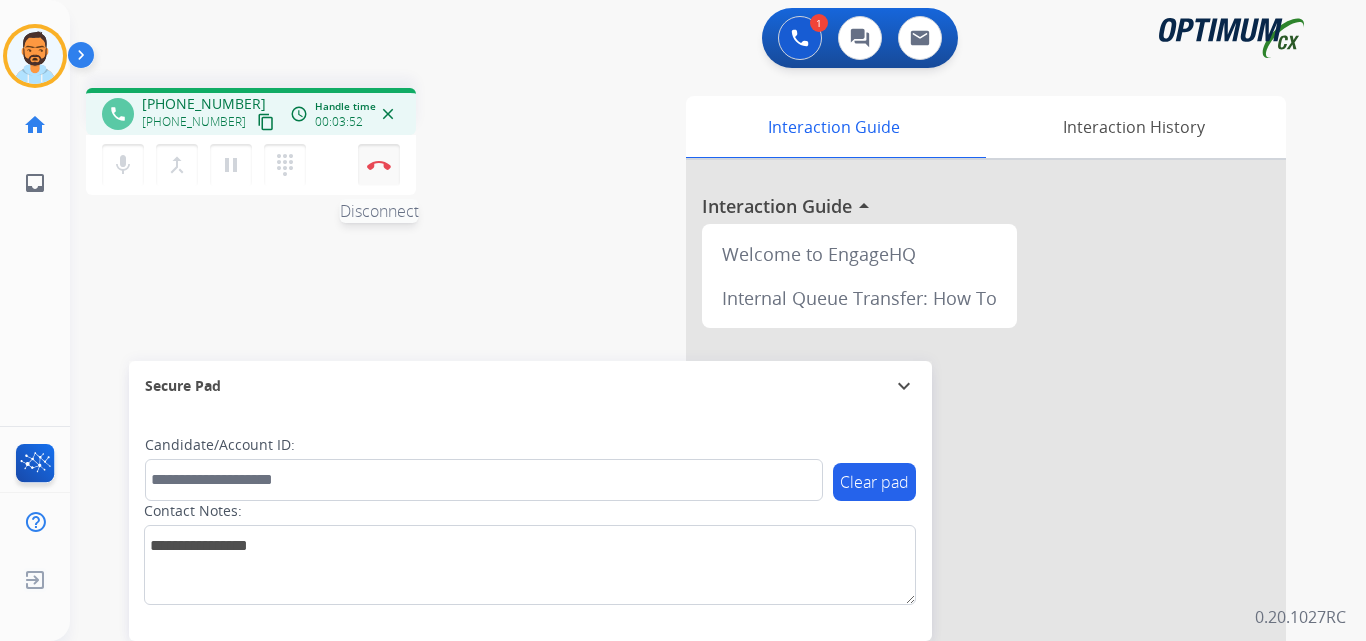 click at bounding box center (379, 165) 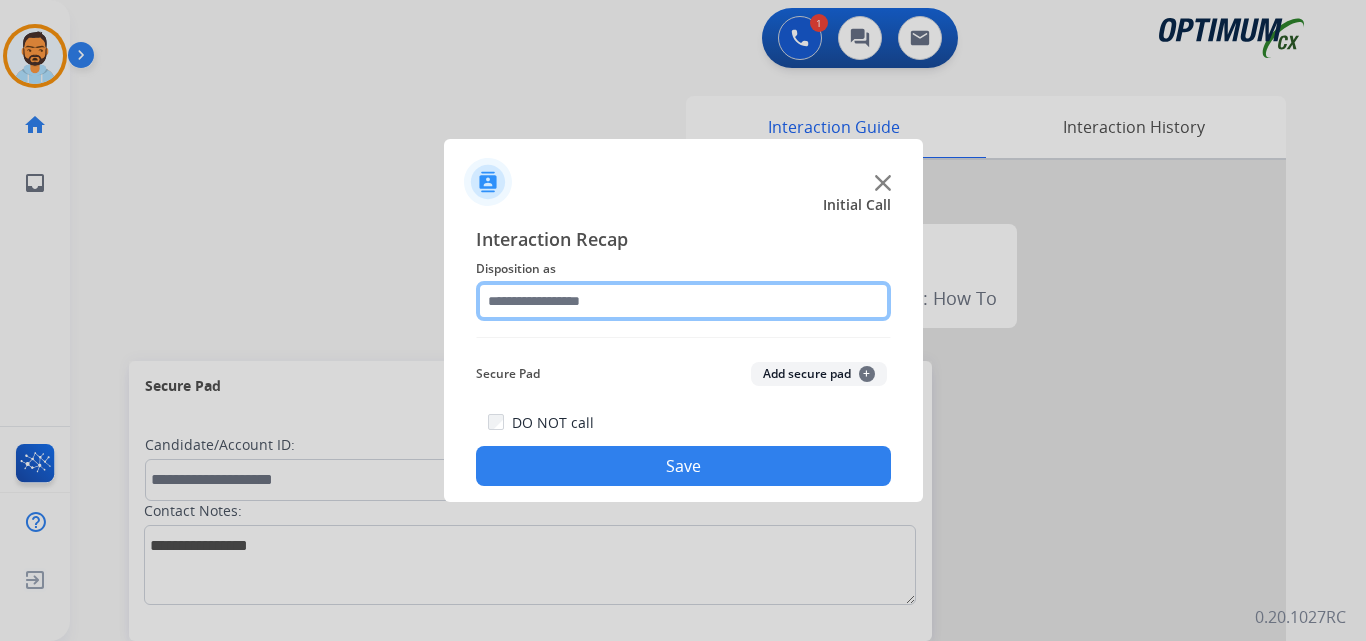 click 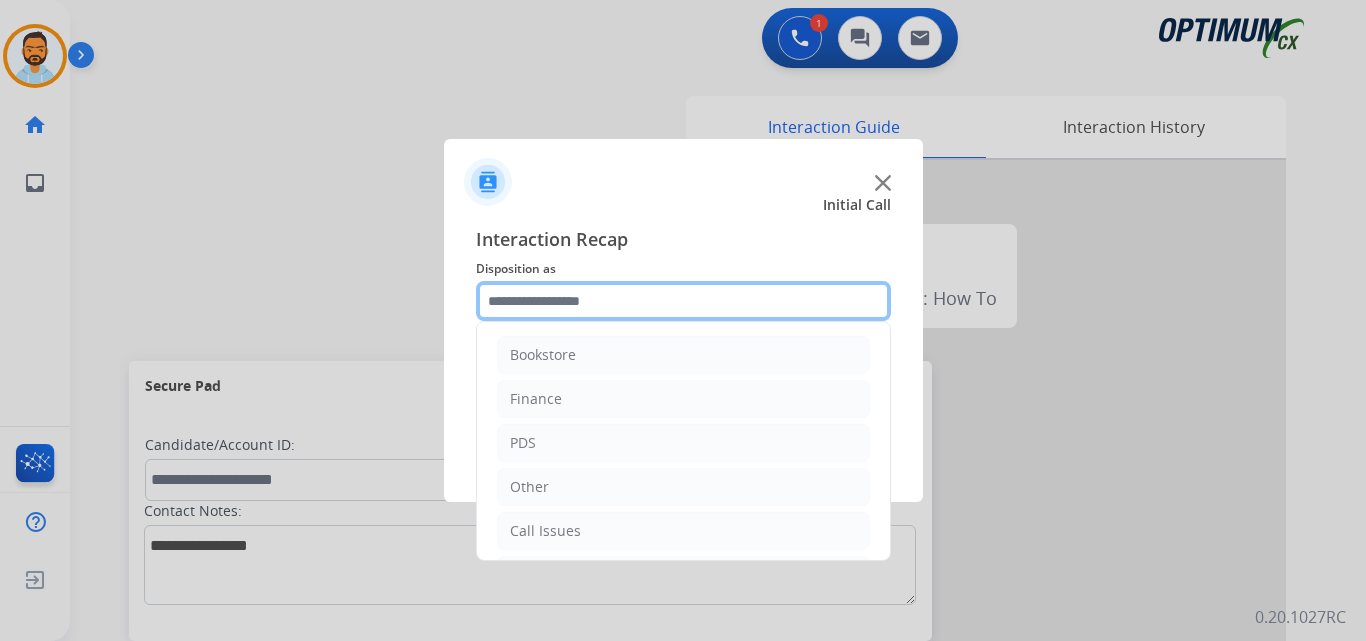 scroll, scrollTop: 136, scrollLeft: 0, axis: vertical 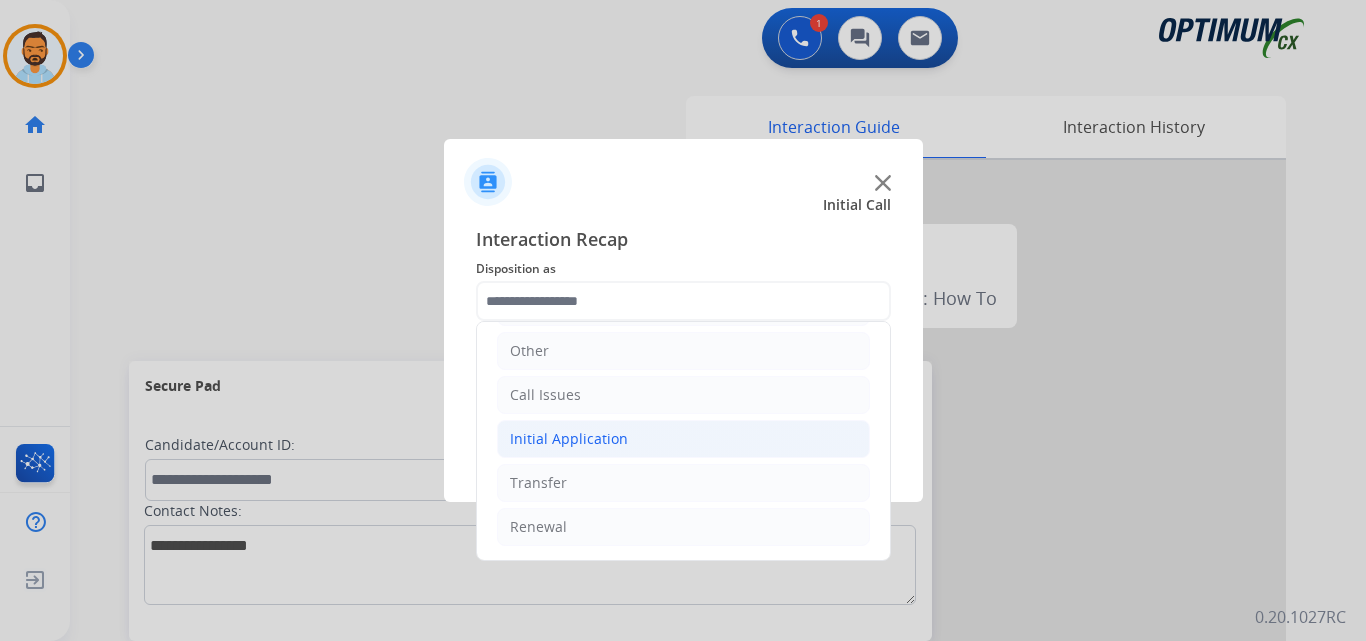 click on "Initial Application" 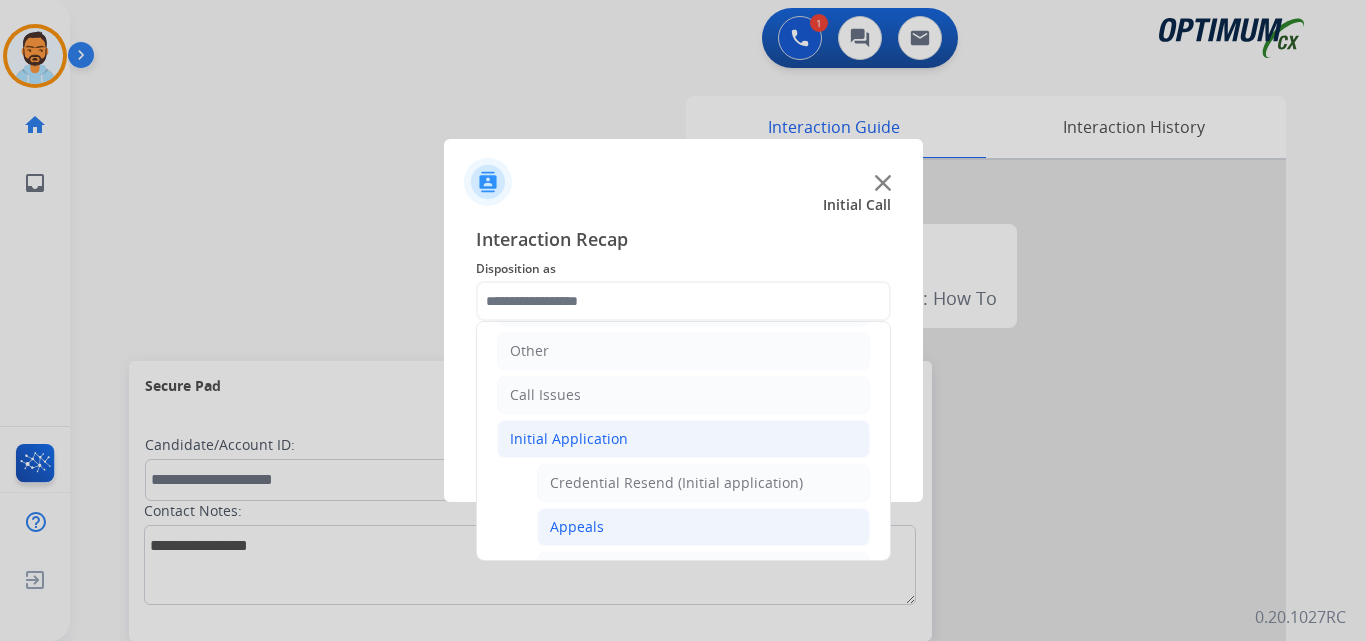 click on "Appeals" 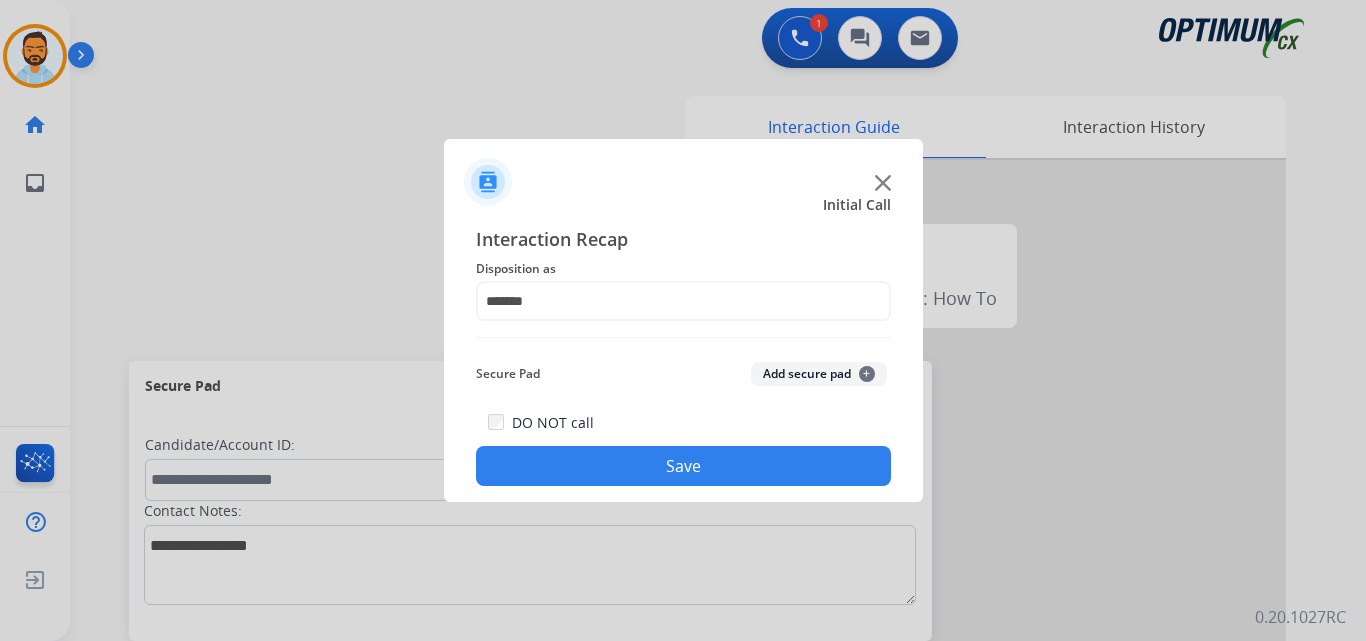click on "Save" 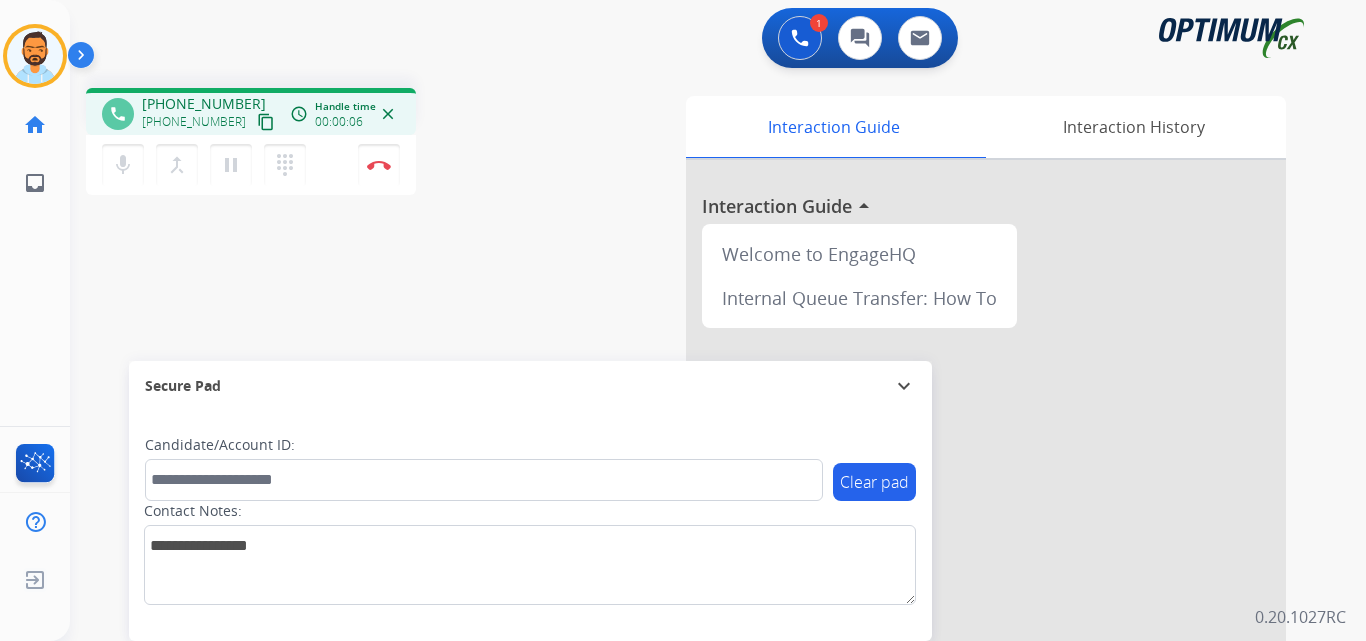 click on "content_copy" at bounding box center [266, 122] 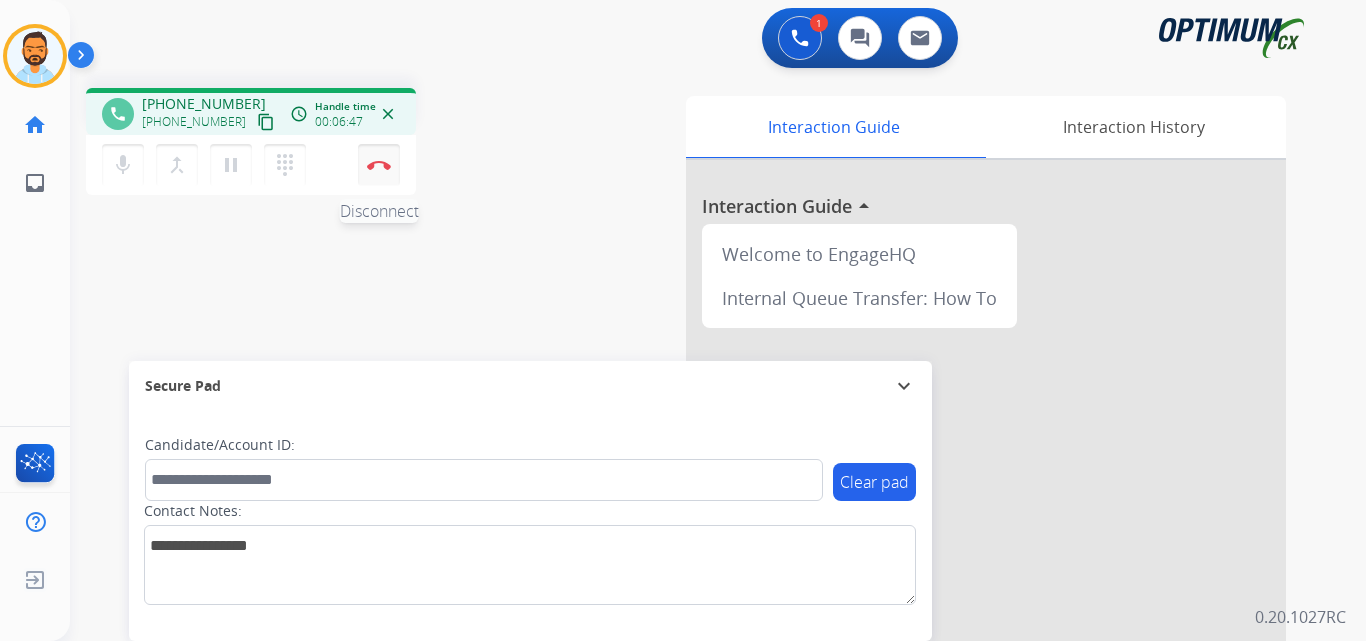 click on "Disconnect" at bounding box center [379, 165] 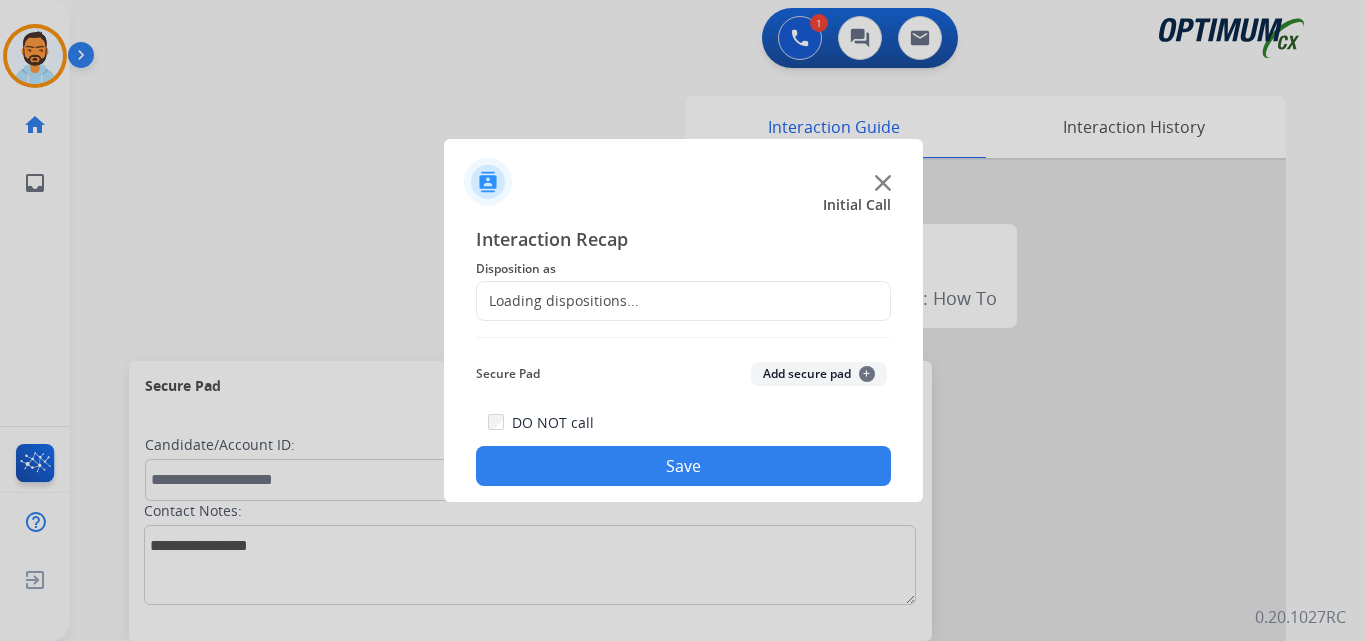 click on "Loading dispositions..." 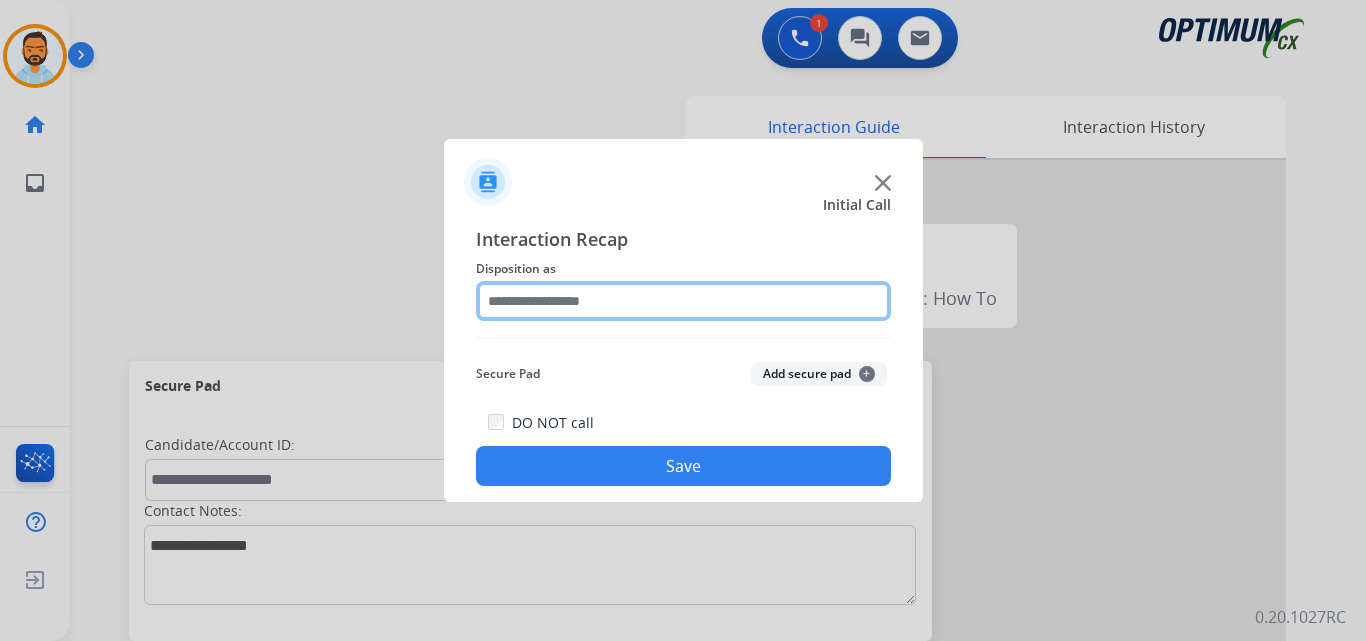 click 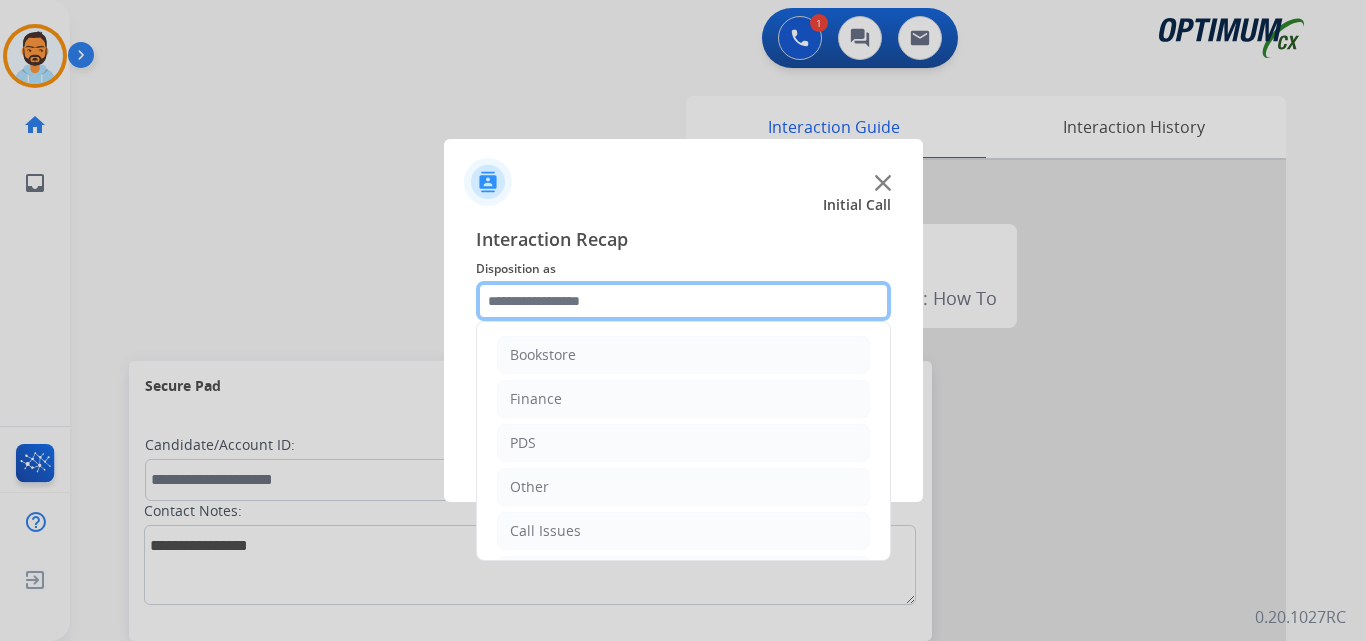 scroll, scrollTop: 136, scrollLeft: 0, axis: vertical 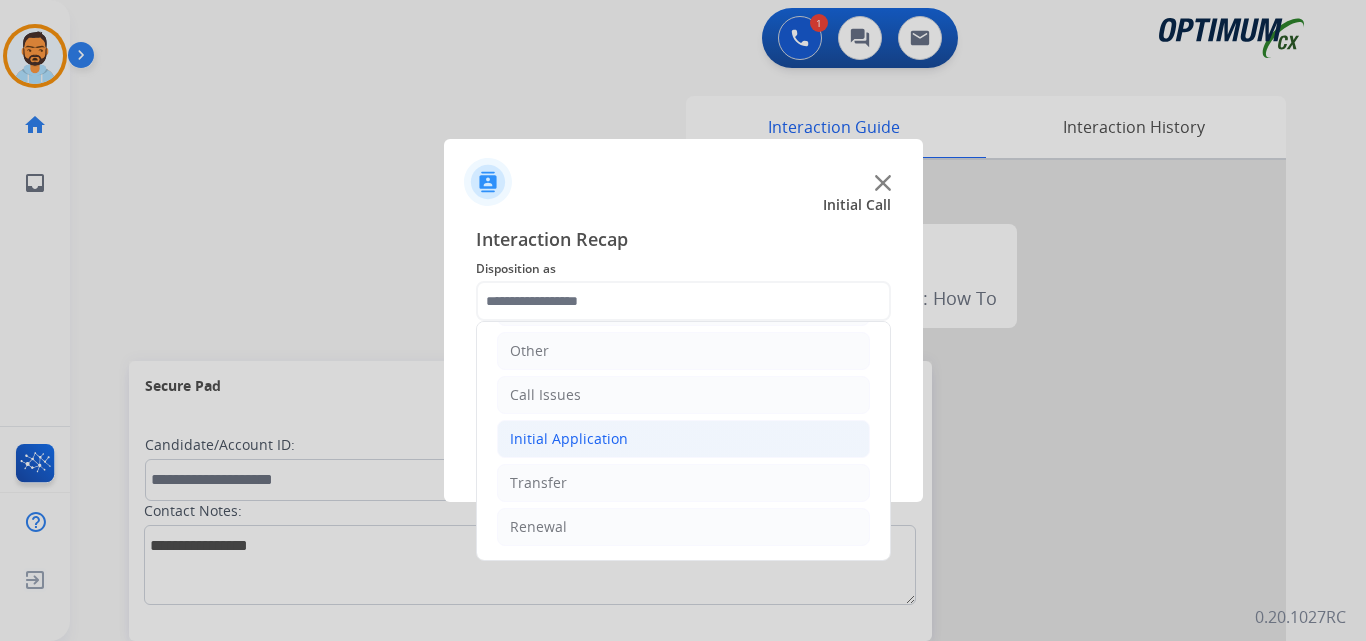 click on "Initial Application" 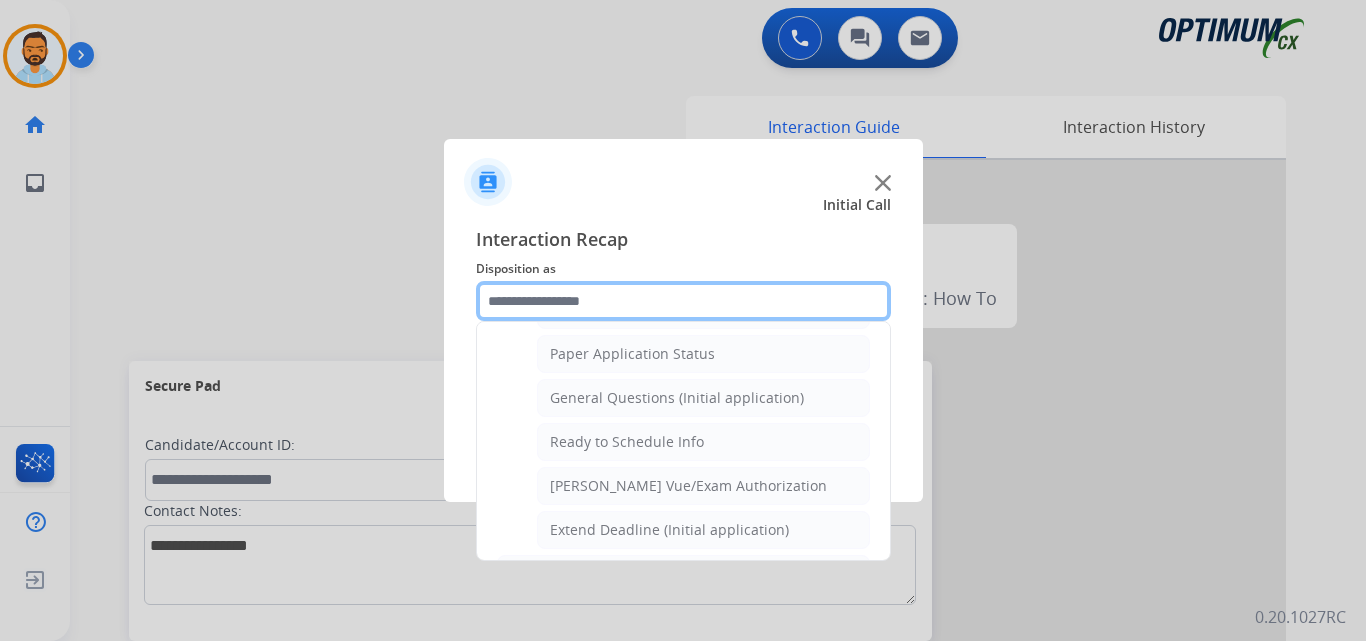 scroll, scrollTop: 1119, scrollLeft: 0, axis: vertical 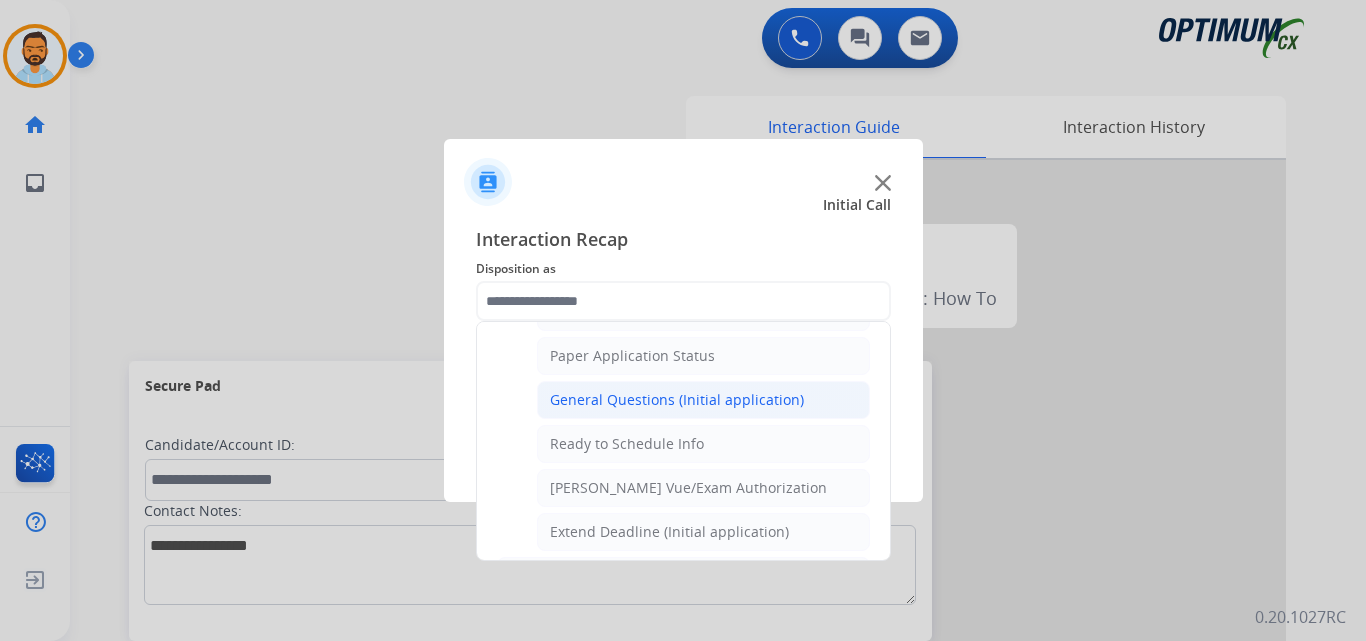 click on "General Questions (Initial application)" 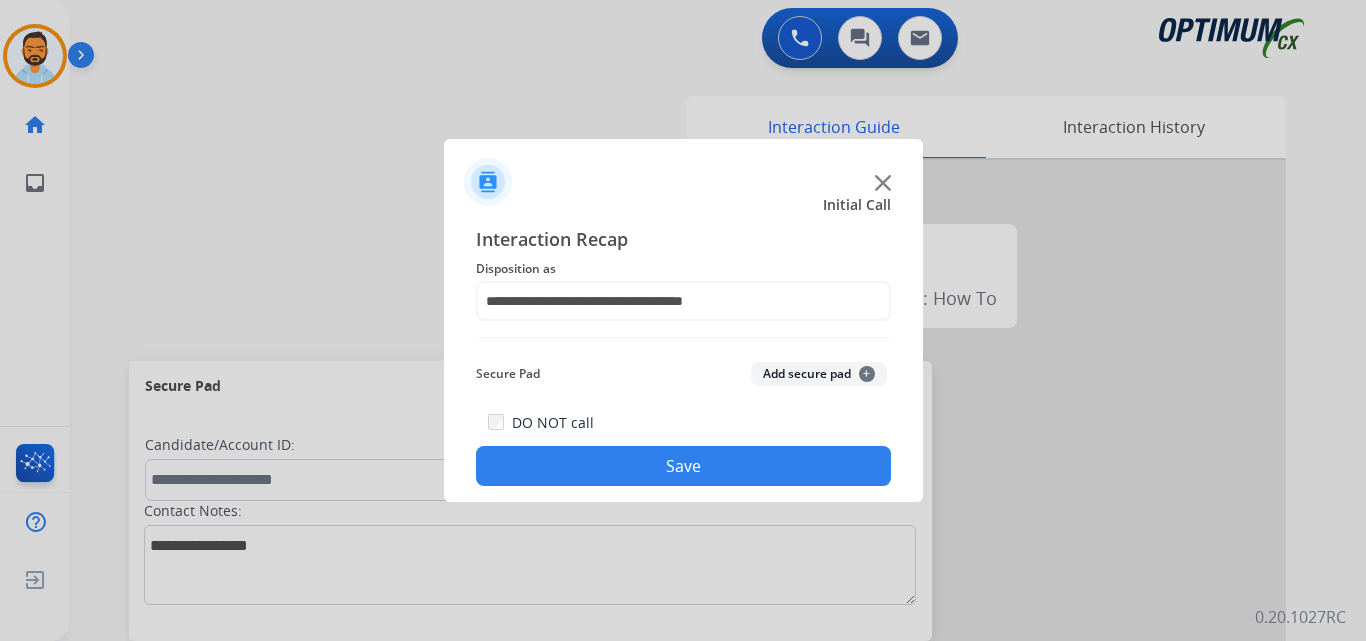 click on "Save" 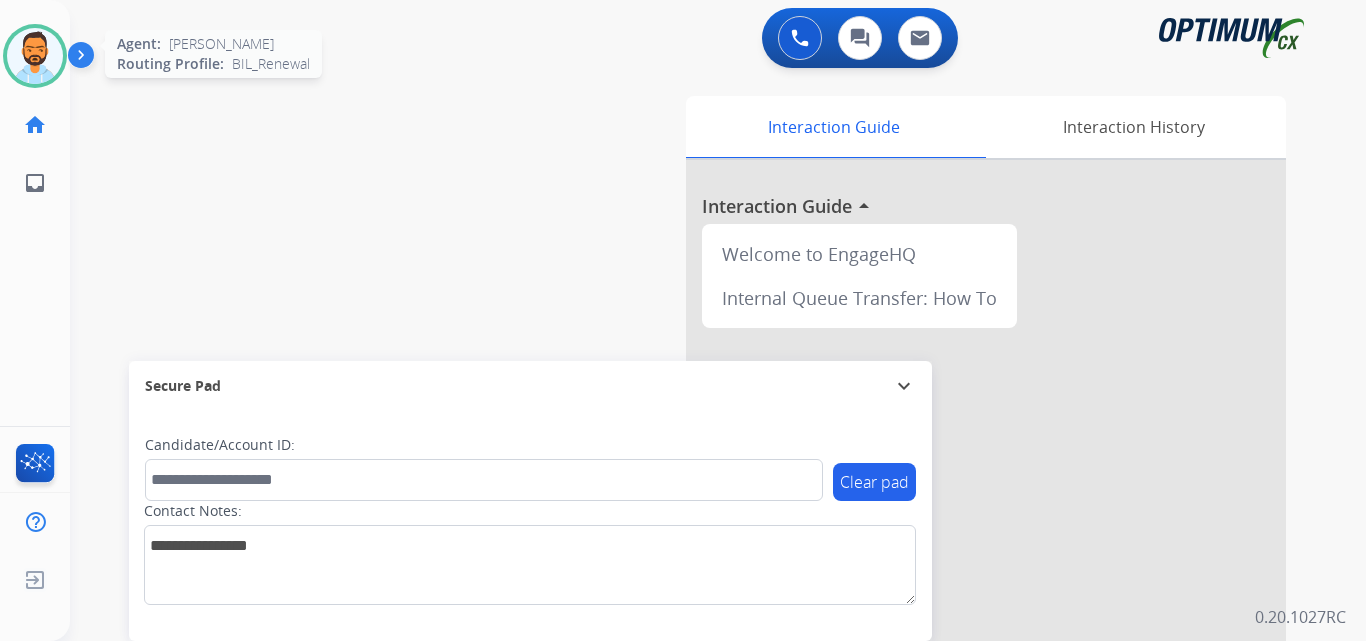 click at bounding box center [35, 56] 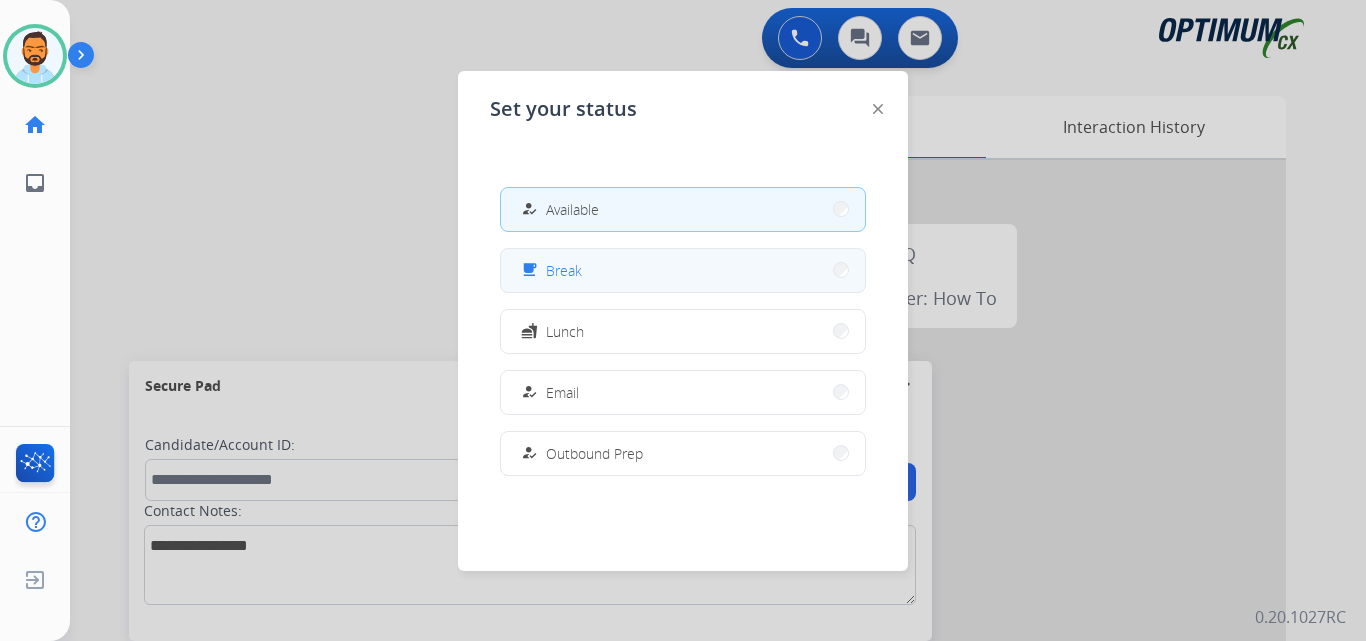 click on "free_breakfast Break" at bounding box center [683, 270] 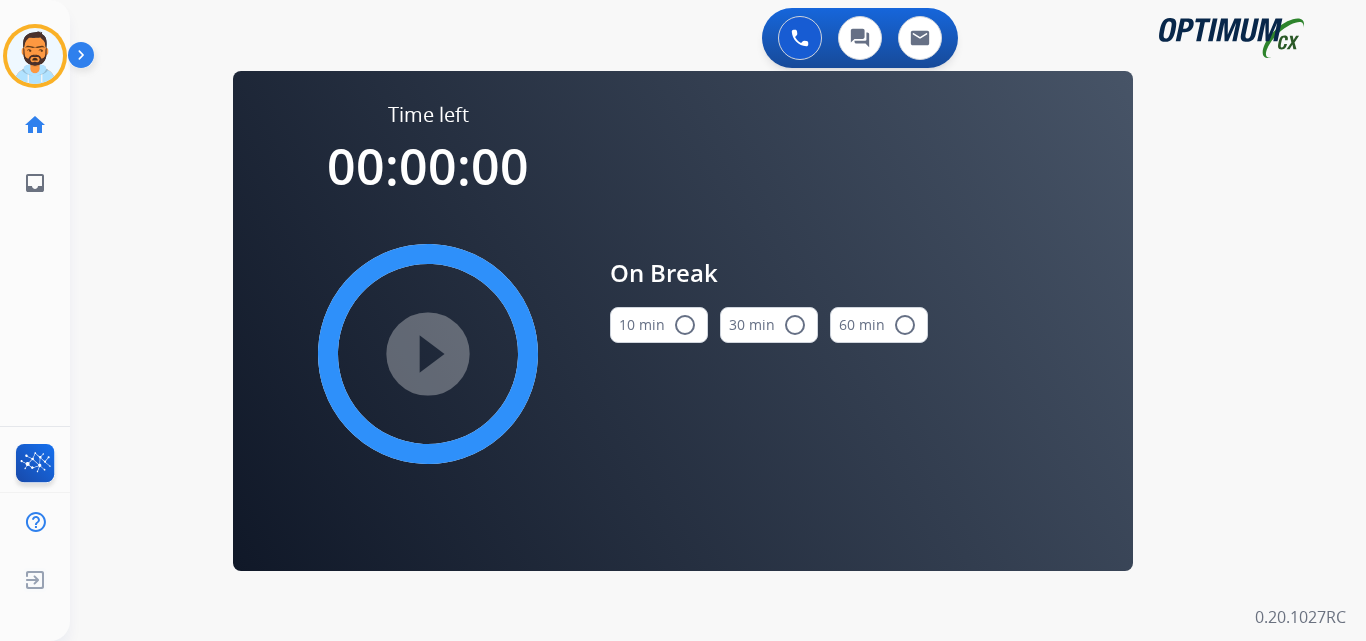 click on "10 min  radio_button_unchecked" at bounding box center (659, 325) 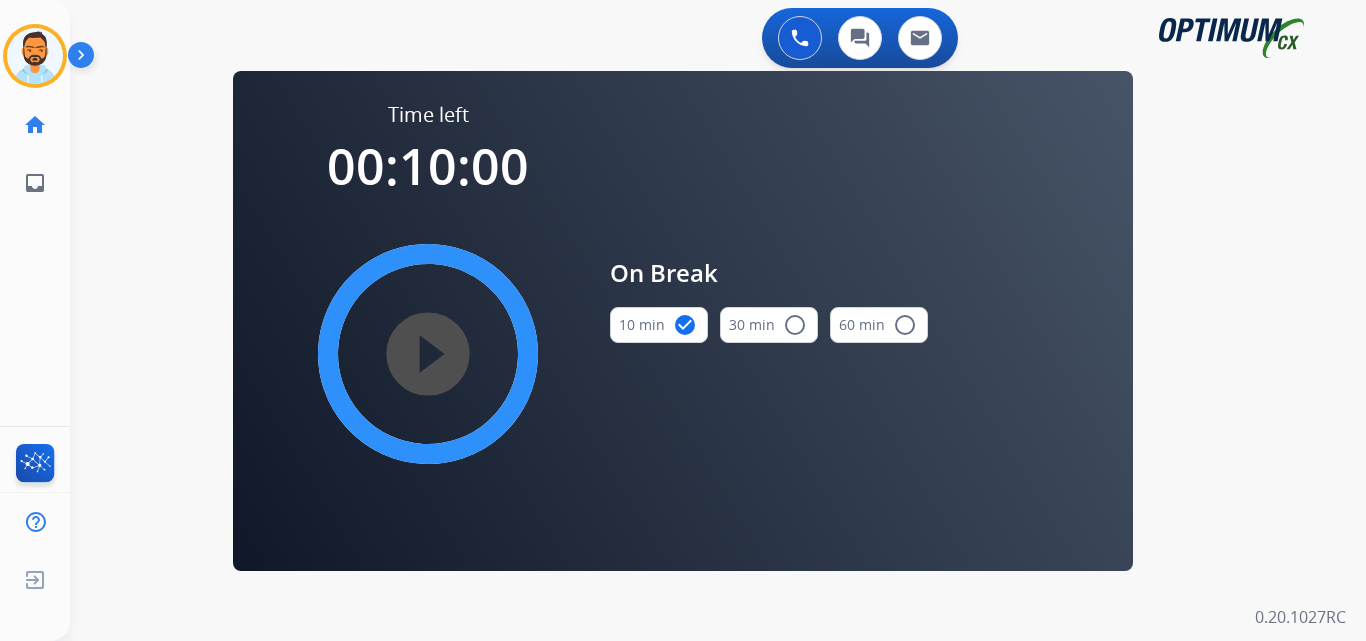 click on "play_circle_filled" at bounding box center [428, 354] 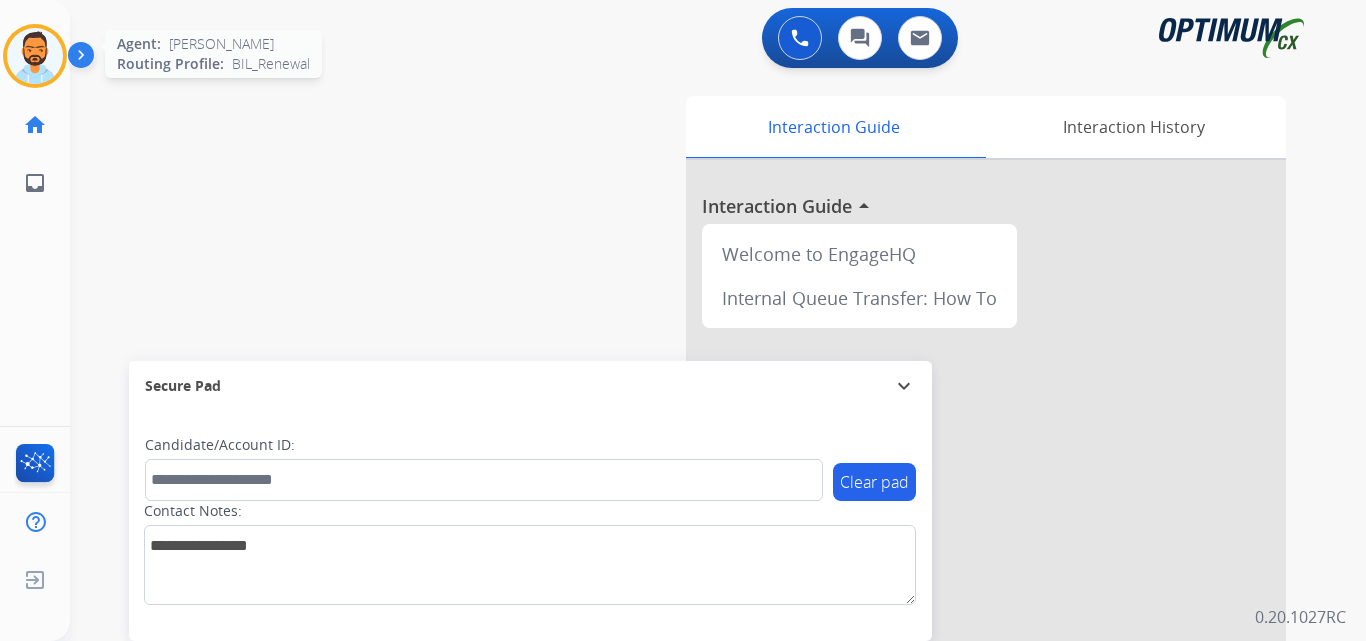 click at bounding box center (35, 56) 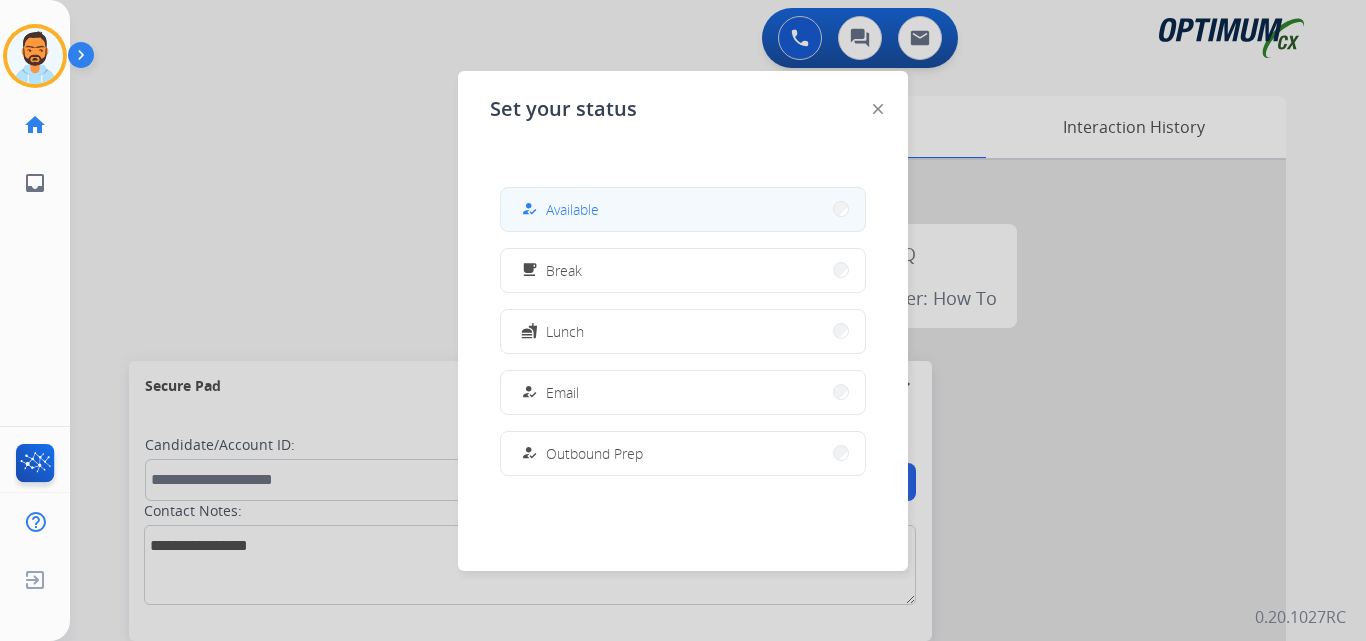 click on "how_to_reg Available" at bounding box center [683, 209] 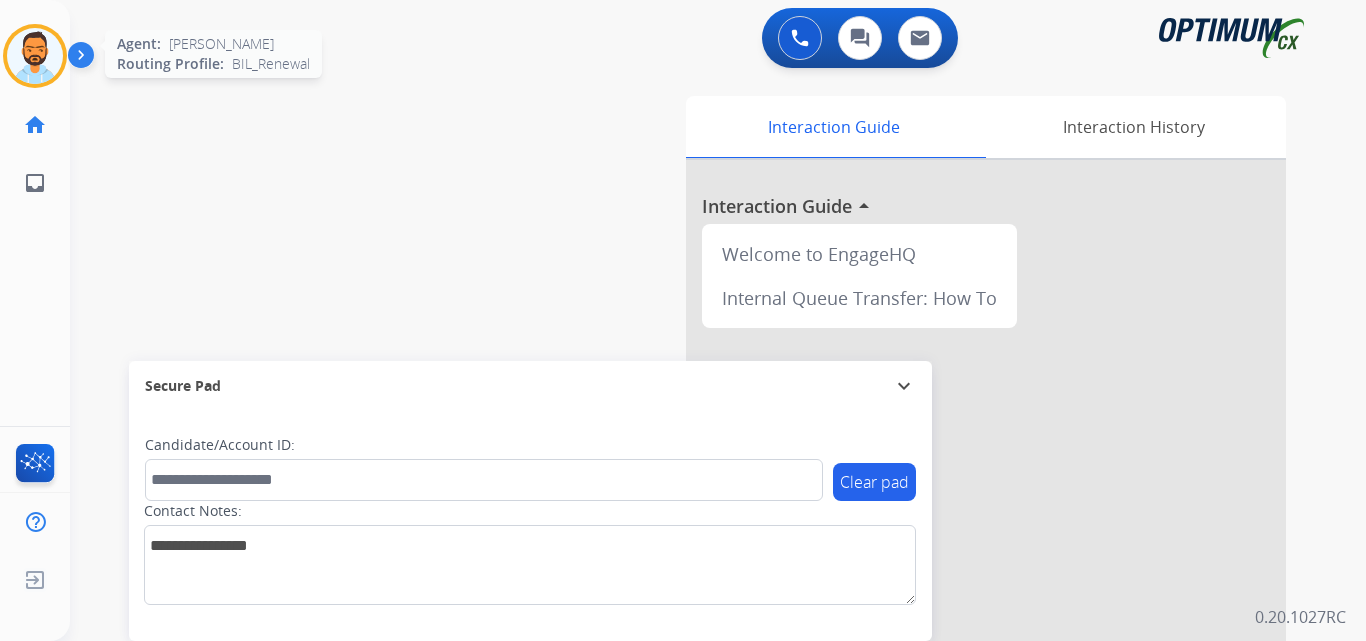 click at bounding box center [35, 56] 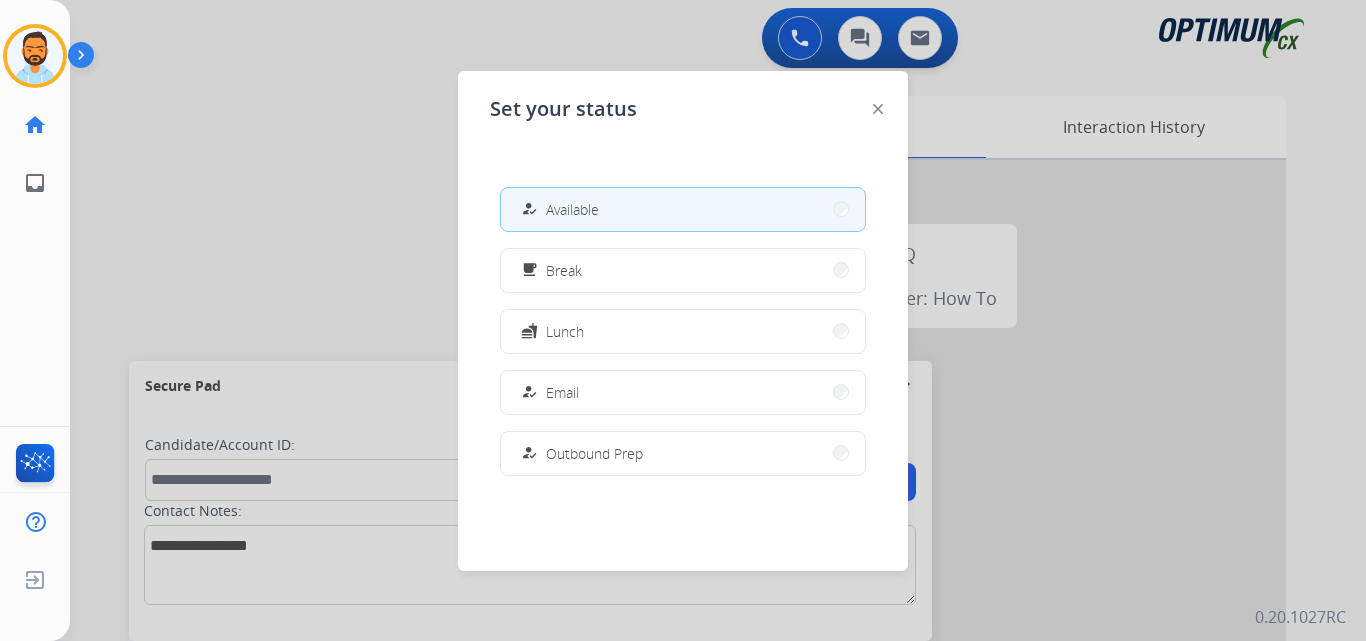 click at bounding box center (683, 320) 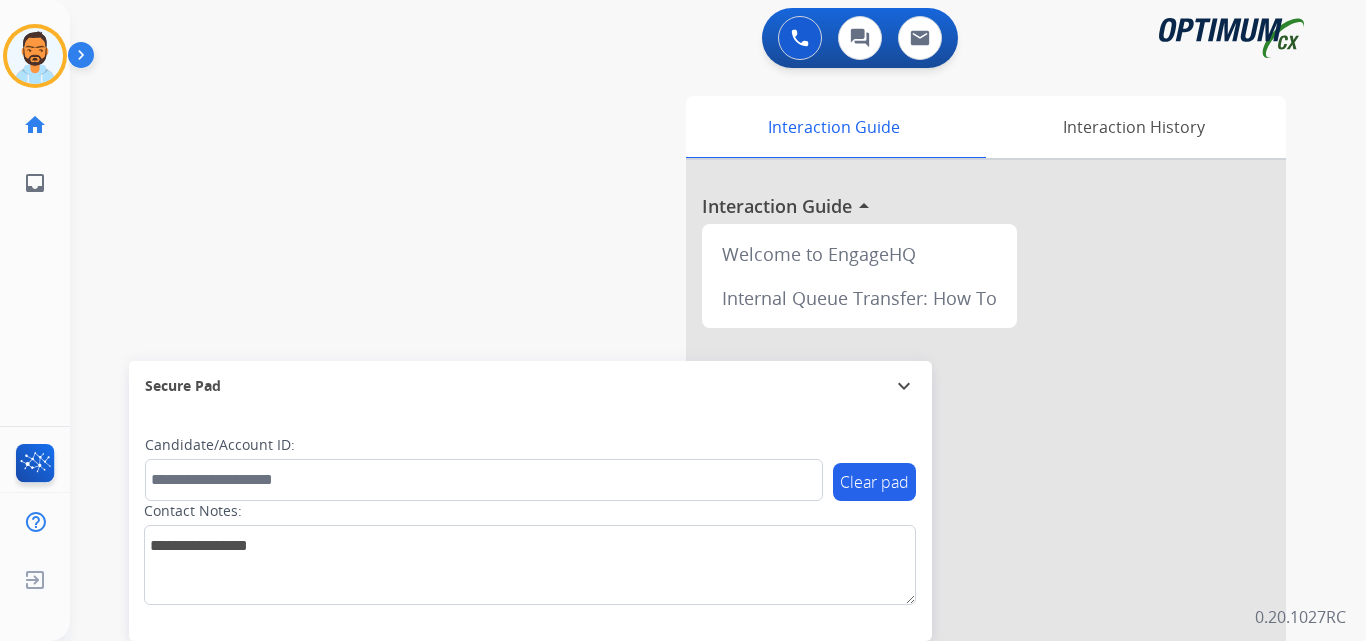 click at bounding box center (85, 59) 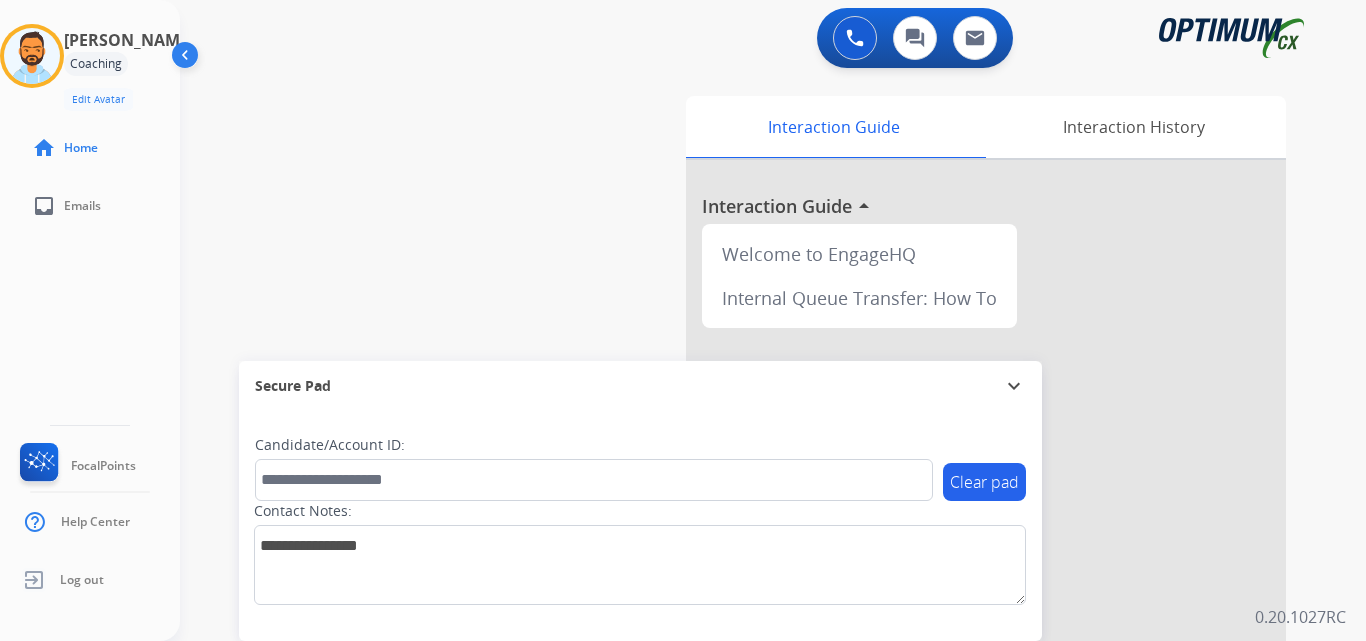 click on "[PERSON_NAME]   Coaching  Edit Avatar  Agent:   [PERSON_NAME] Profile:  BIL_Renewal home  Home  inbox  Emails   FocalPoints   Help Center   Log out" 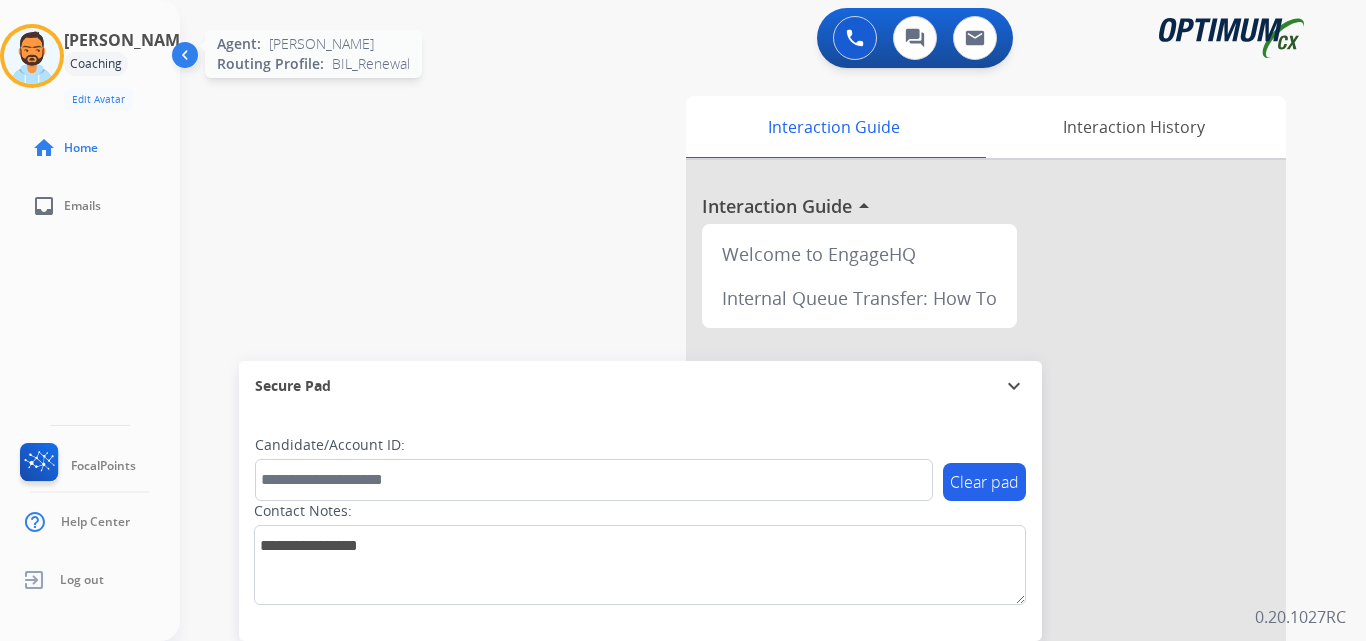 click at bounding box center (32, 56) 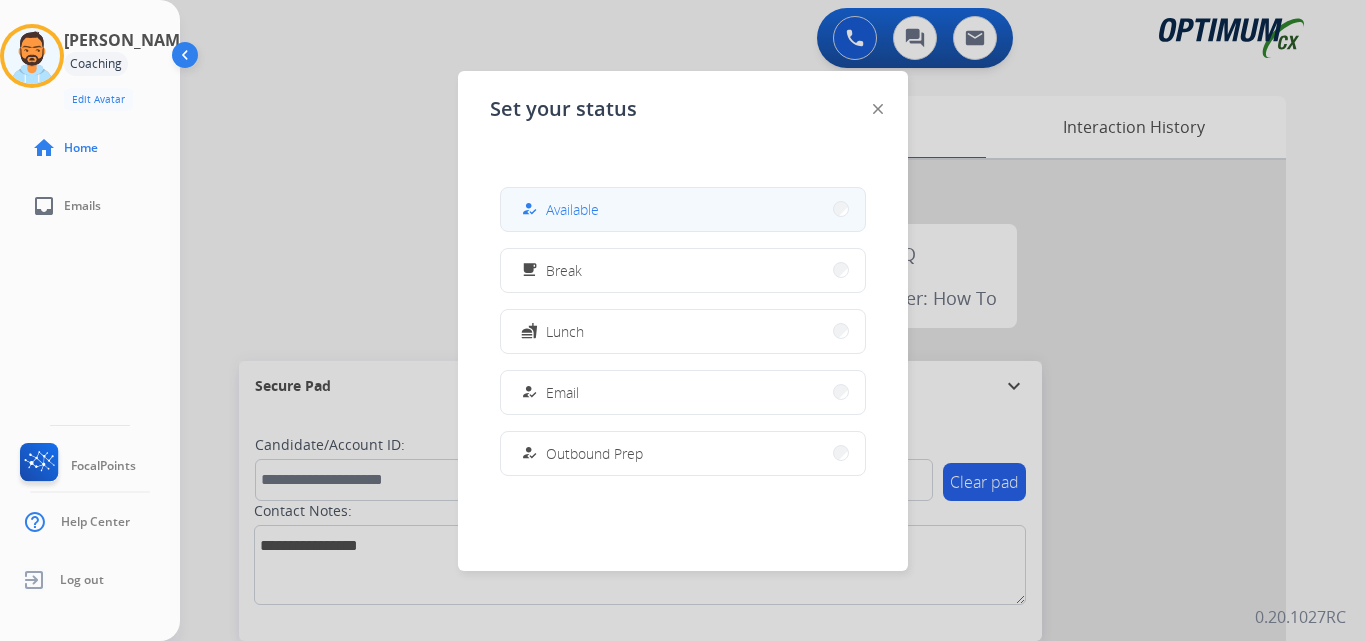 click on "how_to_reg Available" at bounding box center [683, 209] 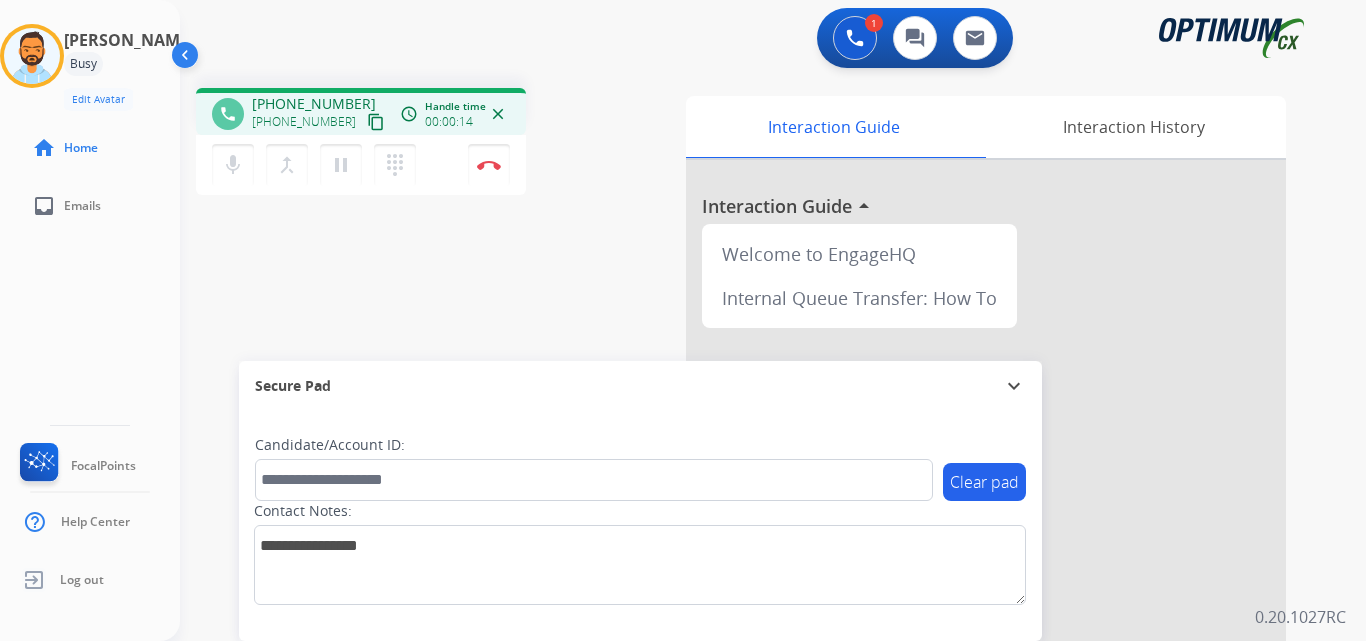 click on "content_copy" at bounding box center (376, 122) 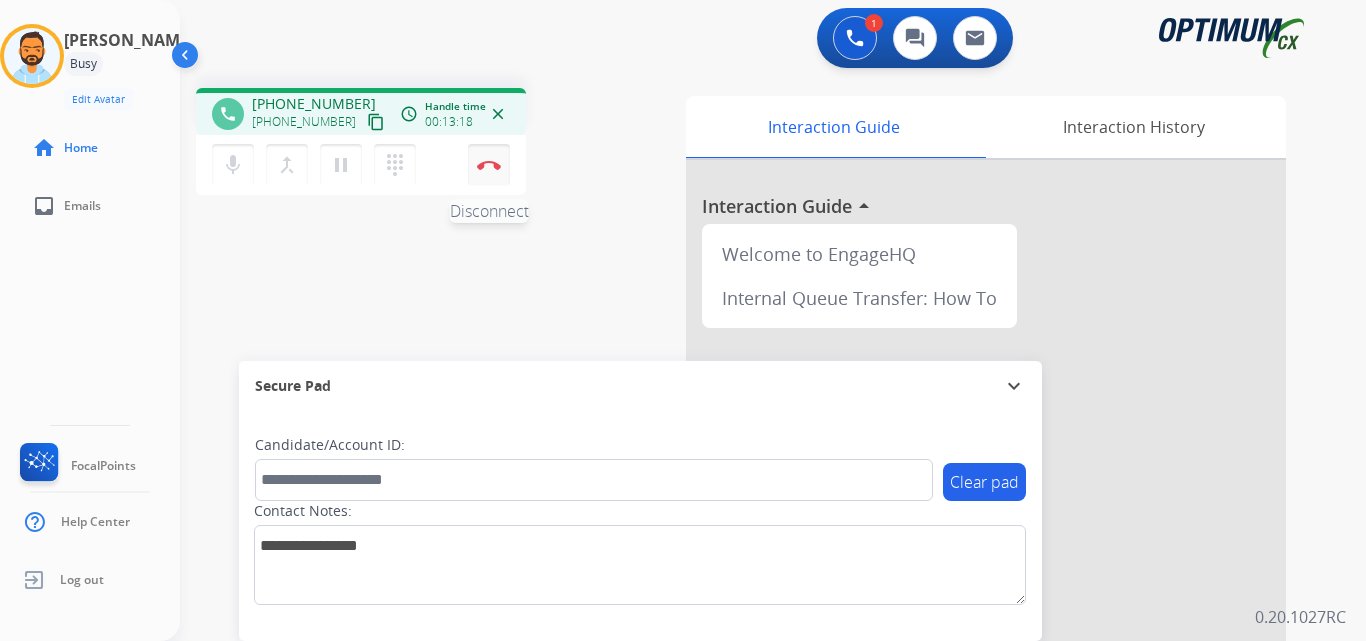 click at bounding box center [489, 165] 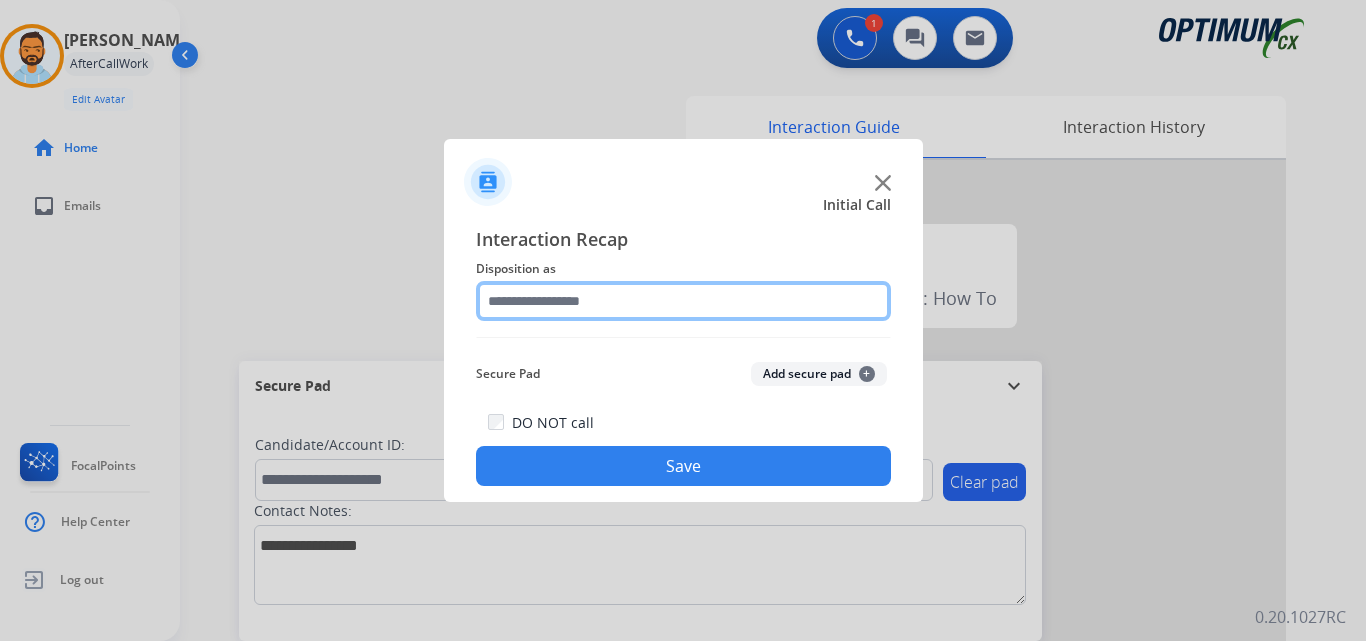 click 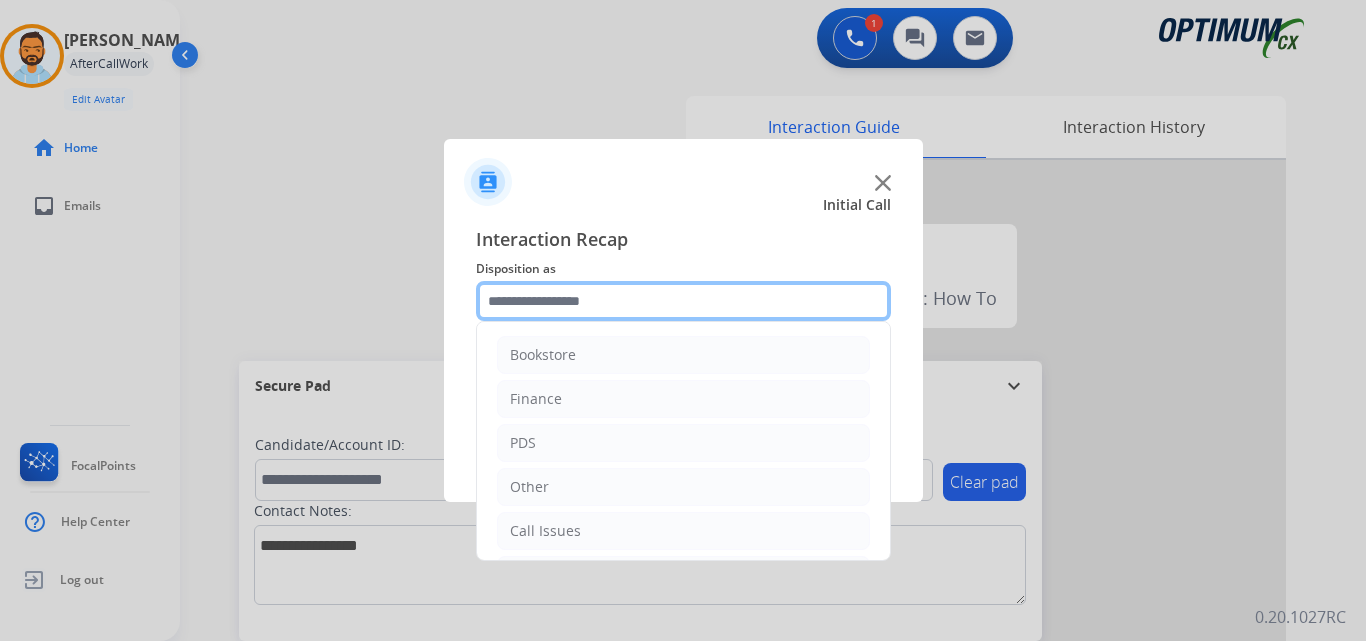 scroll, scrollTop: 136, scrollLeft: 0, axis: vertical 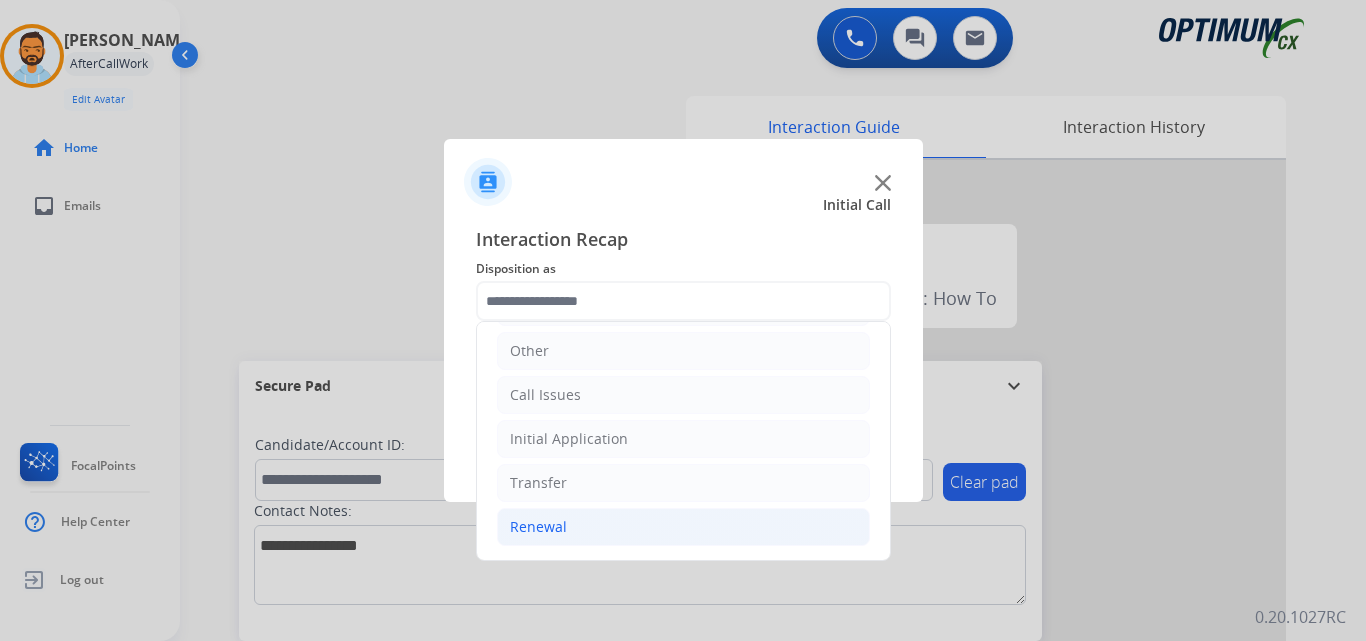 click on "Renewal" 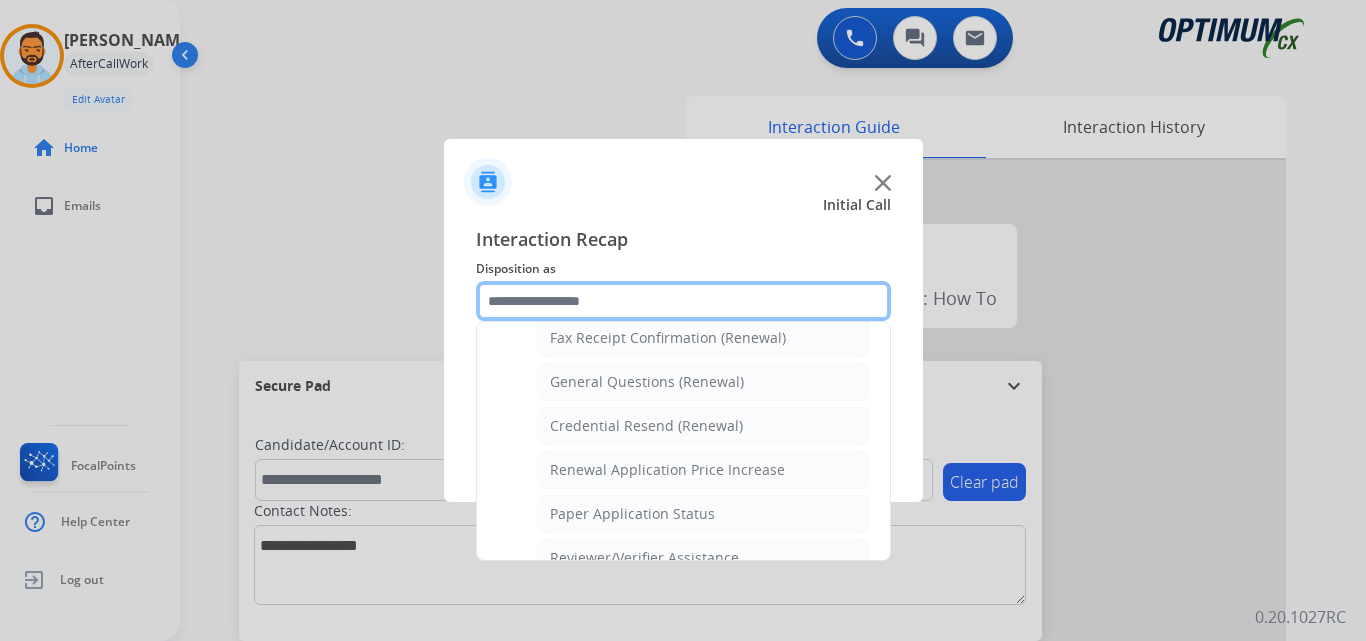 scroll, scrollTop: 561, scrollLeft: 0, axis: vertical 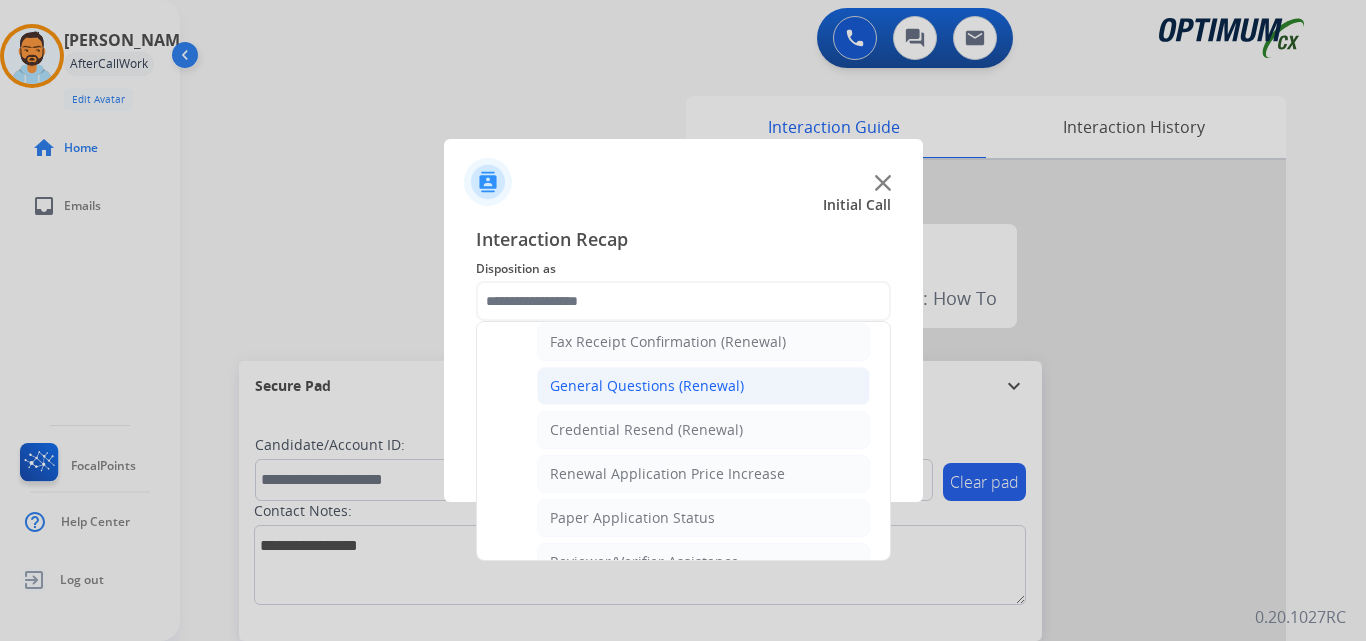 click on "General Questions (Renewal)" 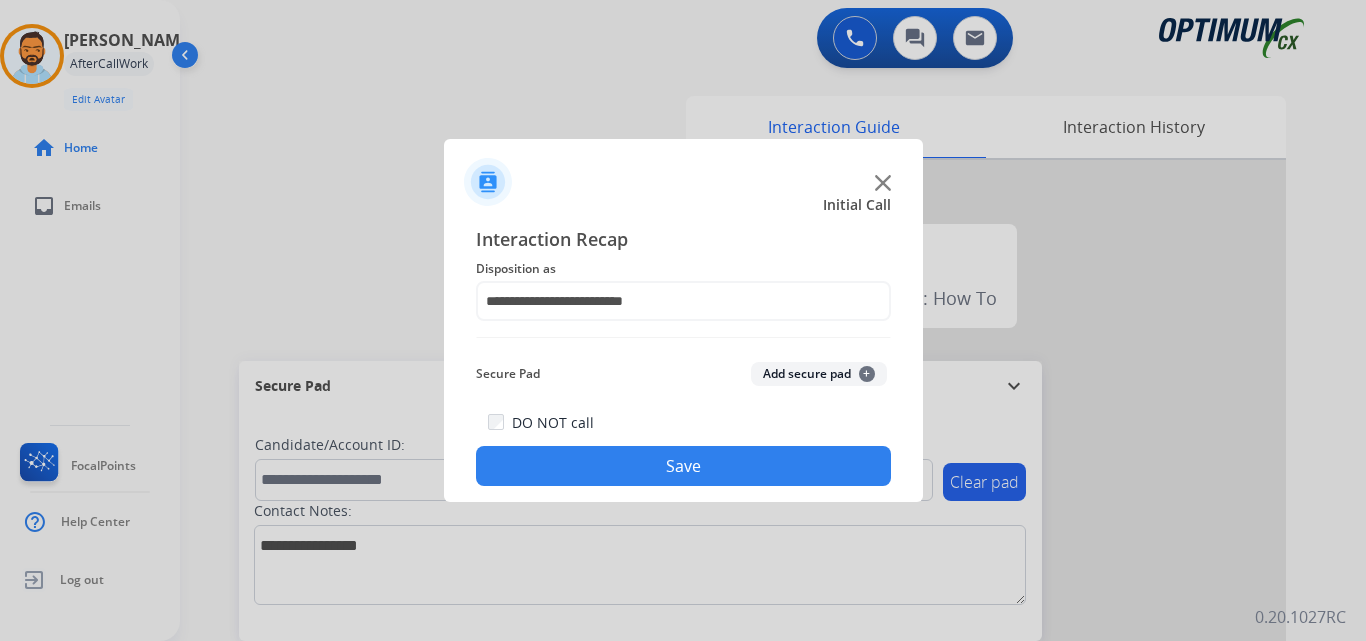 click on "Save" 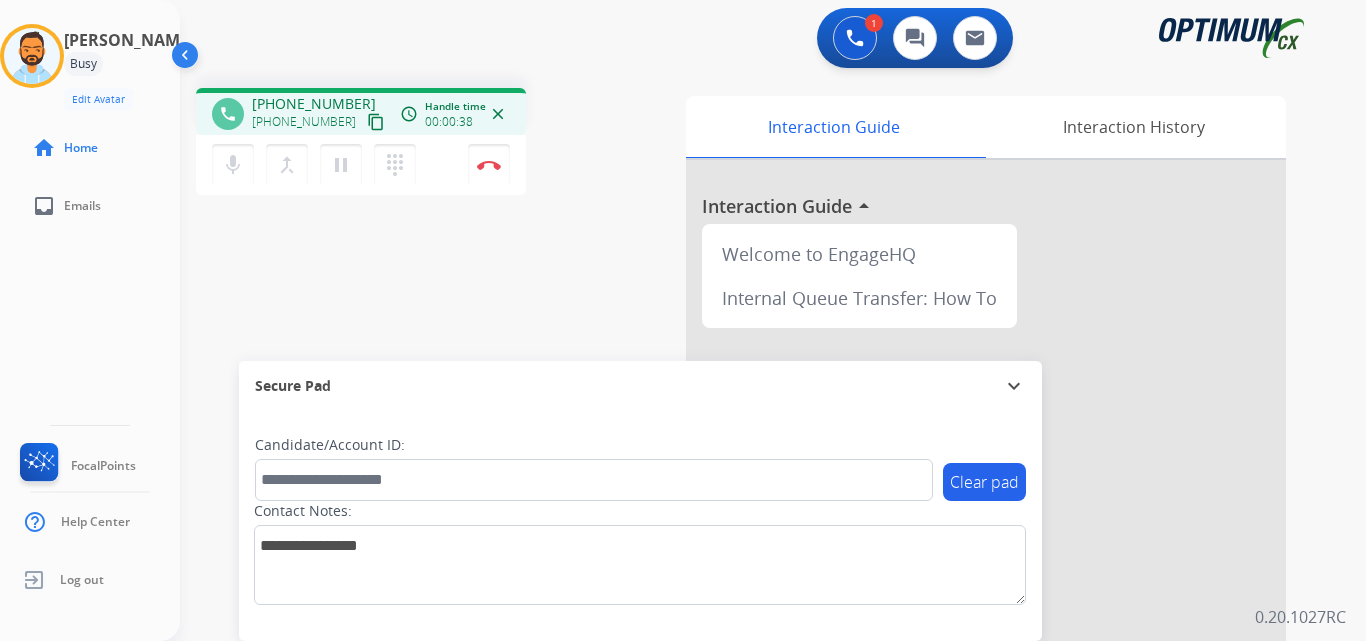 click on "content_copy" at bounding box center (376, 122) 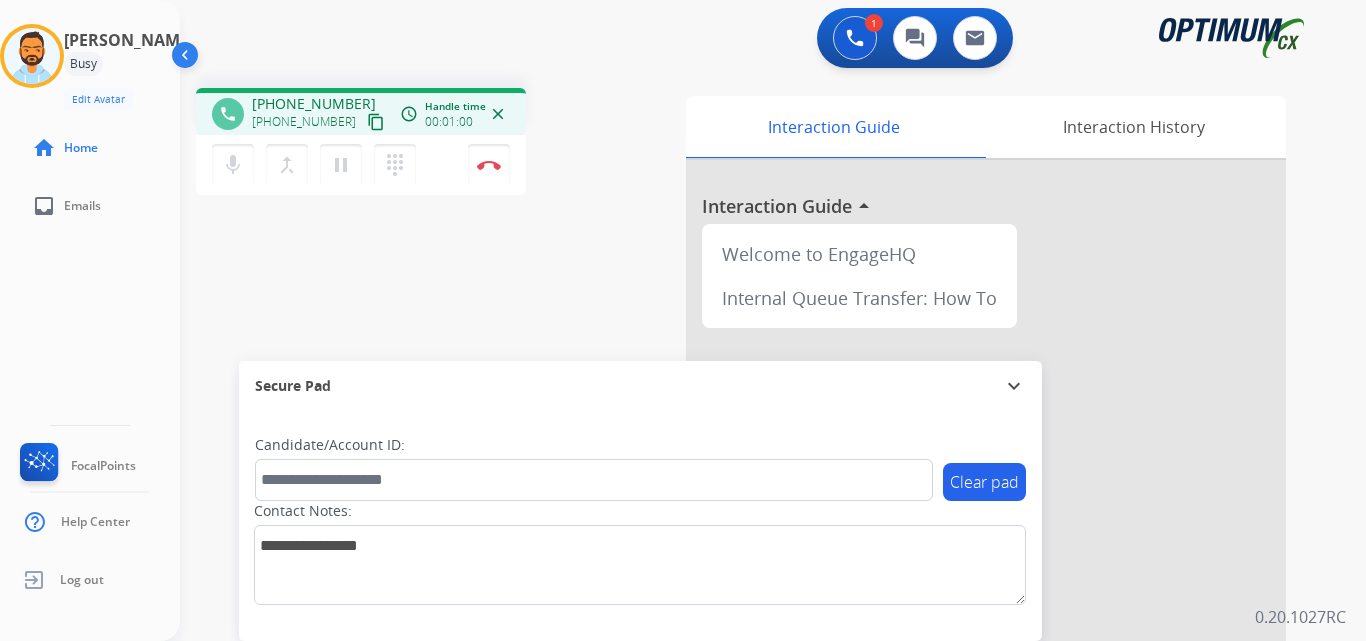 click on "content_copy" at bounding box center [376, 122] 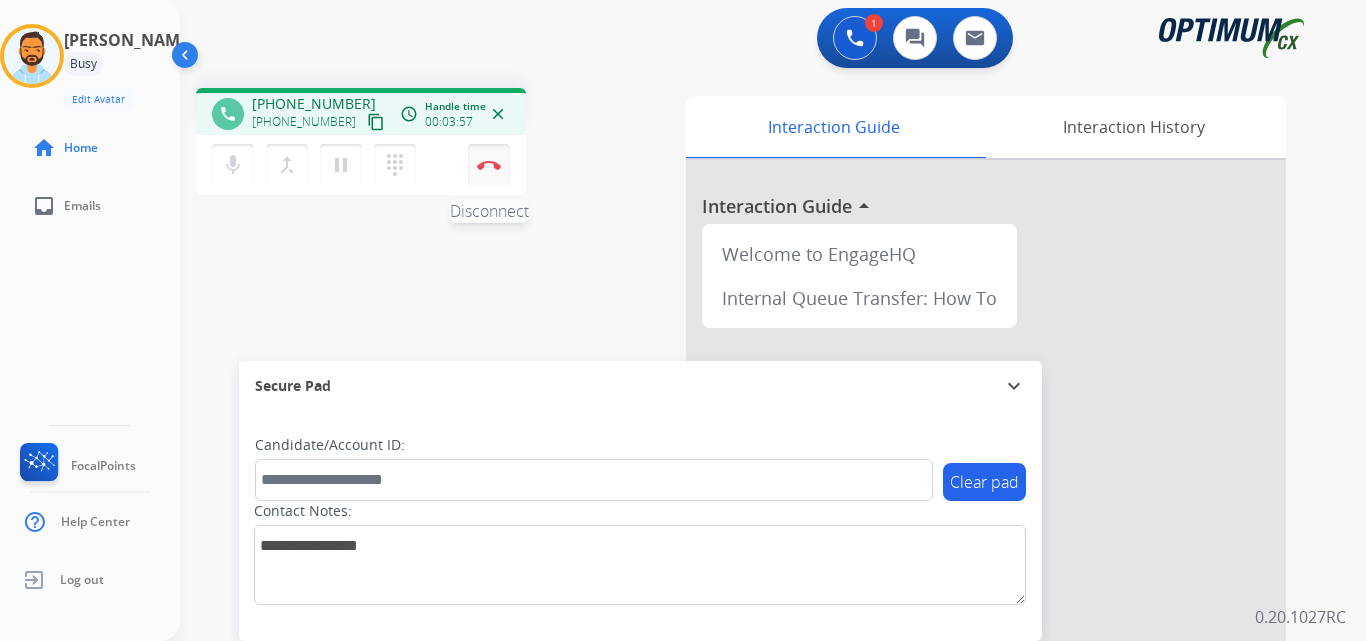 click at bounding box center (489, 165) 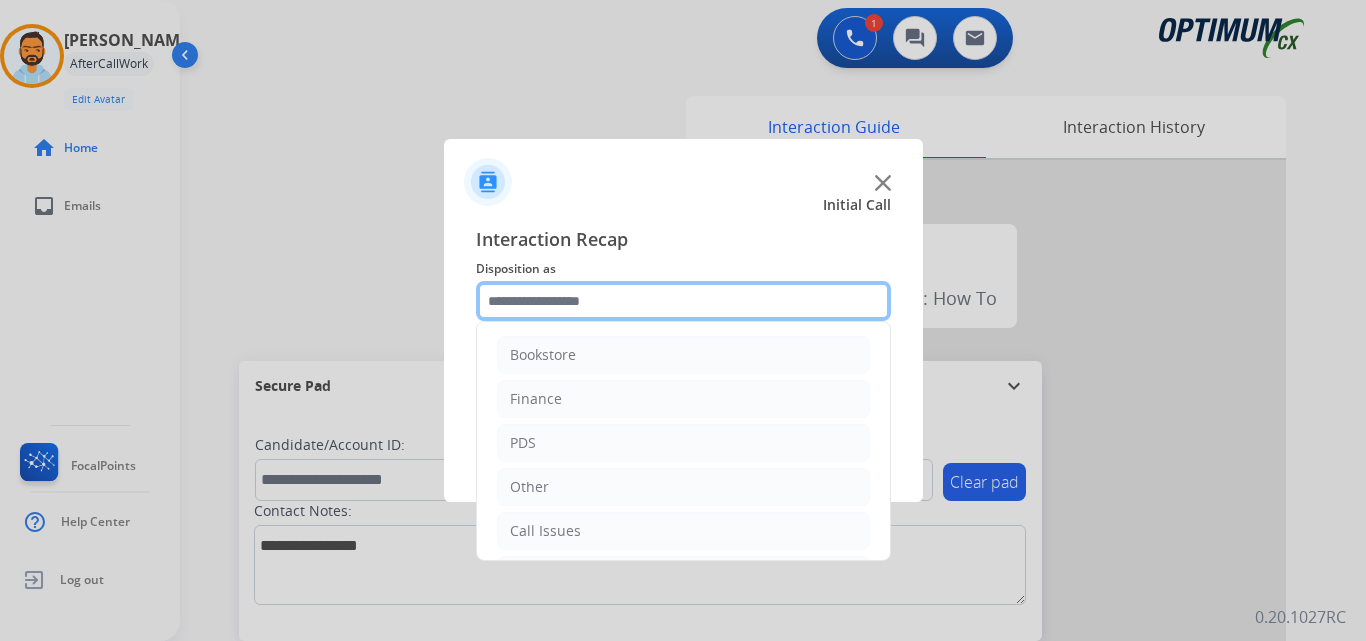 click 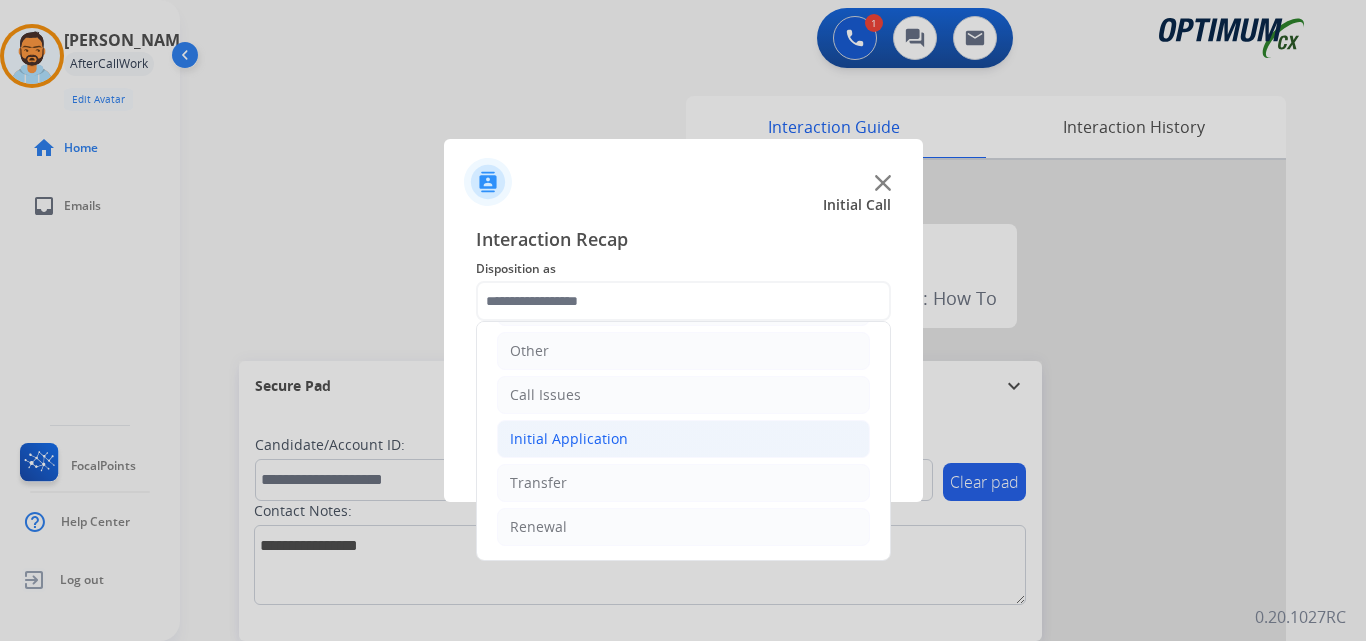 click on "Initial Application" 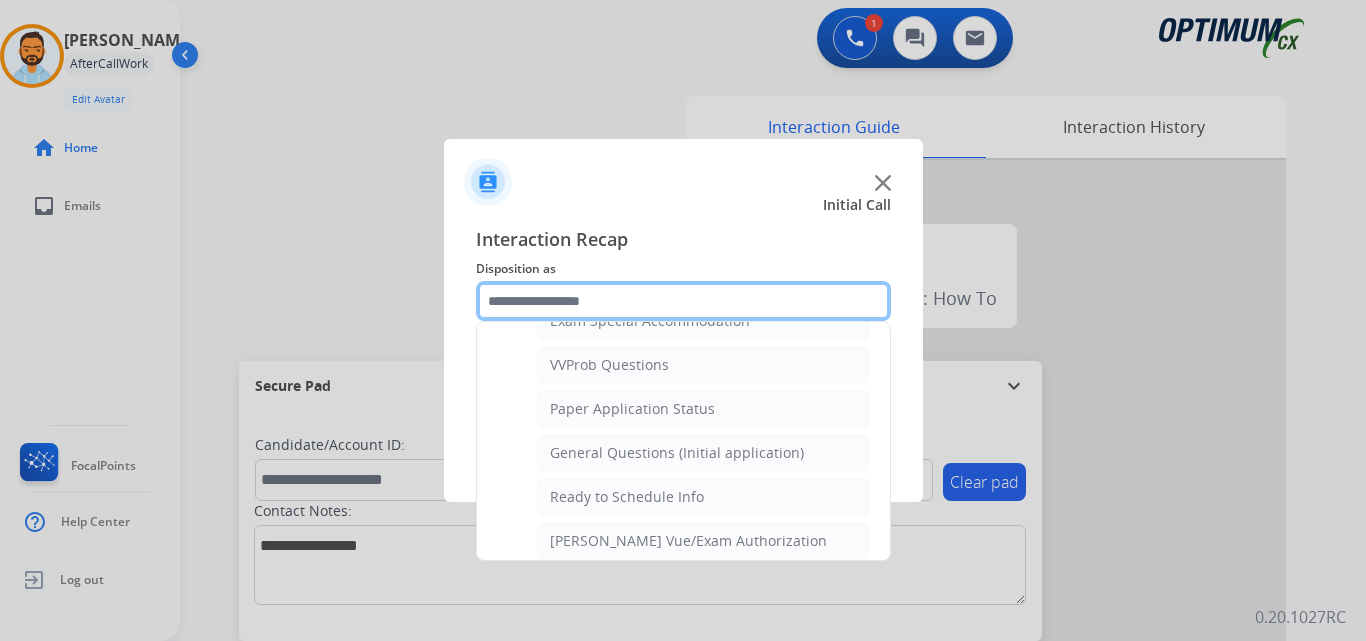 scroll, scrollTop: 1212, scrollLeft: 0, axis: vertical 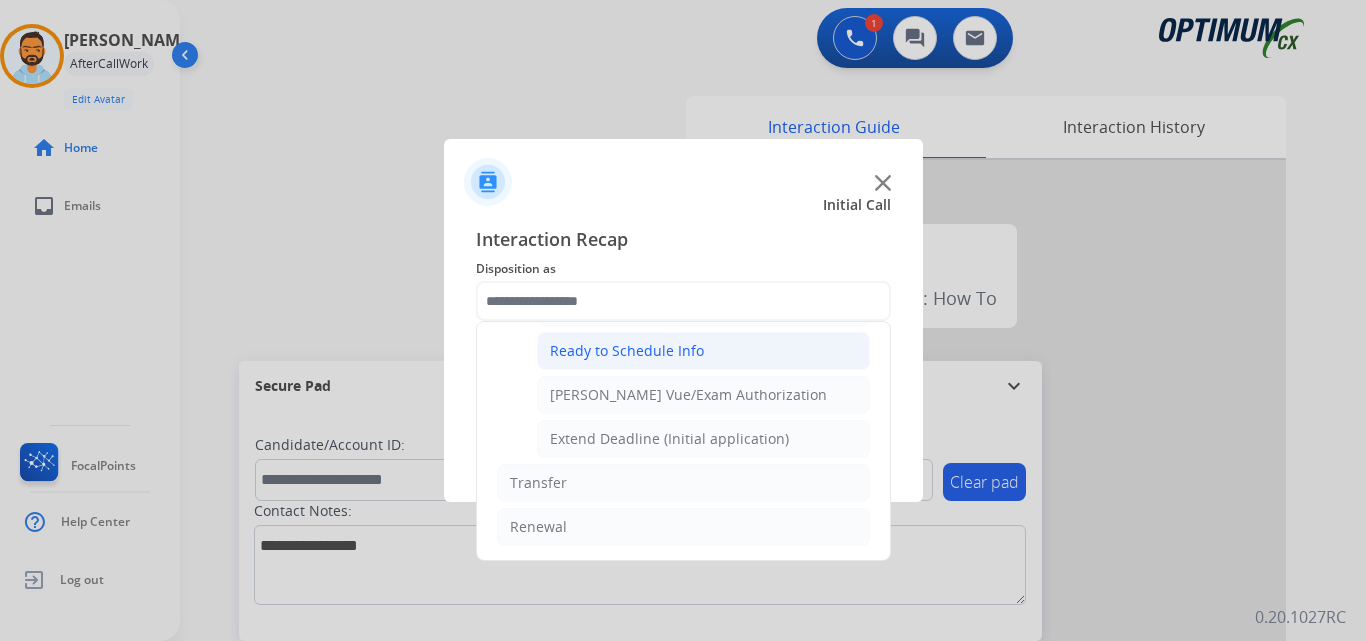 click on "Ready to Schedule Info" 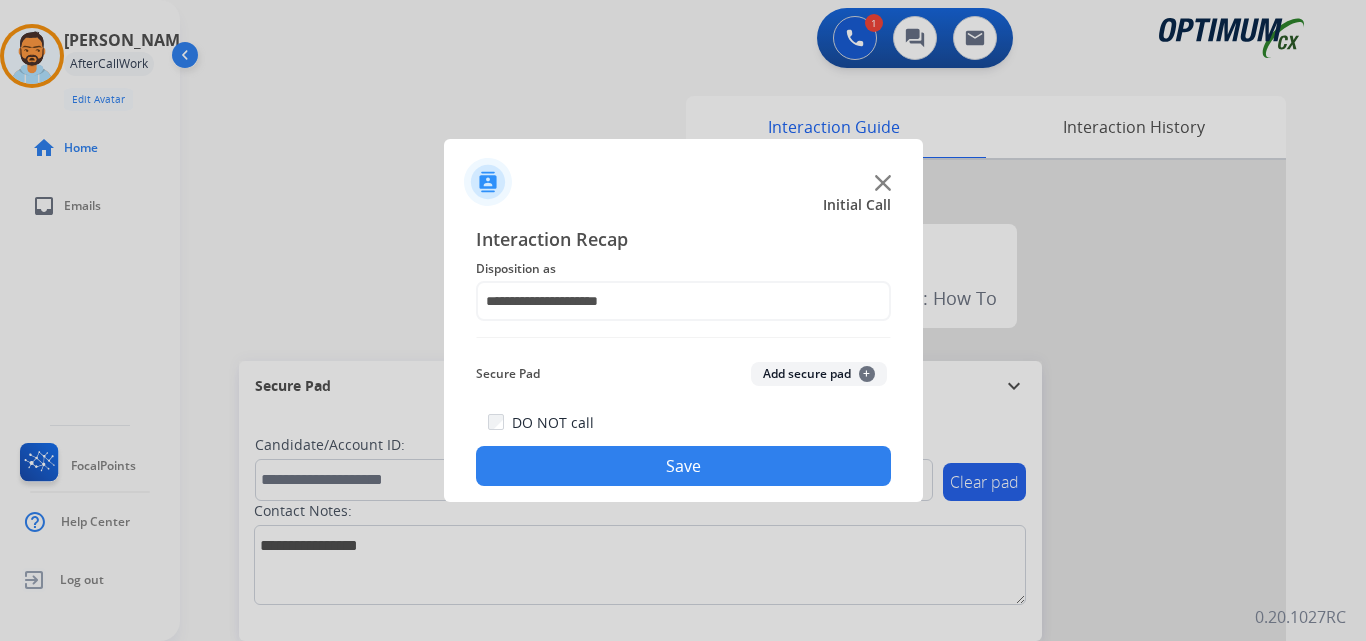 click on "Save" 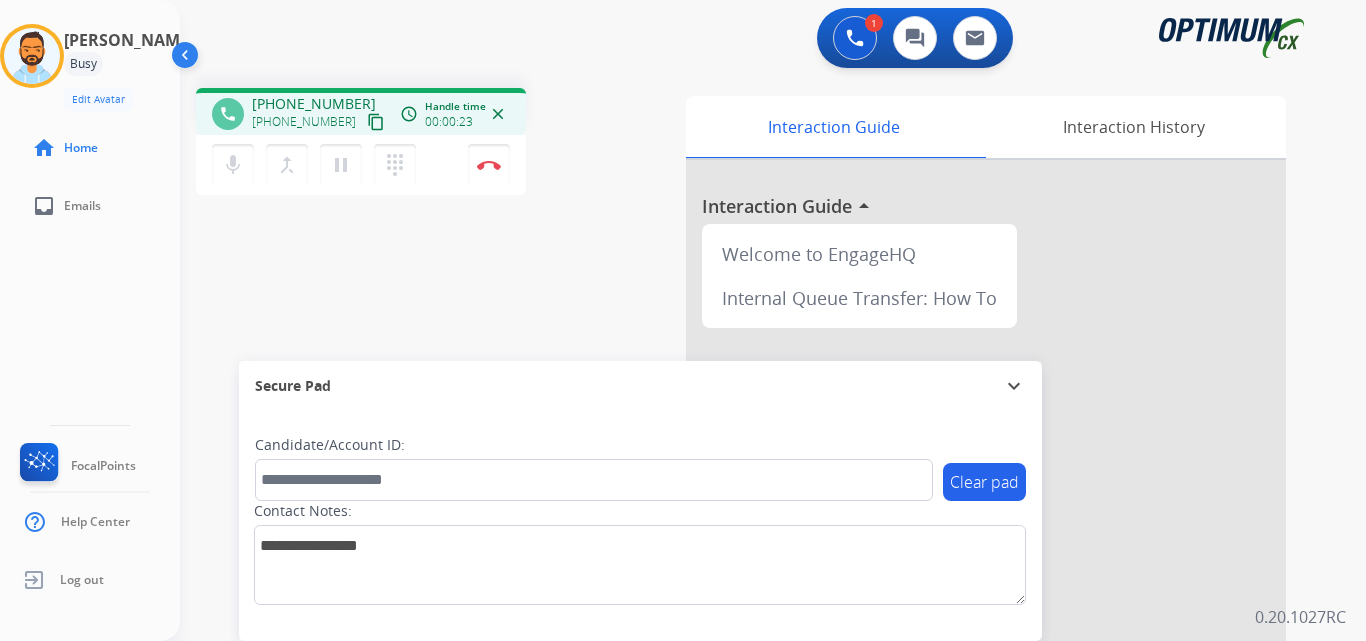 click on "content_copy" at bounding box center (376, 122) 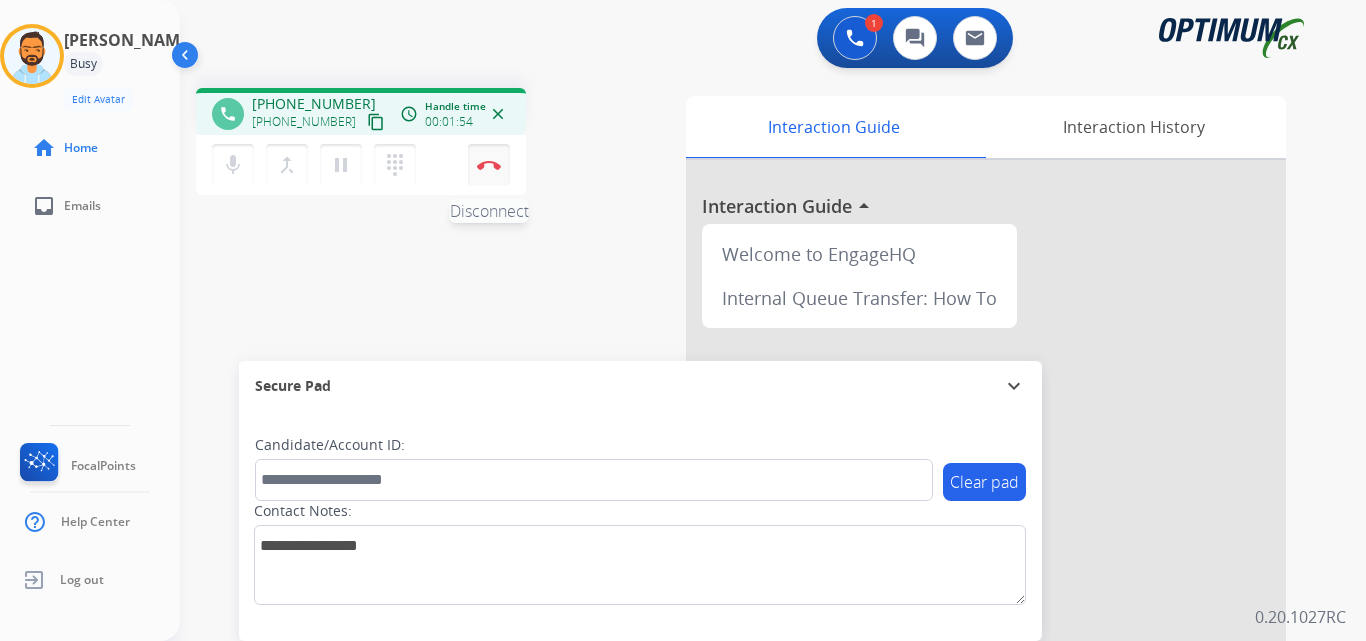 click at bounding box center [489, 165] 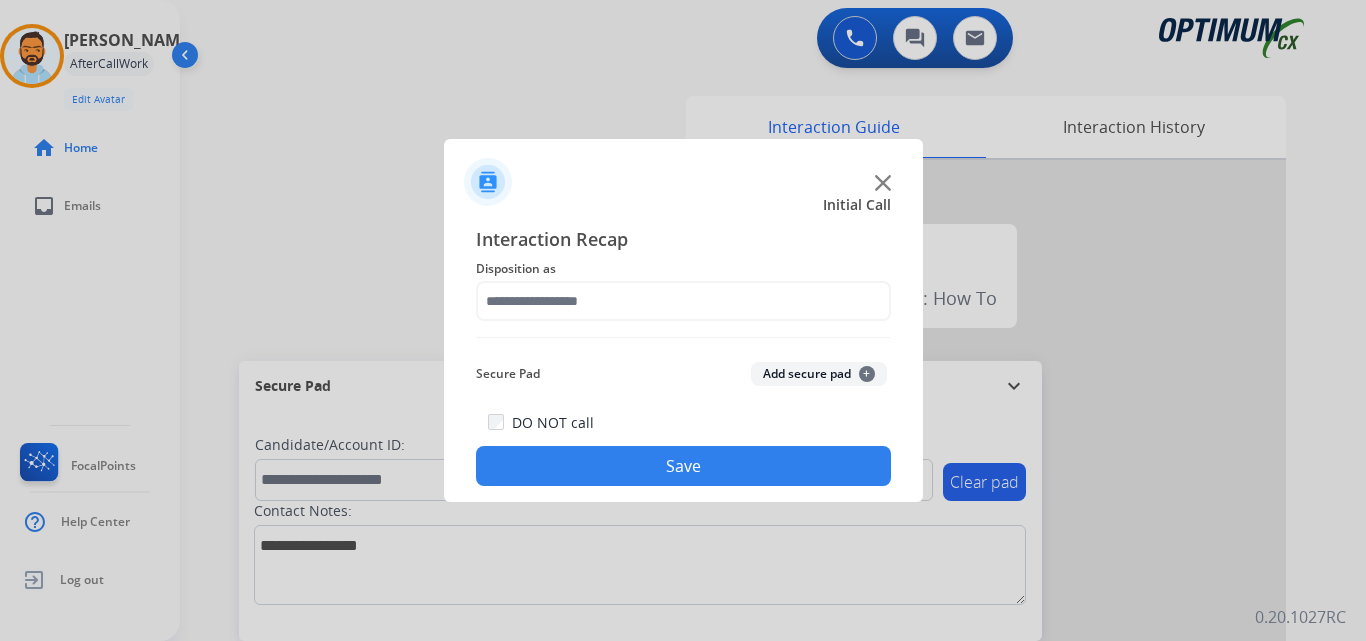 click on "Disposition as" 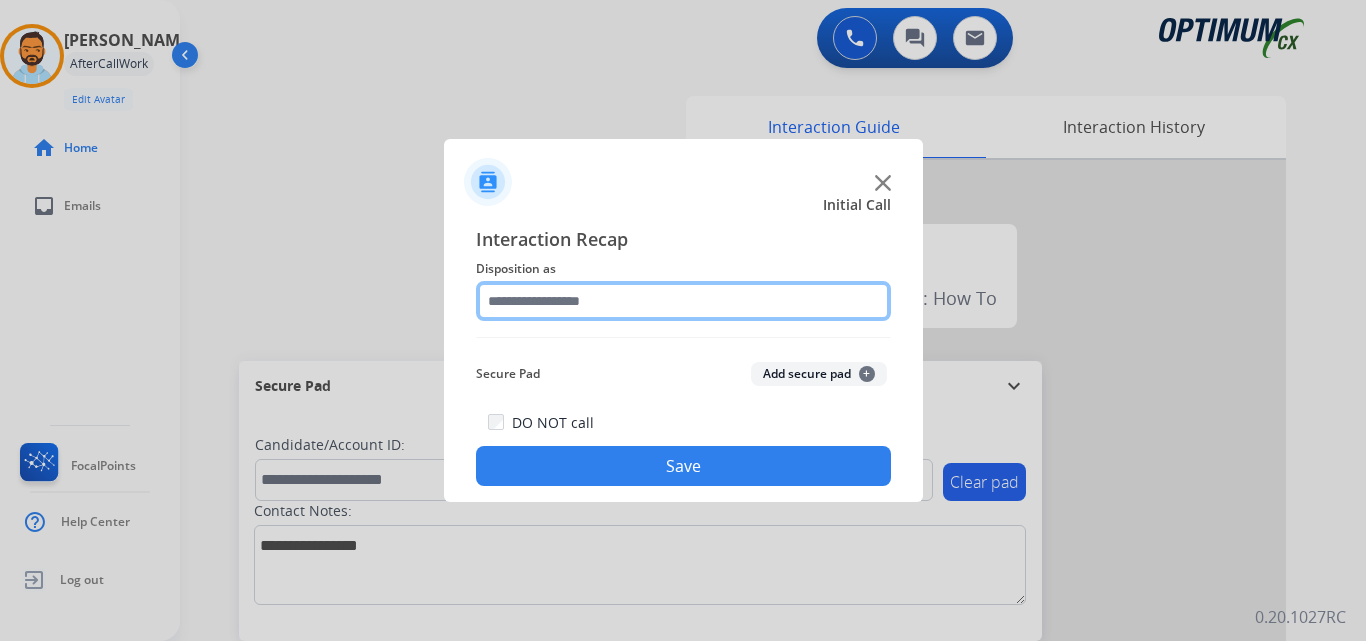 click 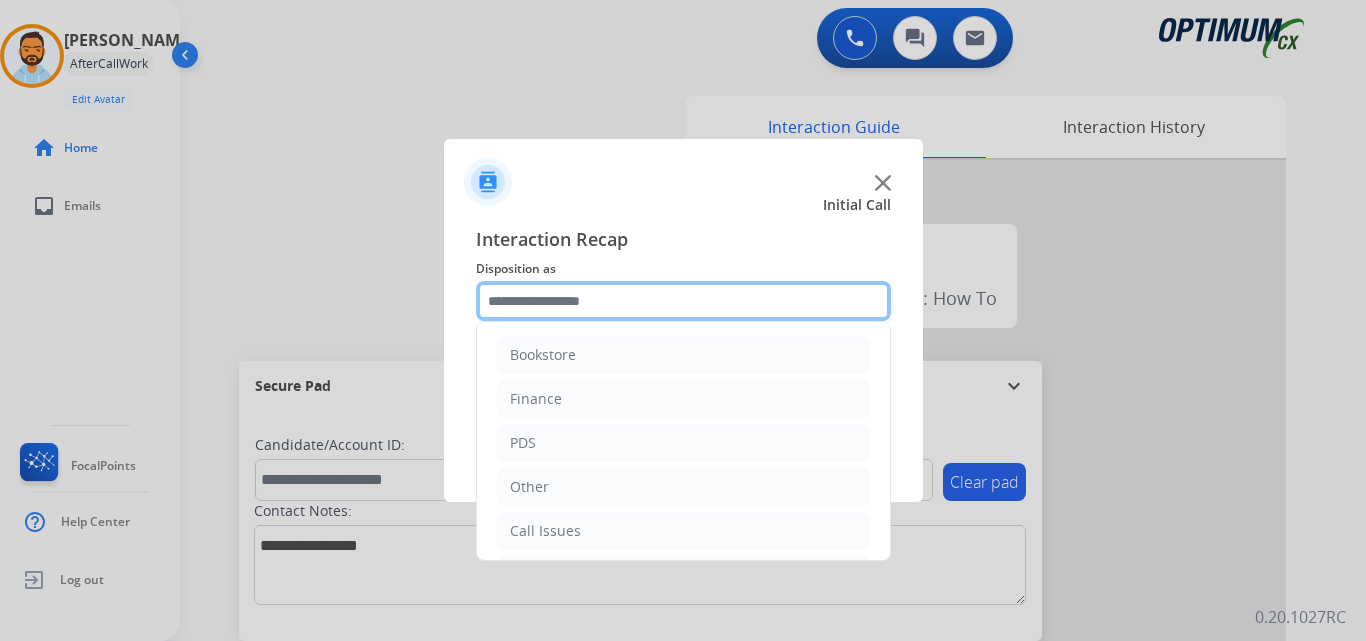 scroll, scrollTop: 136, scrollLeft: 0, axis: vertical 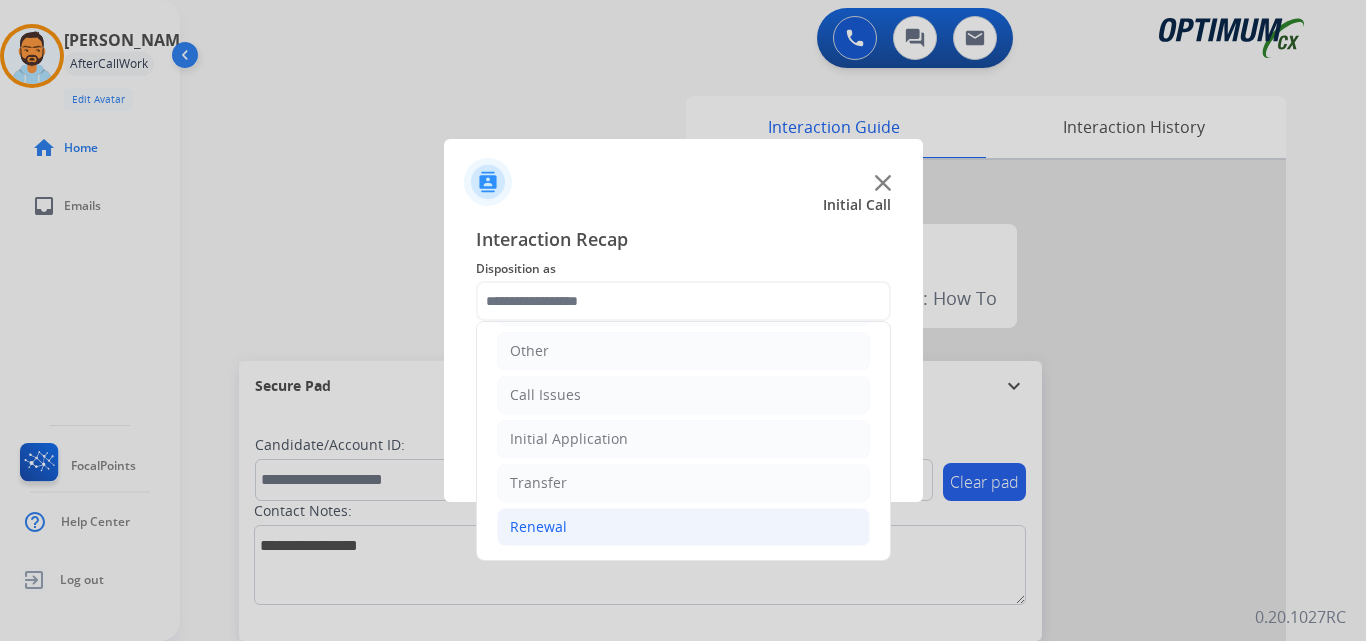 click on "Renewal" 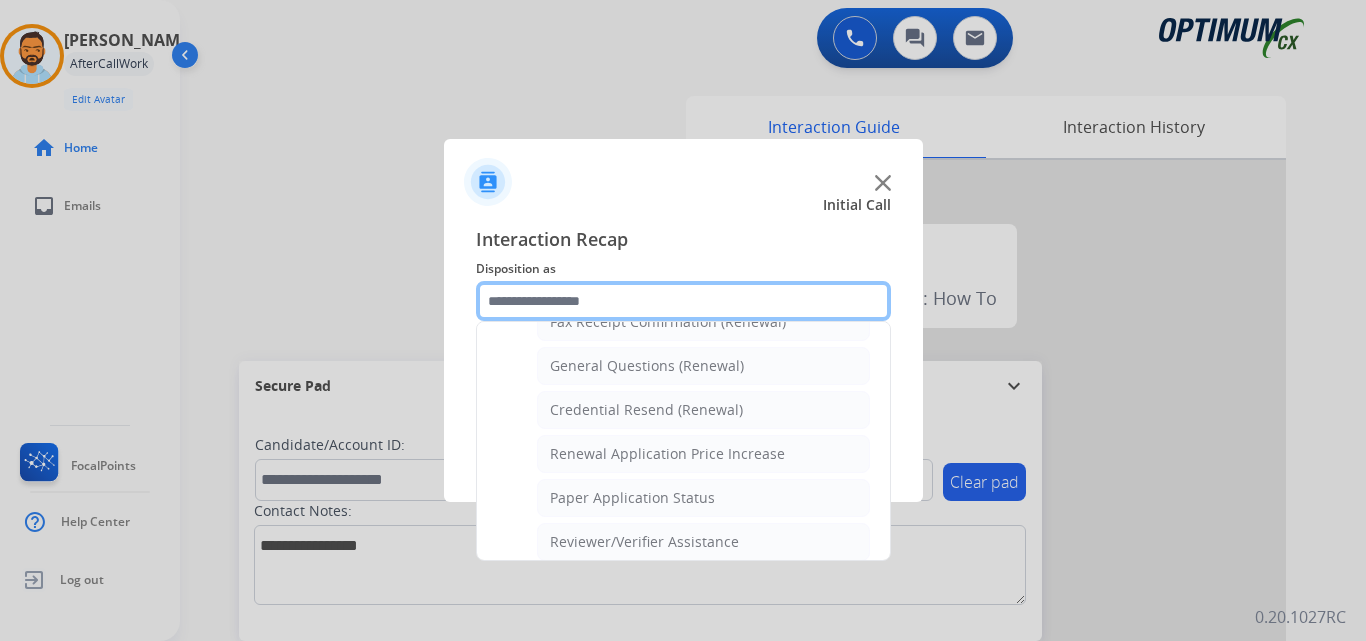 scroll, scrollTop: 572, scrollLeft: 0, axis: vertical 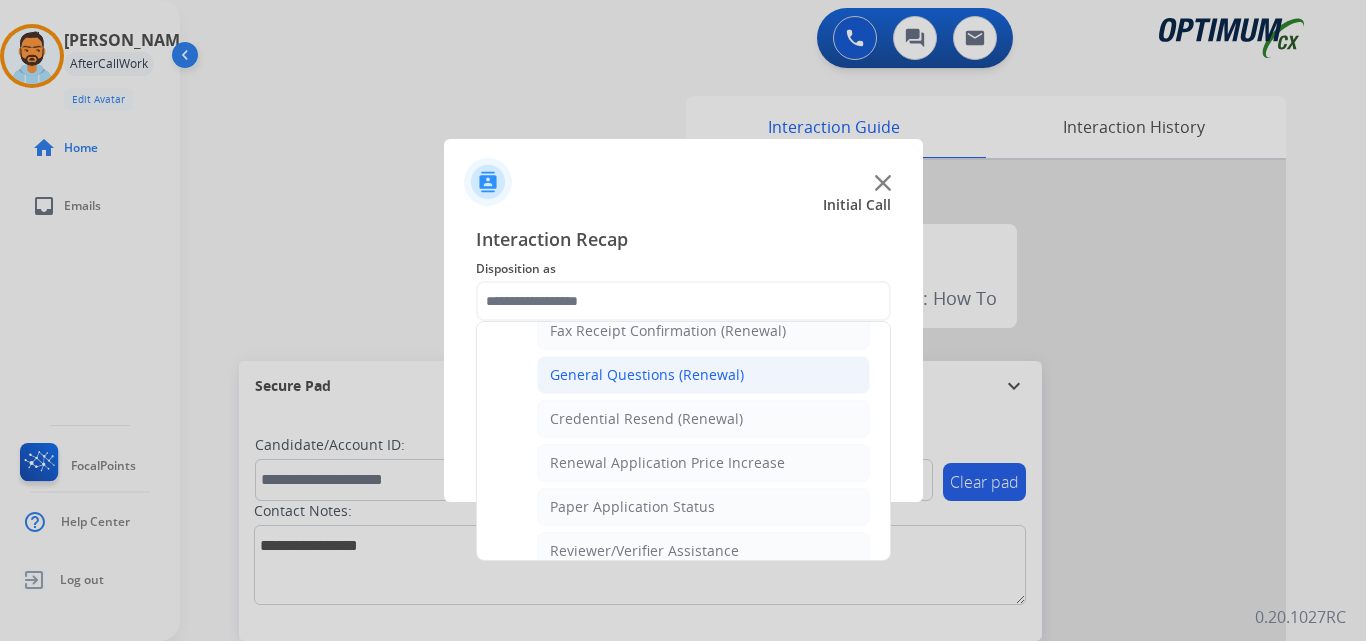 click on "General Questions (Renewal)" 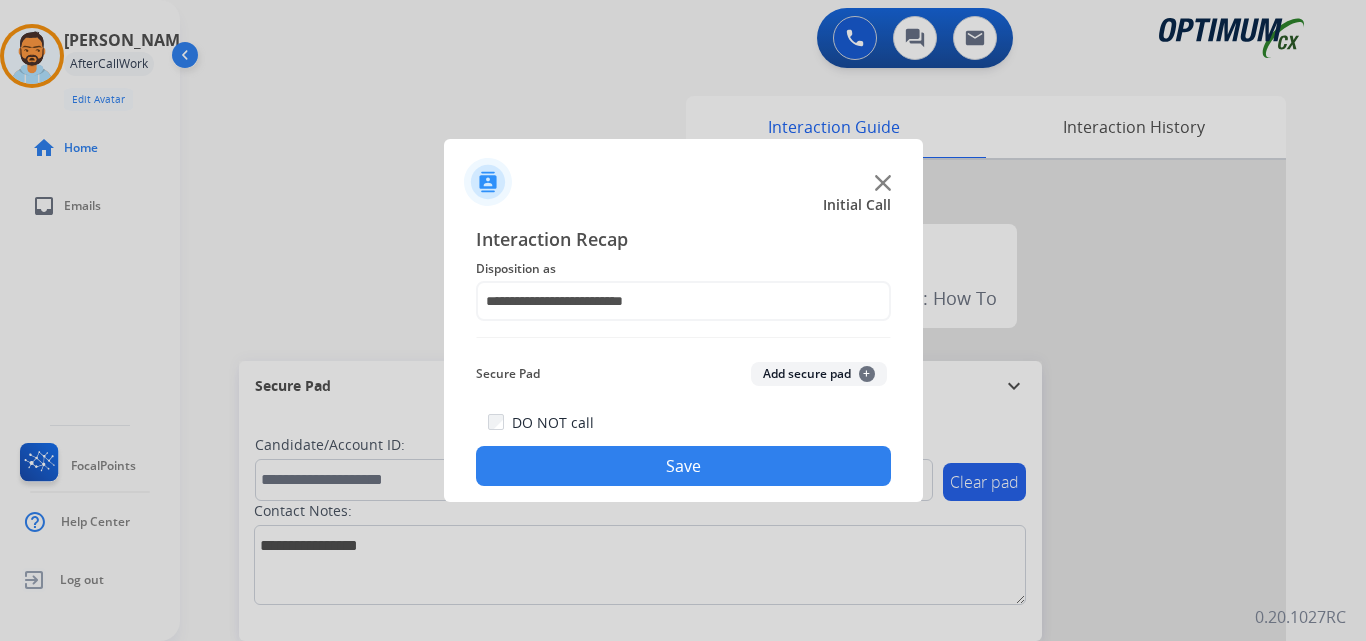 click on "Save" 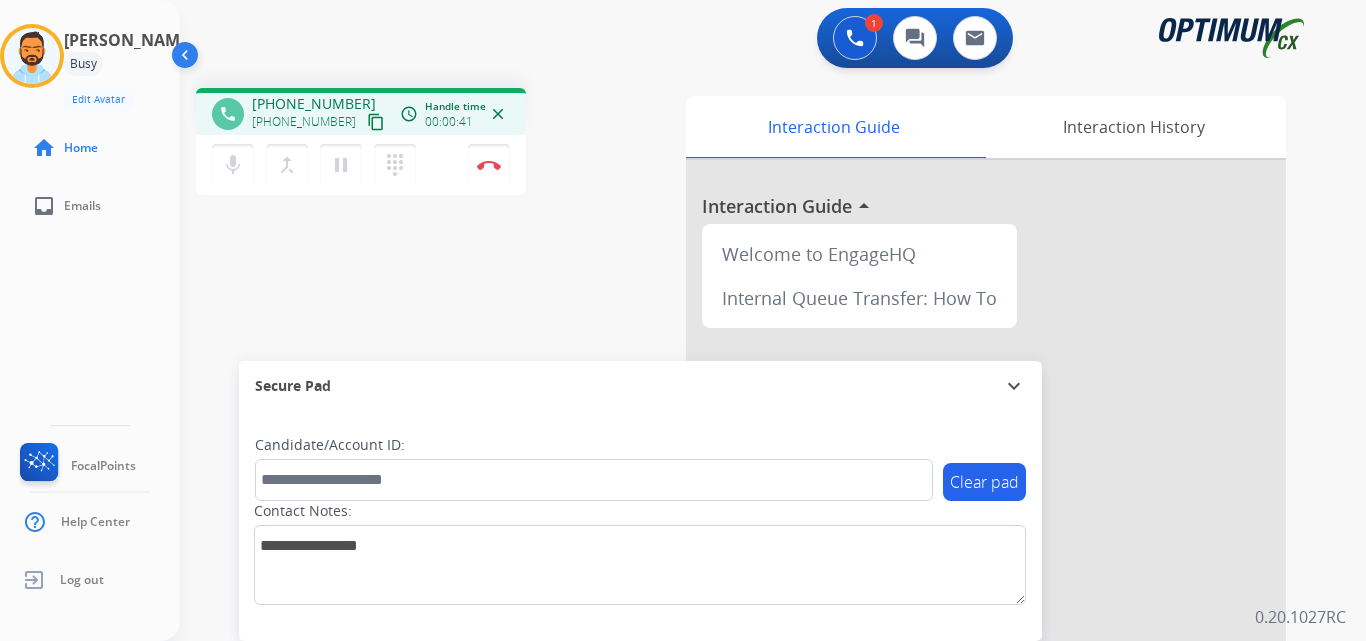 click on "content_copy" at bounding box center [376, 122] 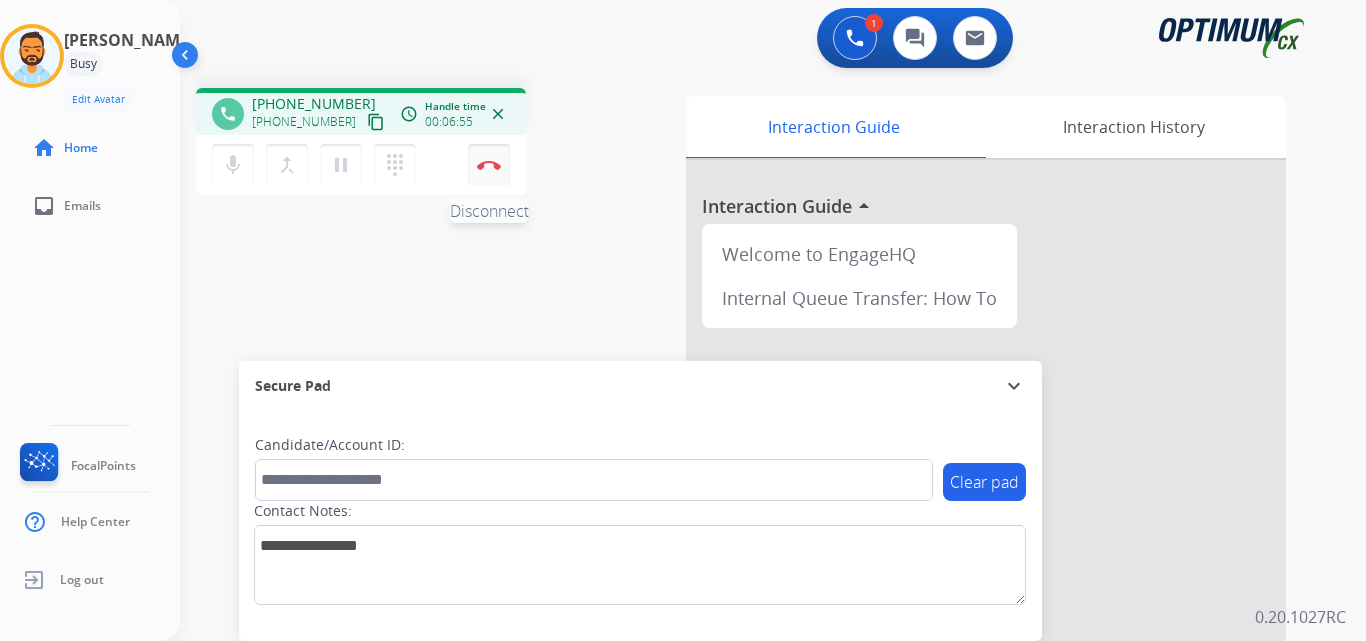 click at bounding box center (489, 165) 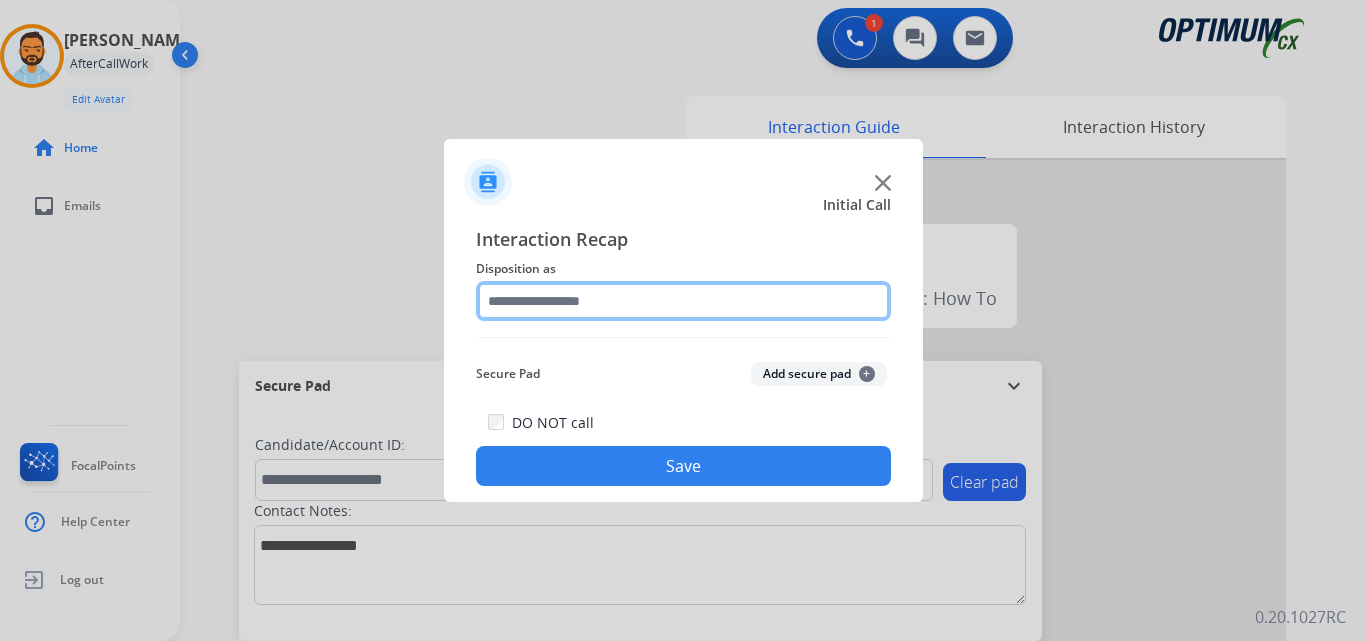 click 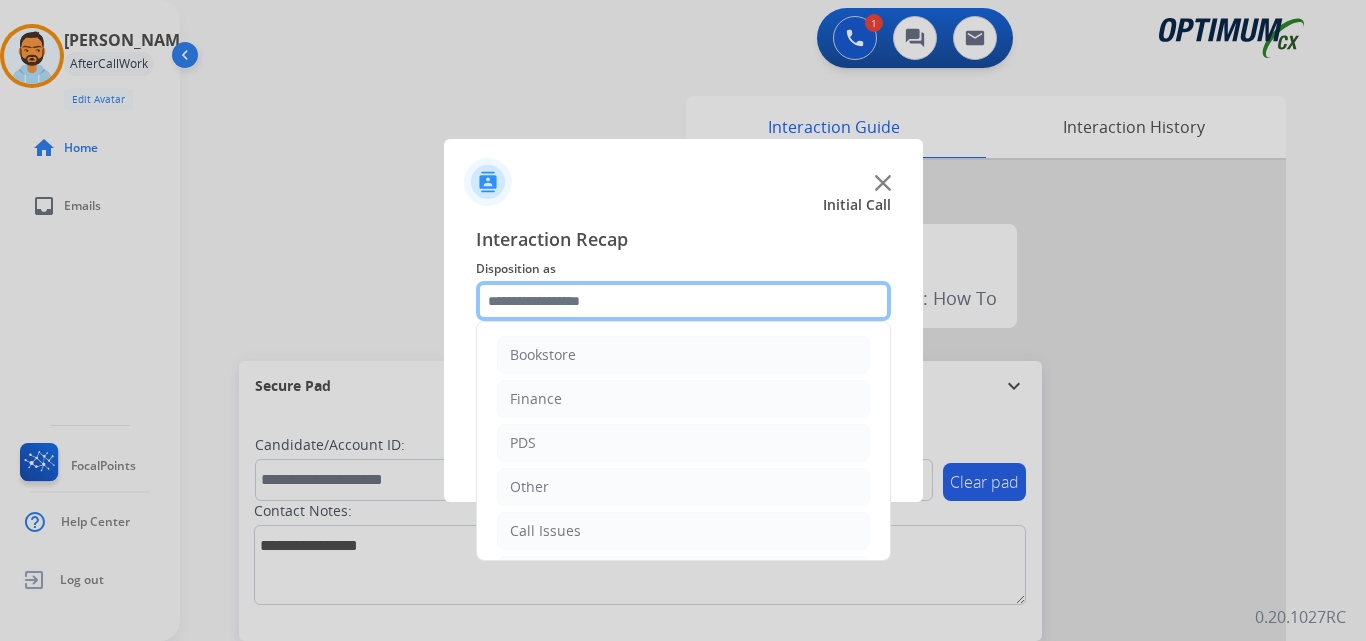 scroll, scrollTop: 136, scrollLeft: 0, axis: vertical 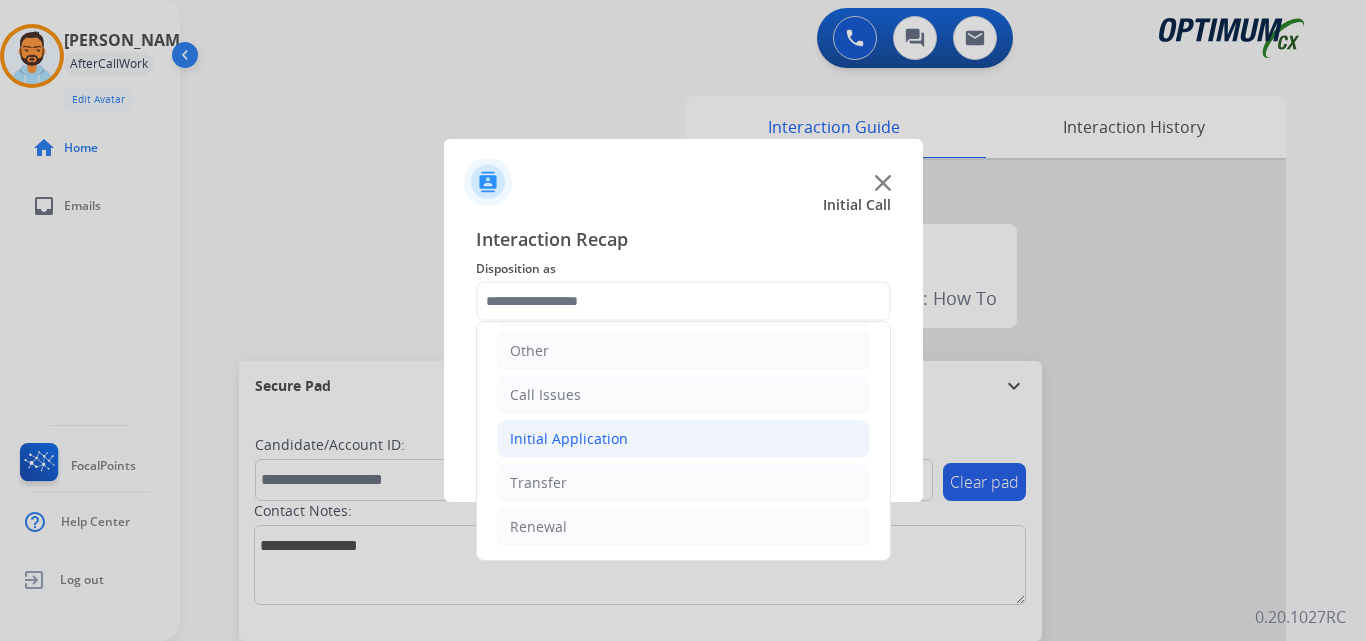 click on "Initial Application" 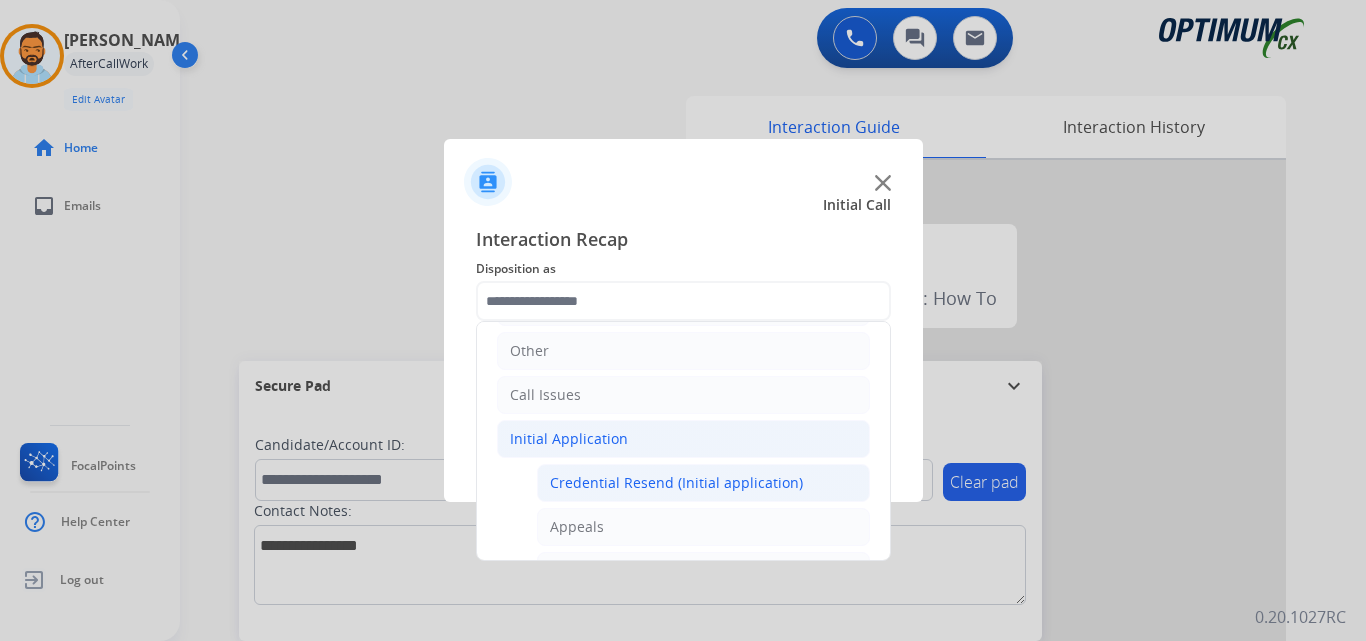 click on "Credential Resend (Initial application)" 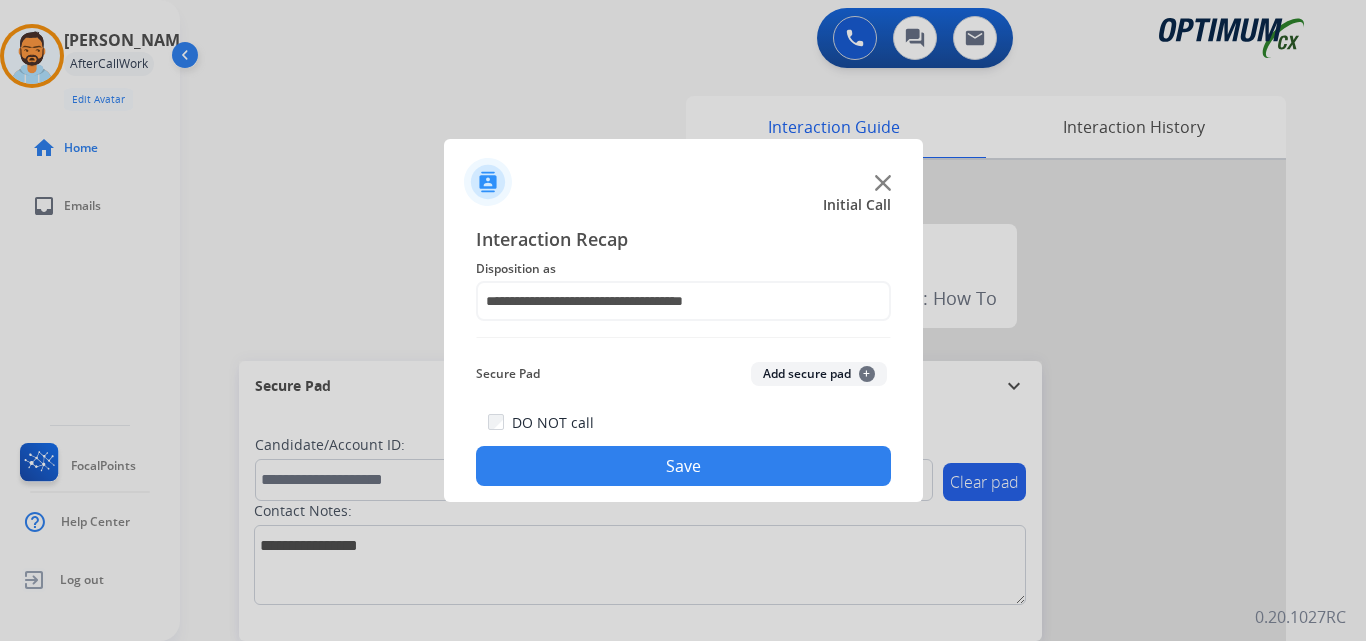 click on "Save" 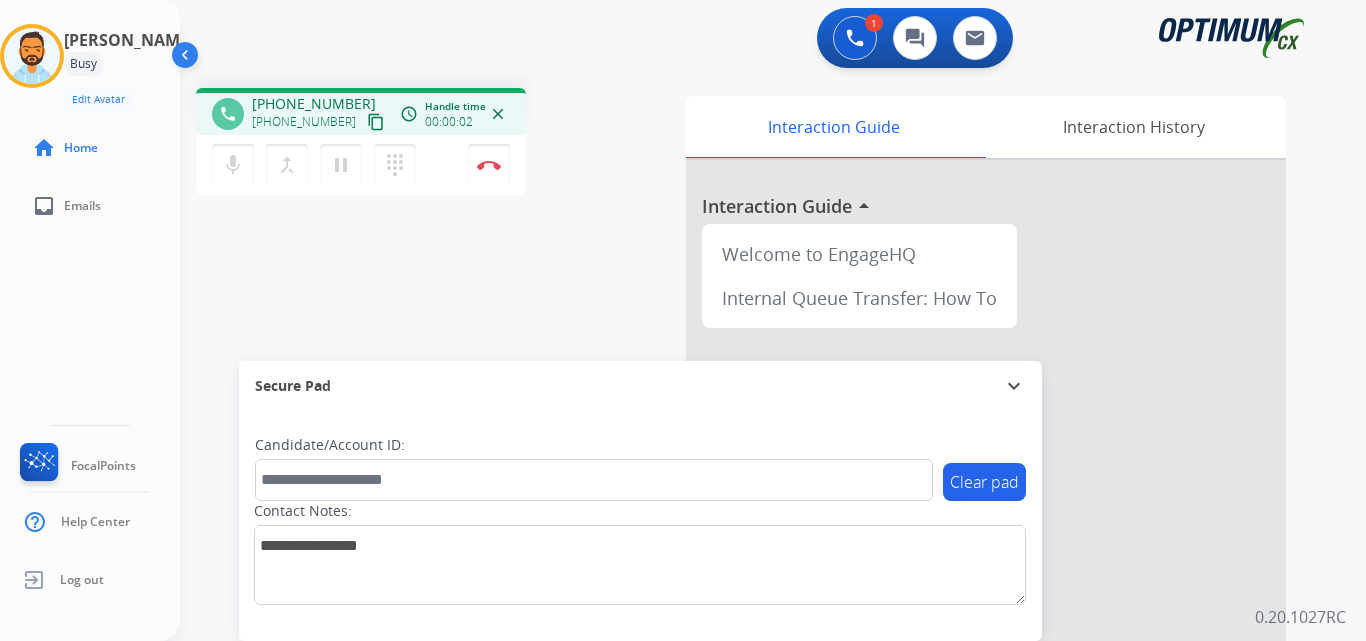 click on "content_copy" at bounding box center [376, 122] 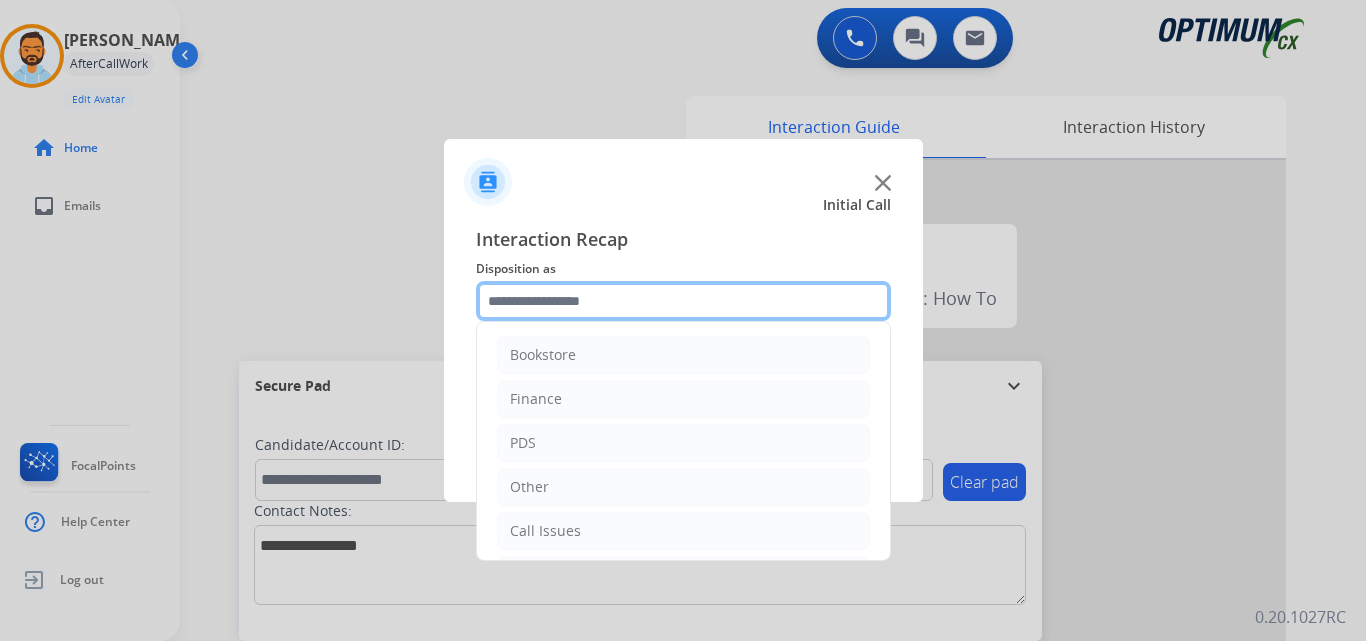 click 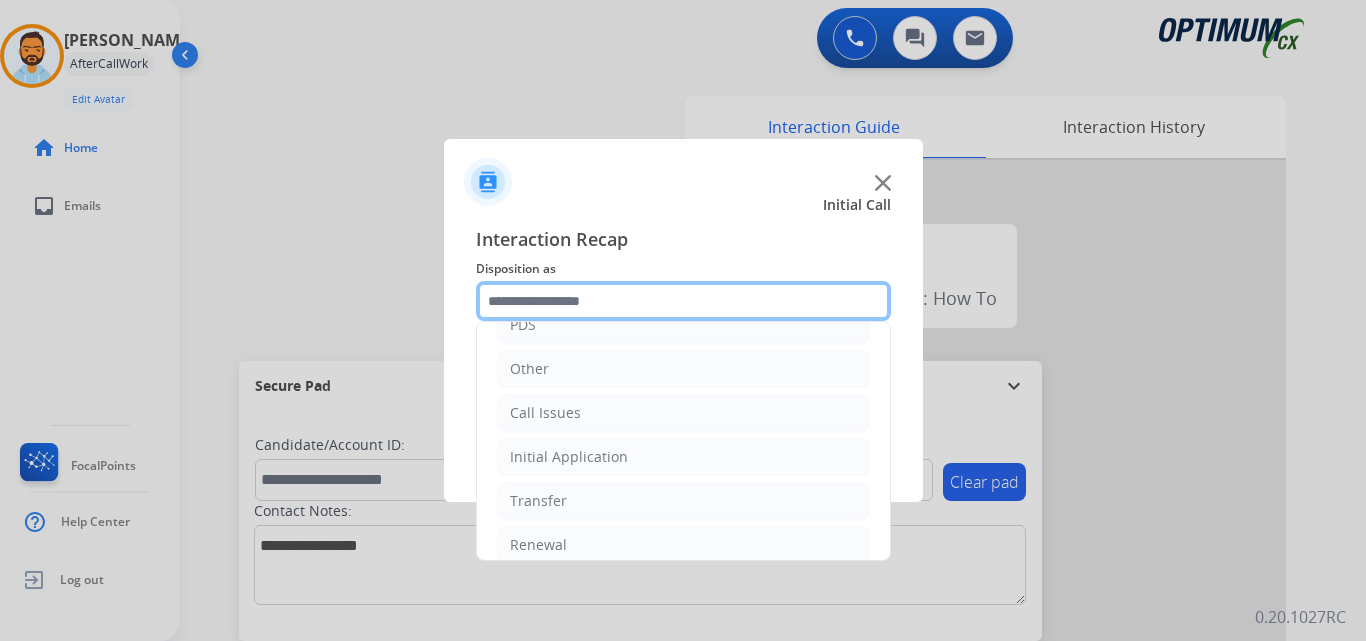 scroll, scrollTop: 136, scrollLeft: 0, axis: vertical 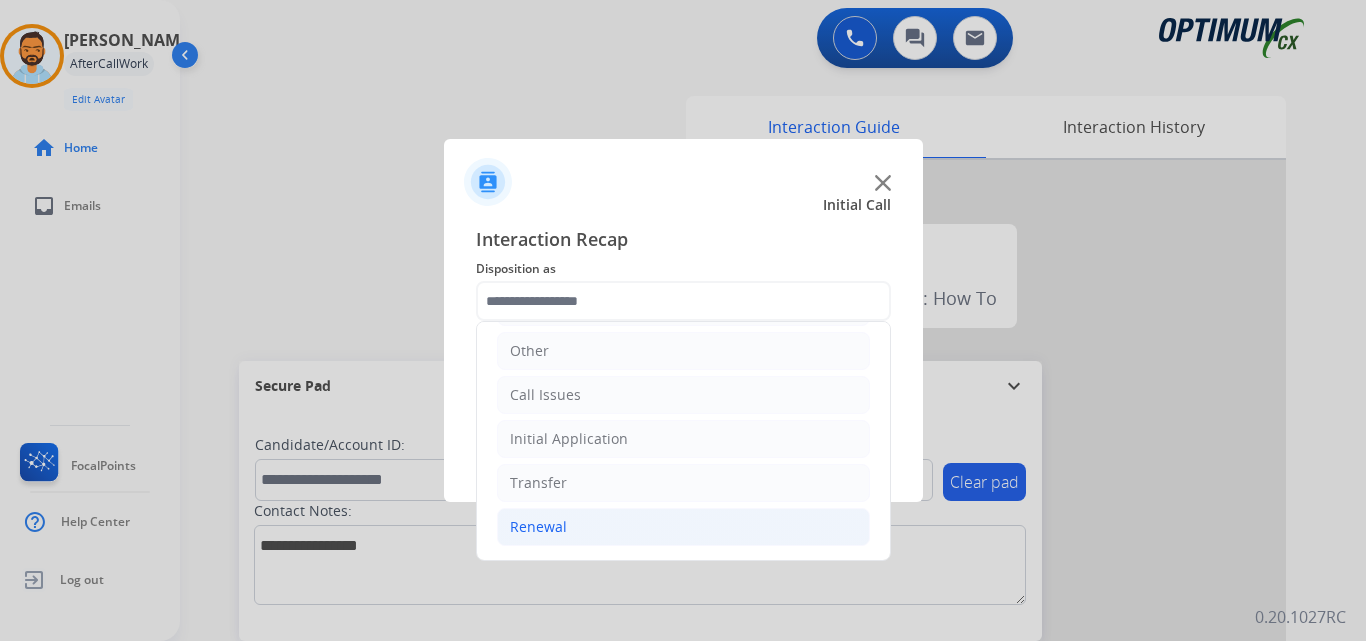 click on "Renewal" 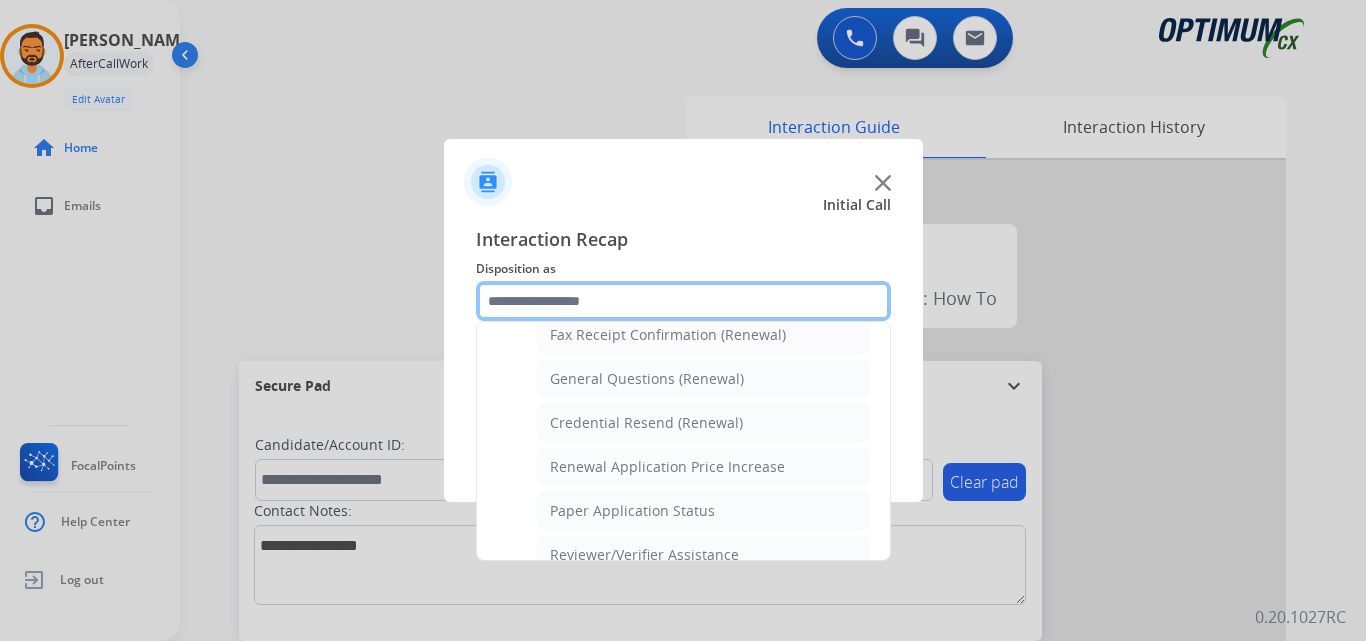 scroll, scrollTop: 556, scrollLeft: 0, axis: vertical 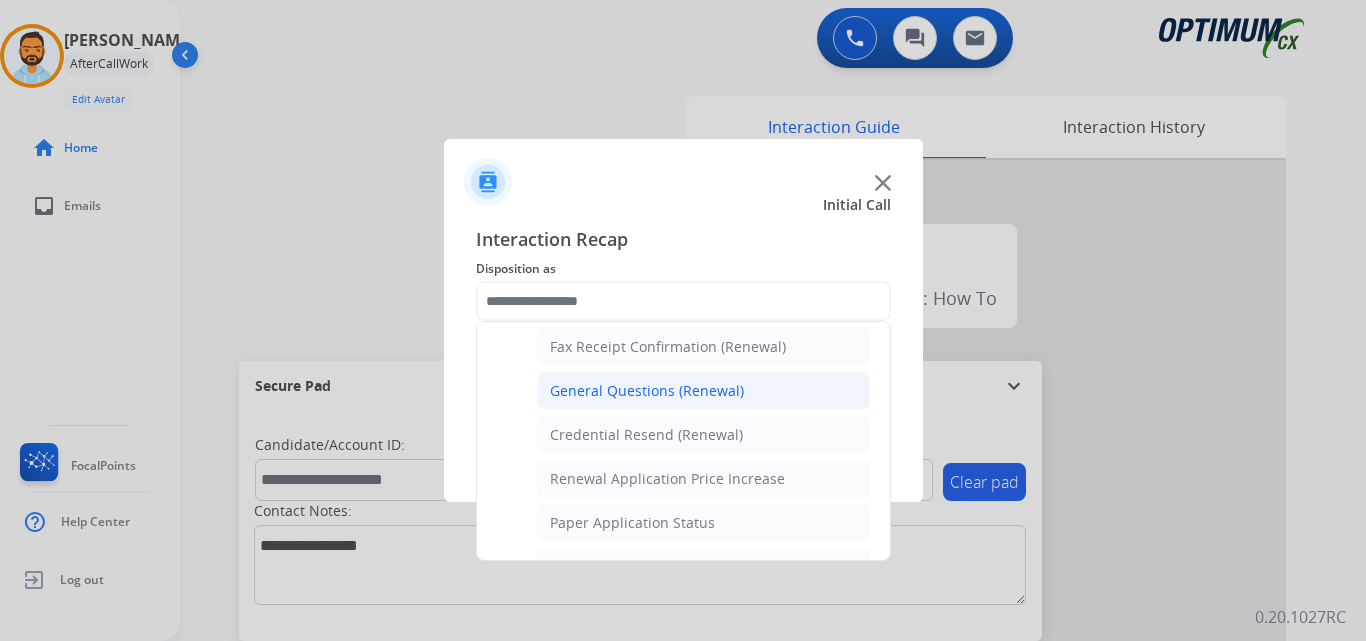 click on "General Questions (Renewal)" 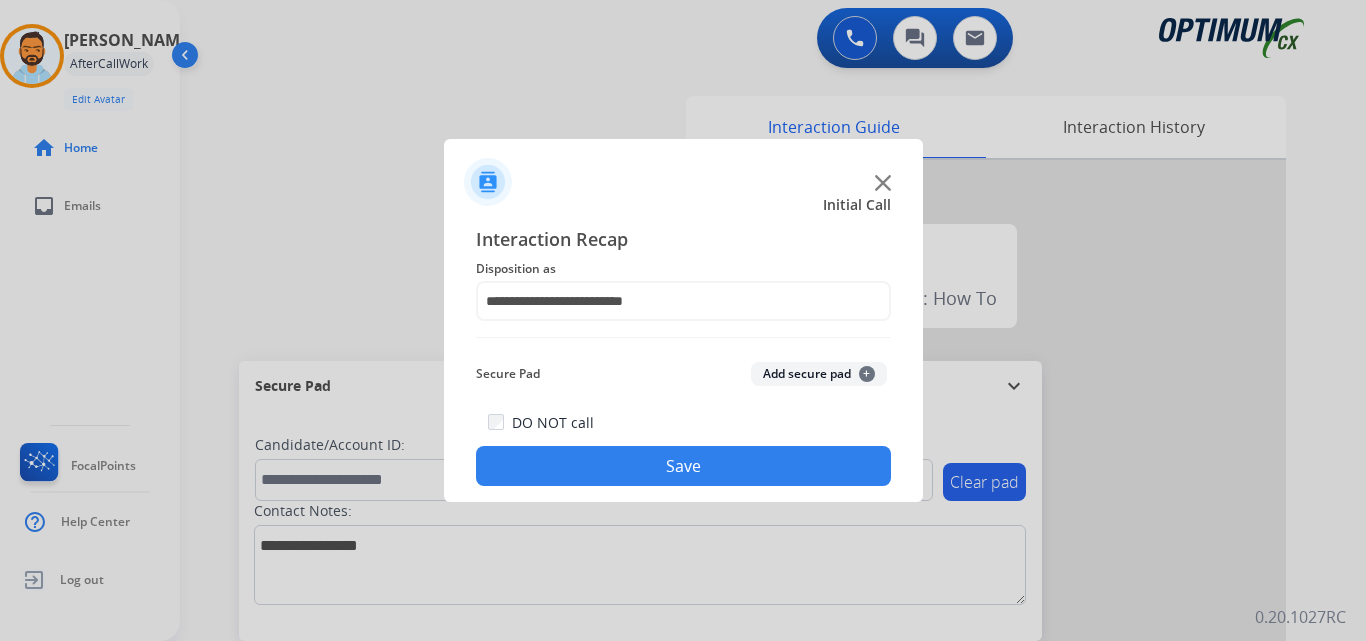 click on "Save" 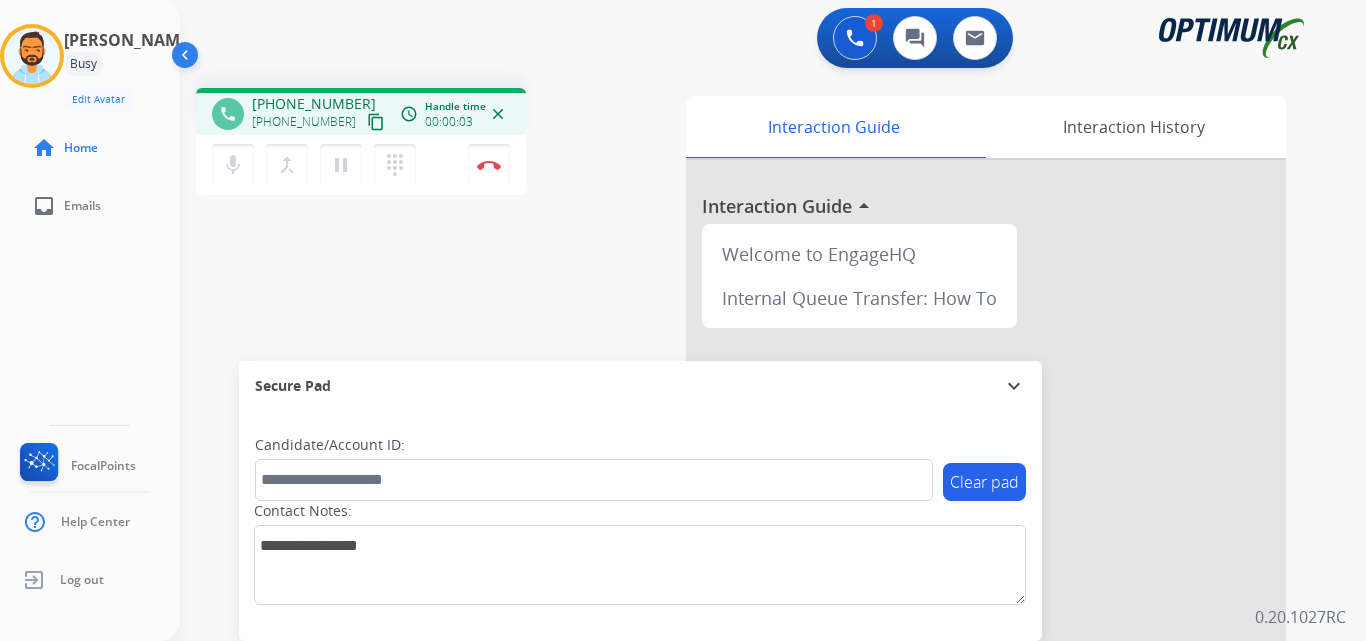 click on "content_copy" at bounding box center (376, 122) 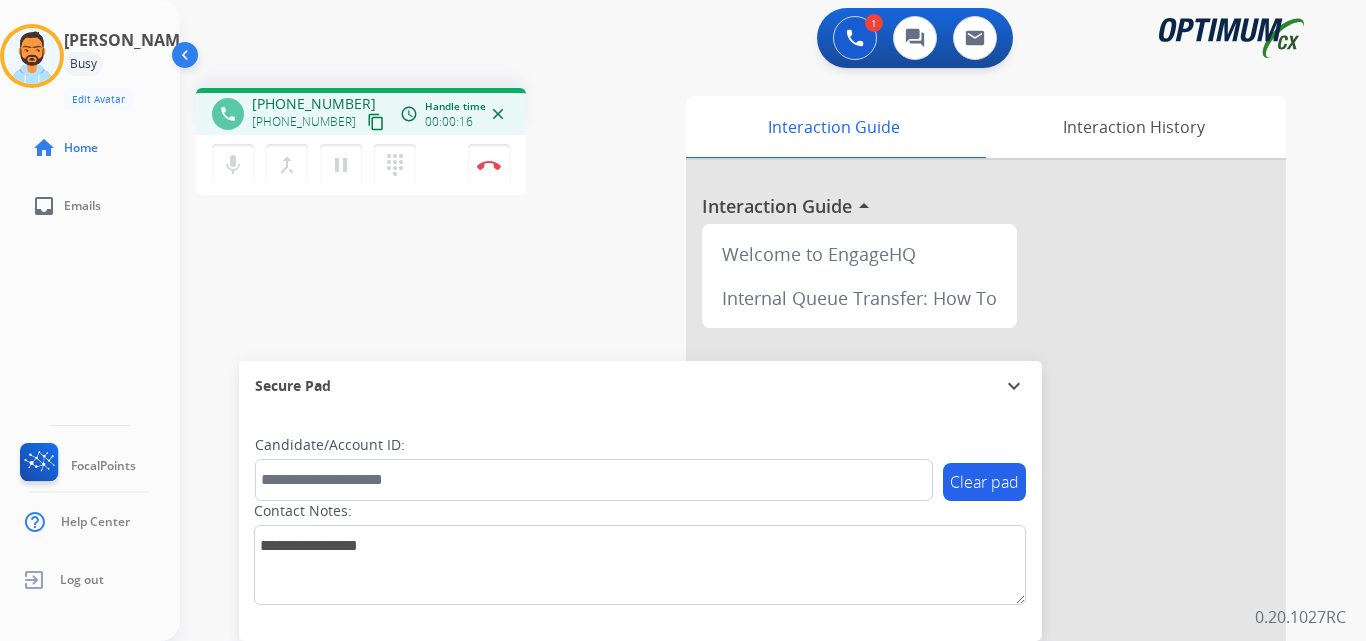 click on "content_copy" at bounding box center (376, 122) 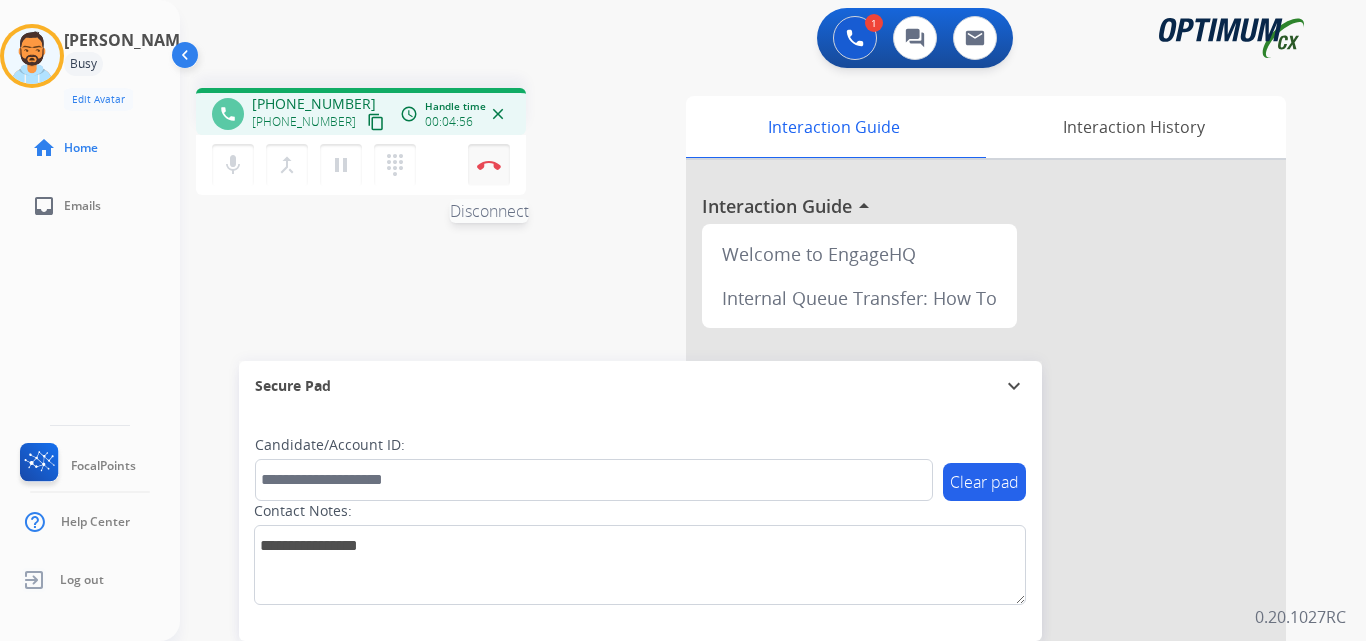 click at bounding box center (489, 165) 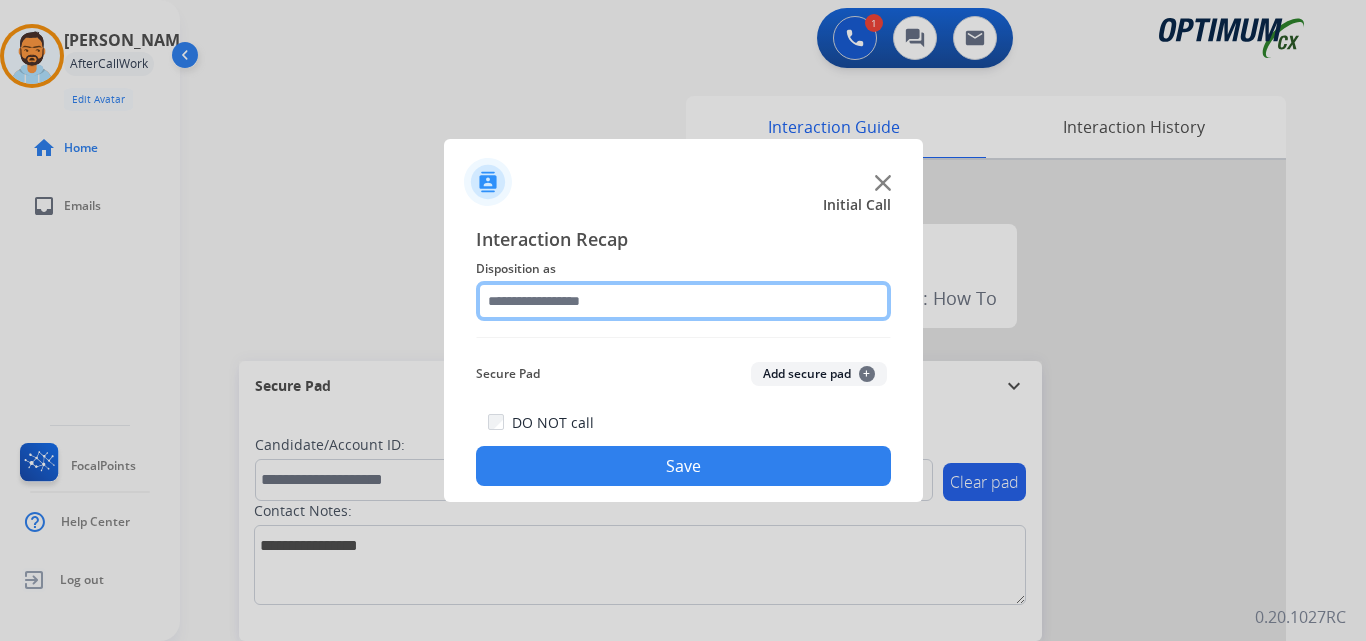 click 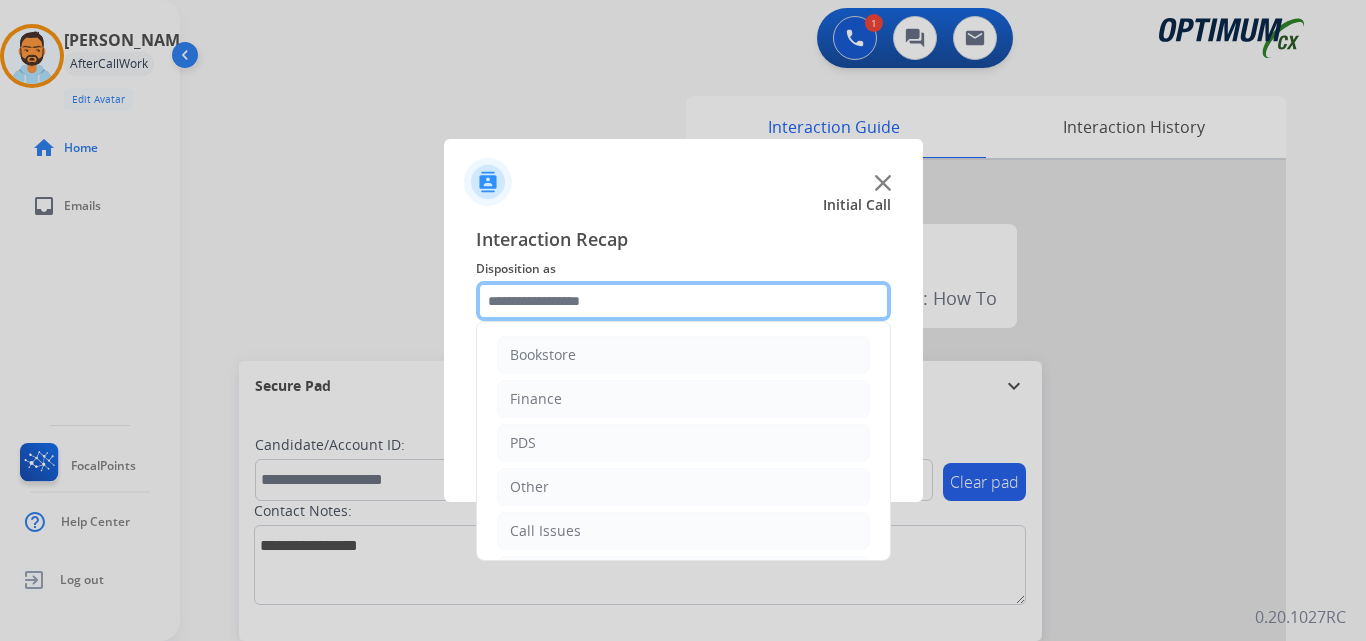 scroll, scrollTop: 136, scrollLeft: 0, axis: vertical 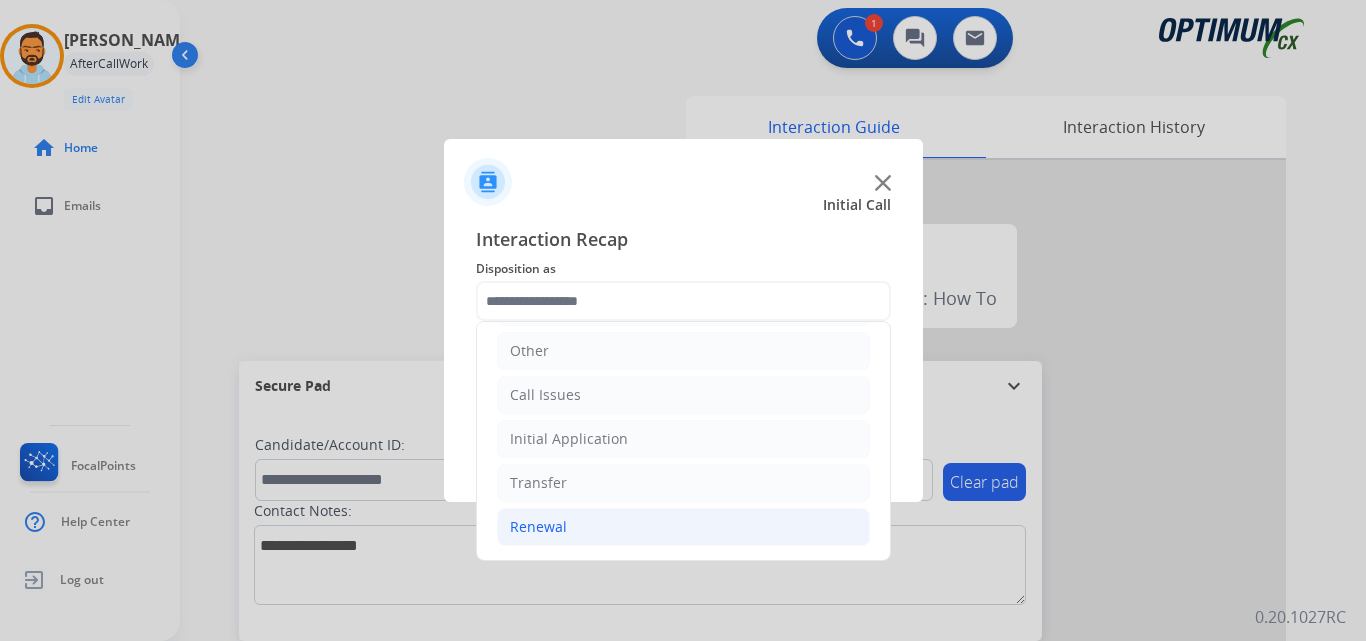 click on "Renewal" 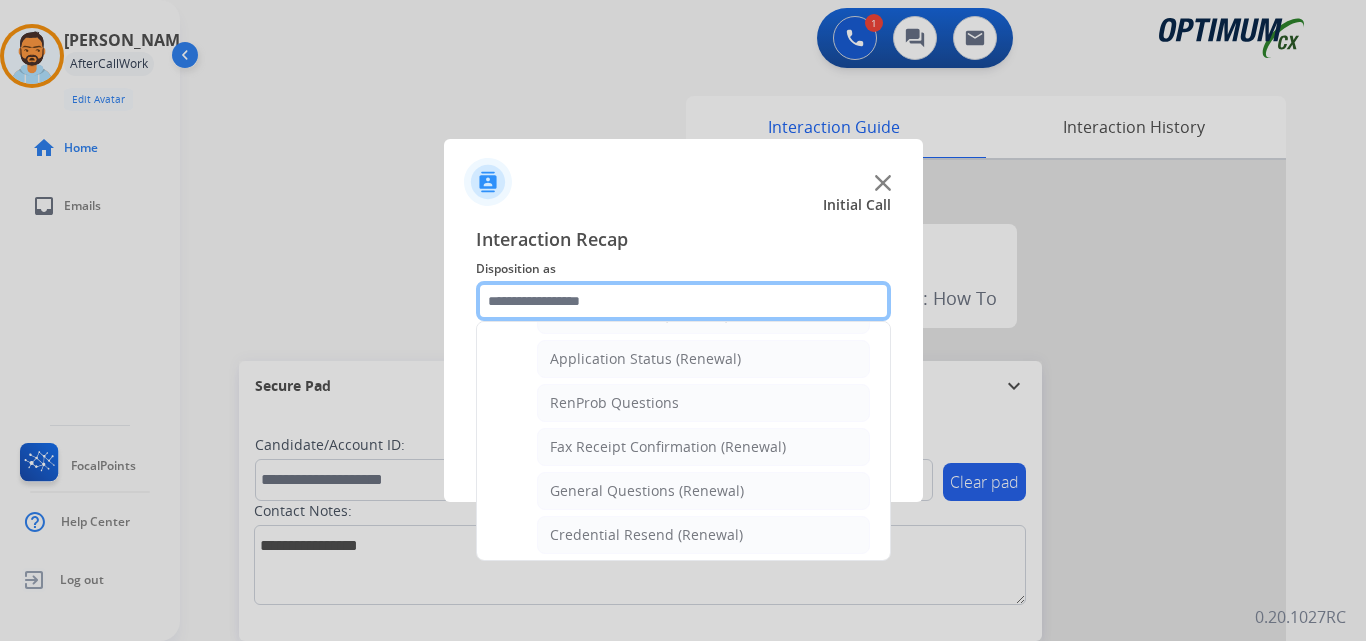scroll, scrollTop: 461, scrollLeft: 0, axis: vertical 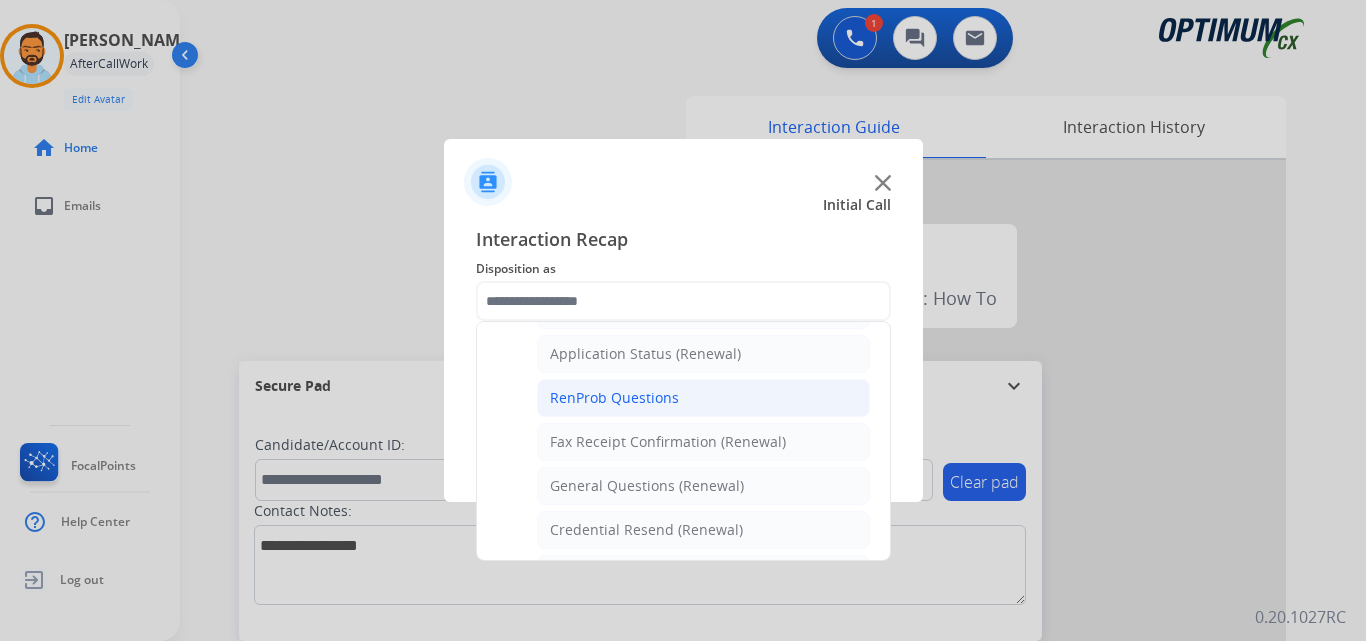 click on "RenProb Questions" 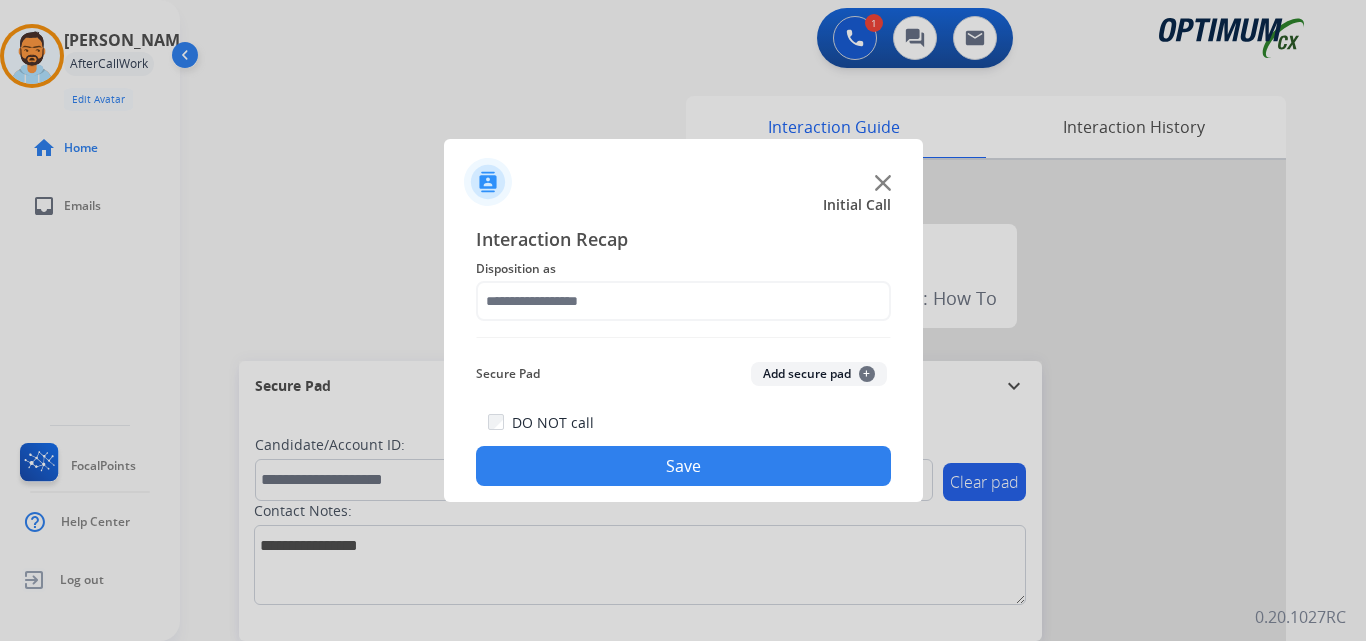 type on "**********" 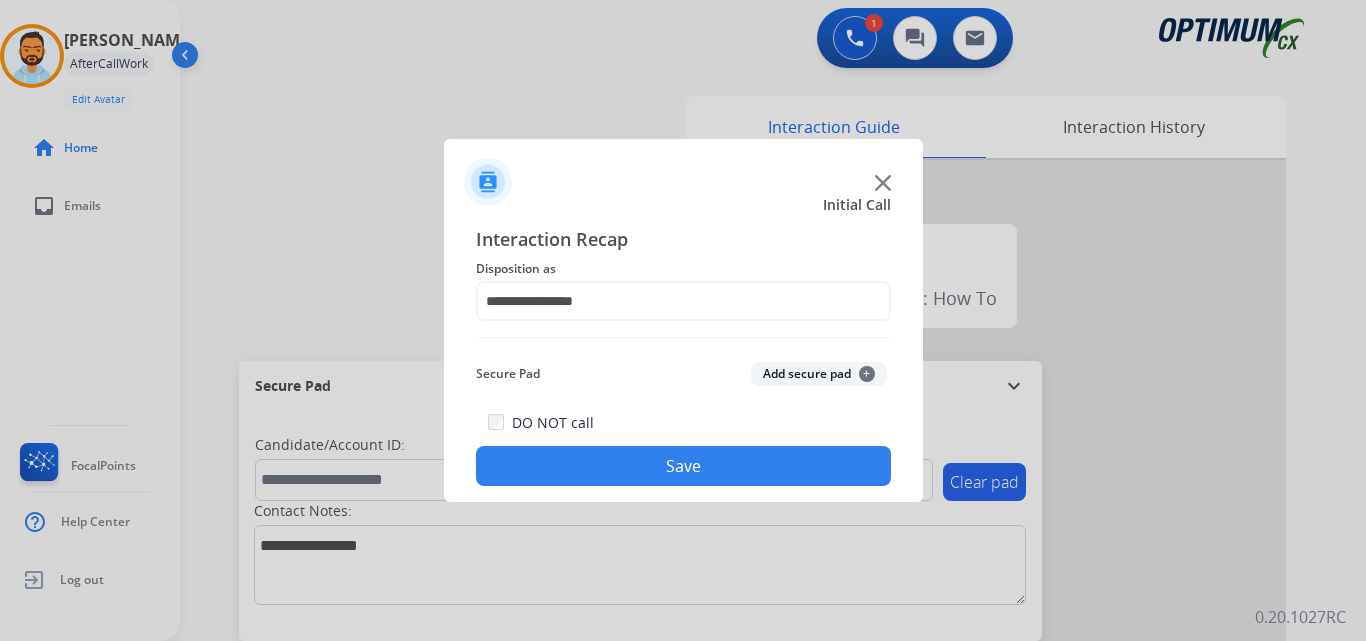 click on "Save" 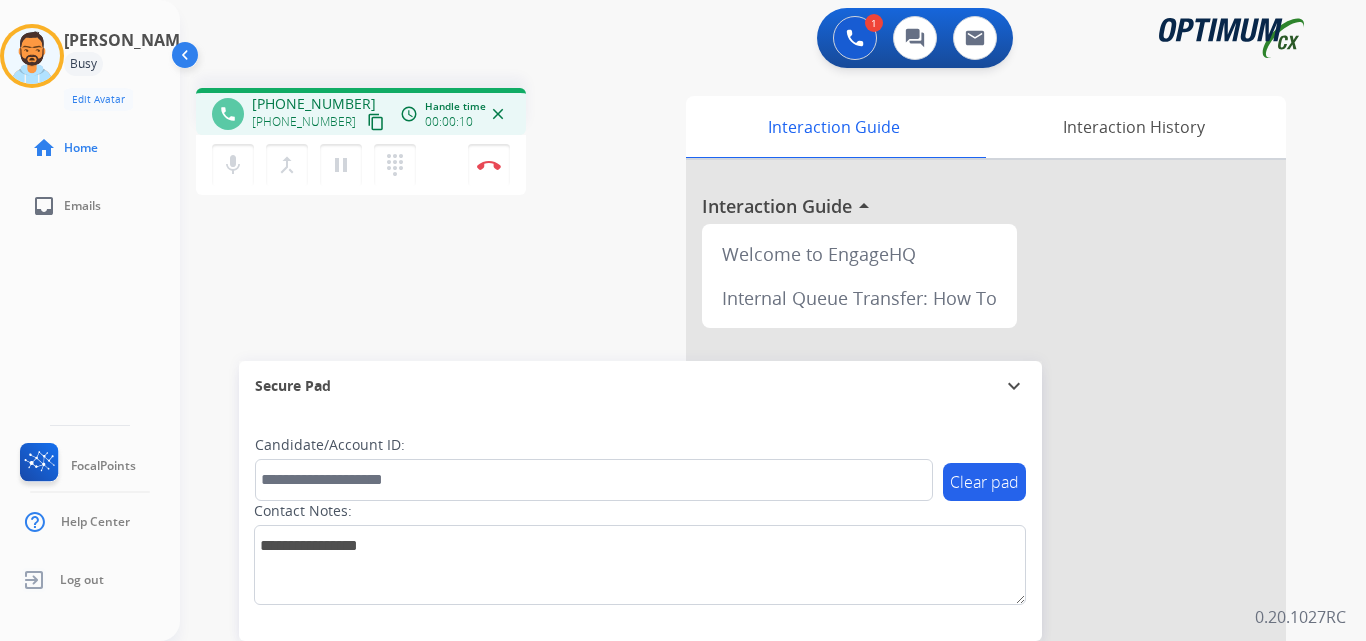 click on "content_copy" at bounding box center (376, 122) 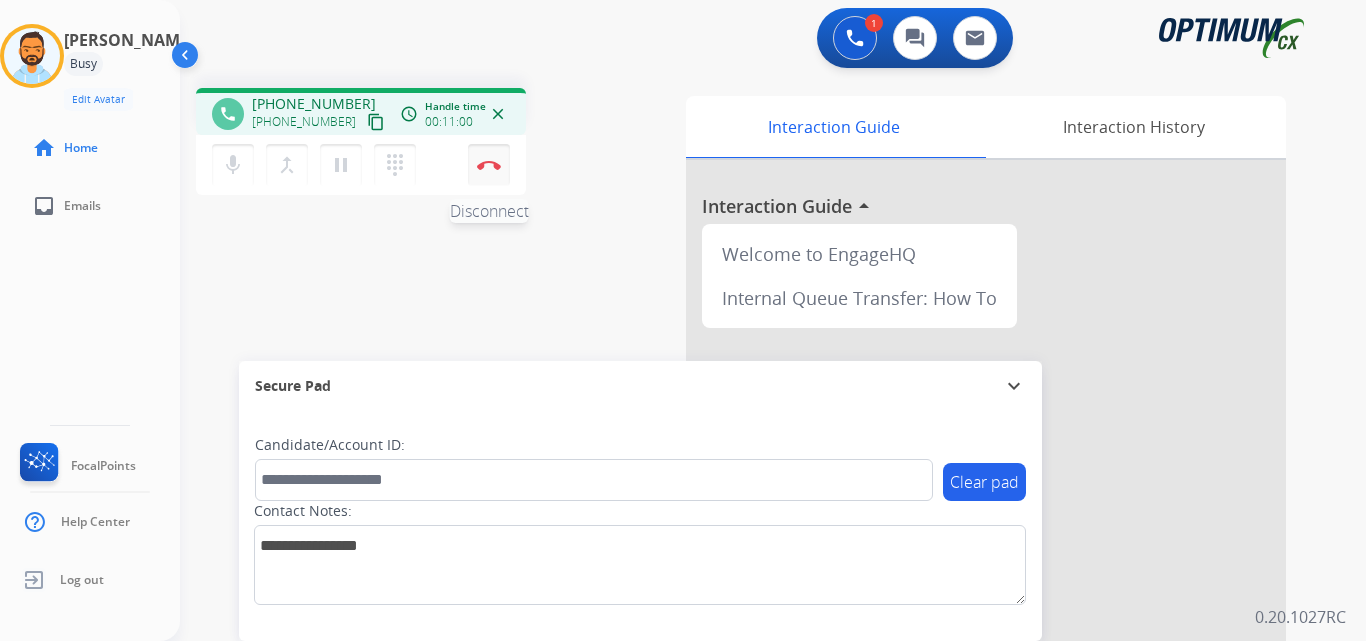 click on "Disconnect" at bounding box center [489, 165] 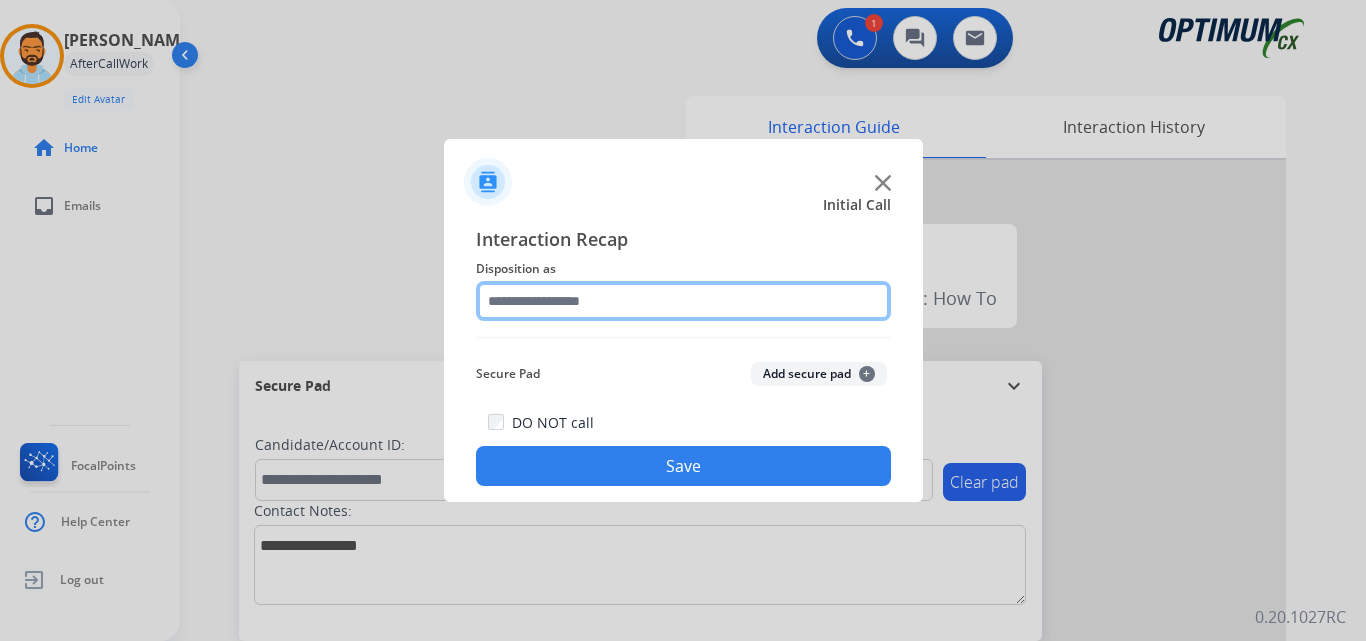 click 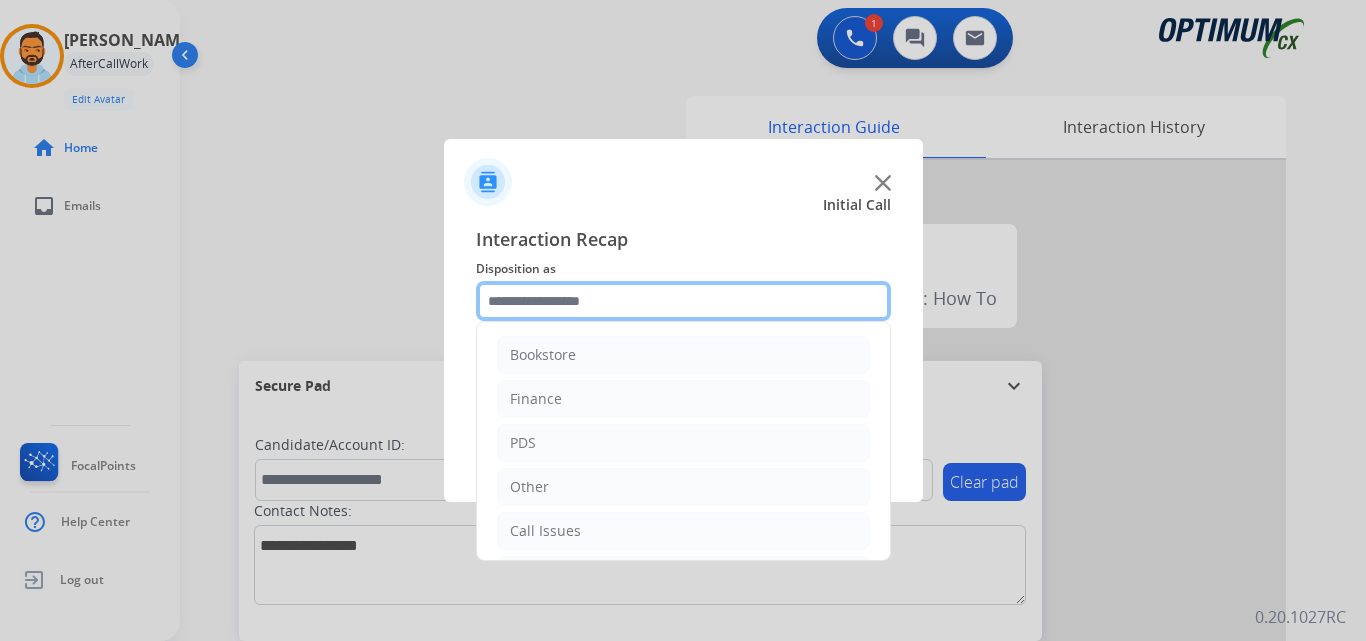 scroll, scrollTop: 136, scrollLeft: 0, axis: vertical 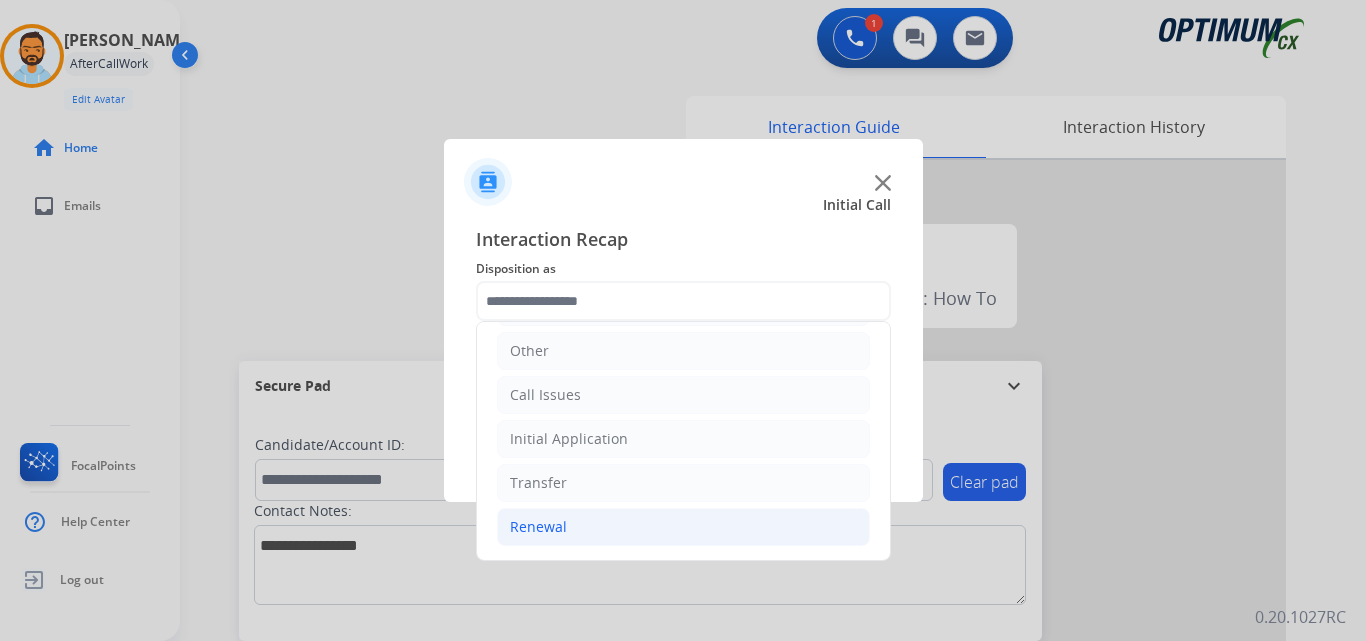 click on "Renewal" 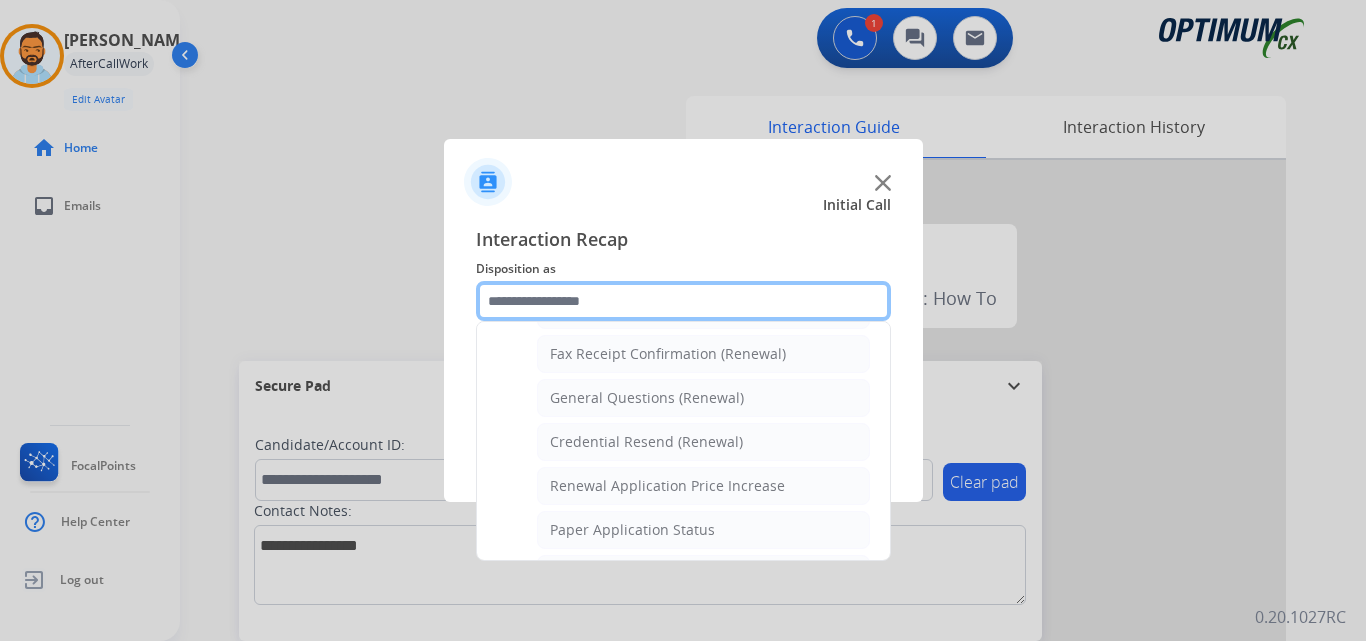 scroll, scrollTop: 548, scrollLeft: 0, axis: vertical 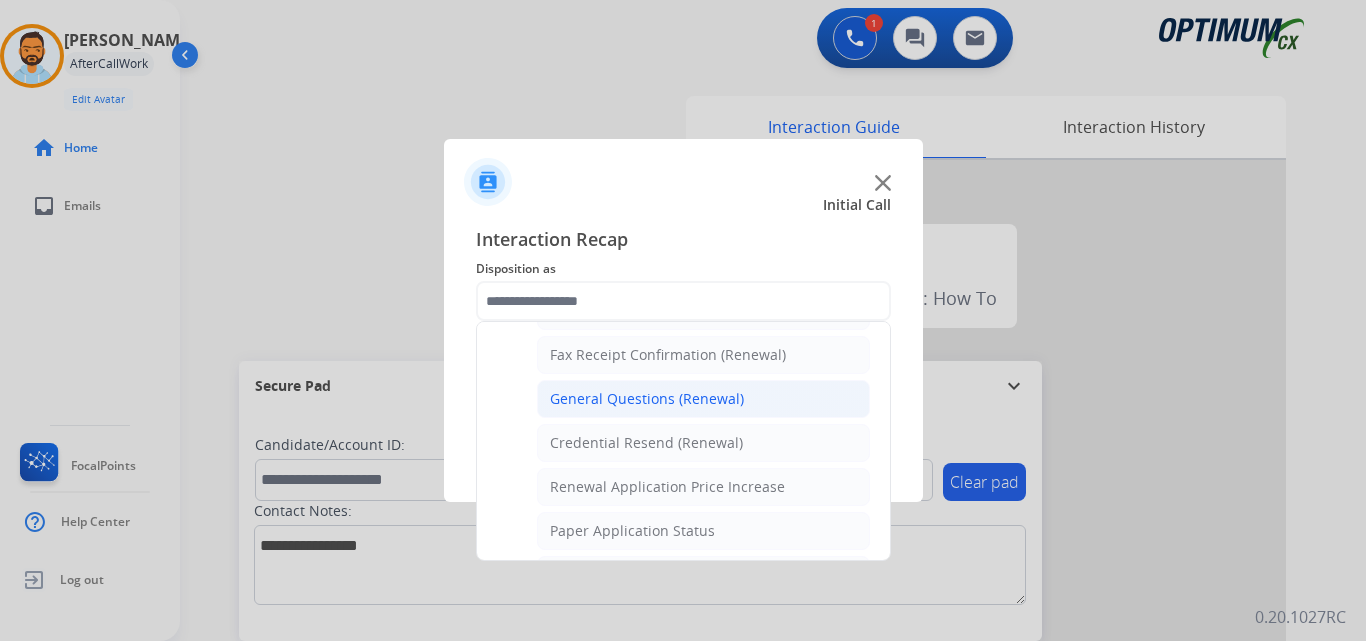 click on "General Questions (Renewal)" 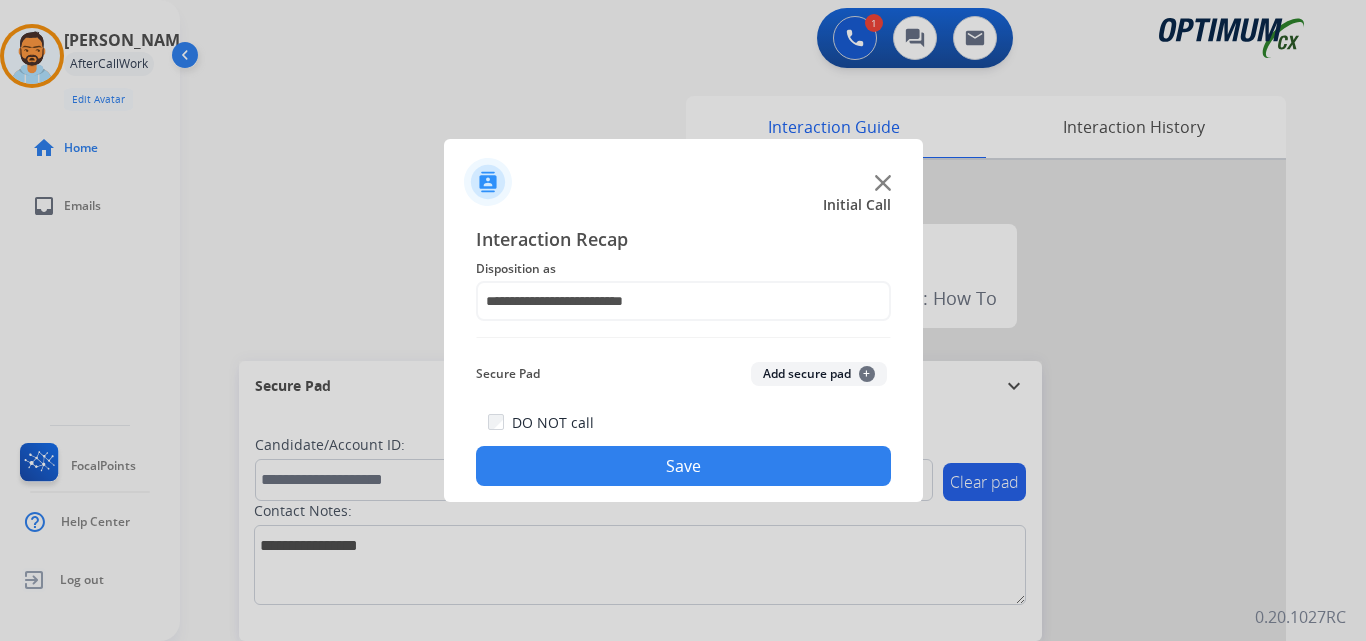 click on "Save" 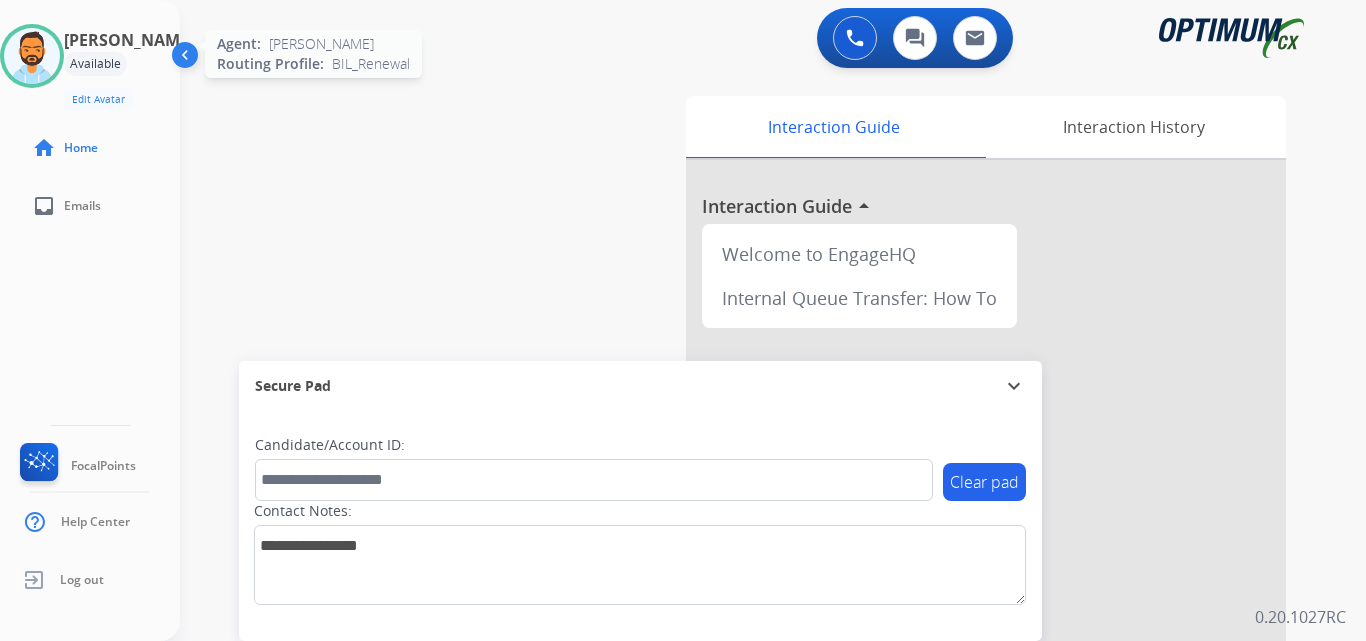 click at bounding box center [32, 56] 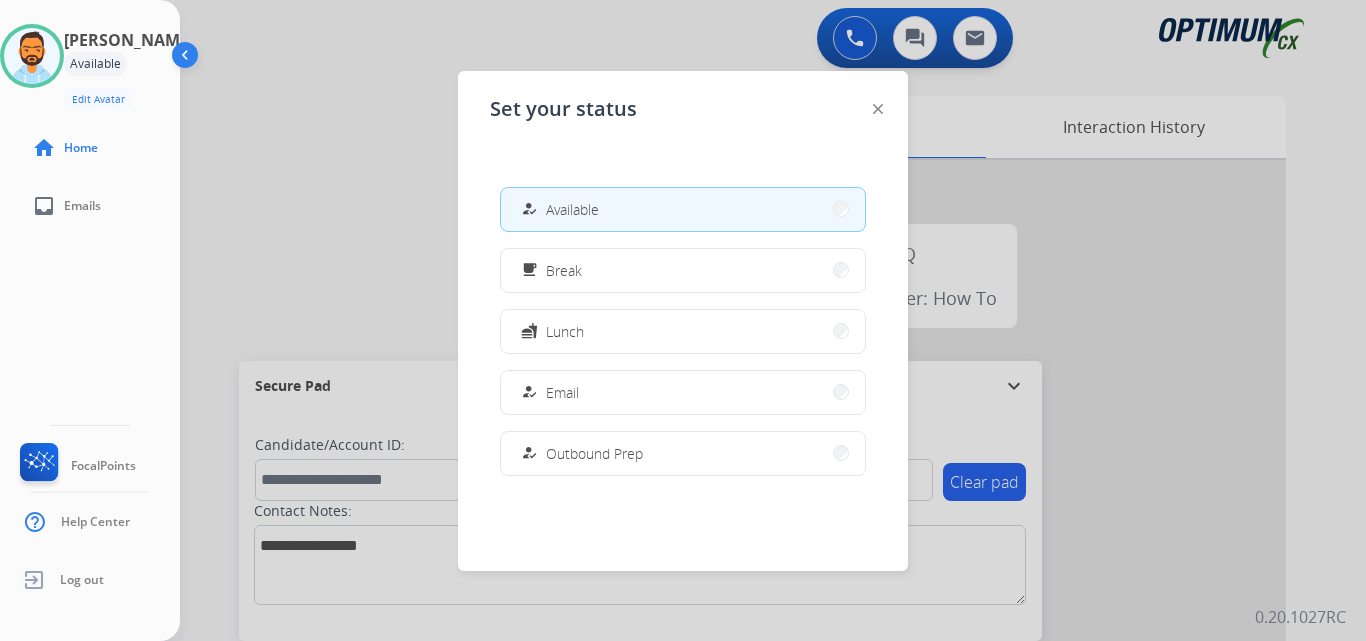 click at bounding box center [683, 320] 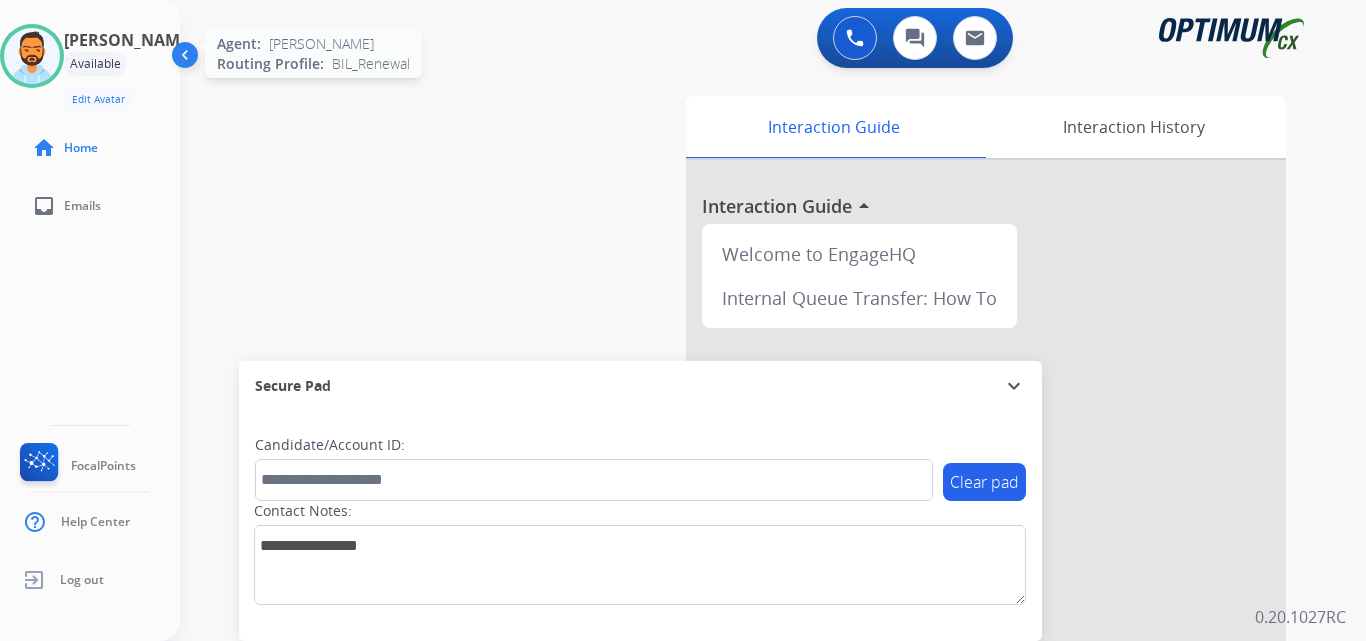 click at bounding box center [32, 56] 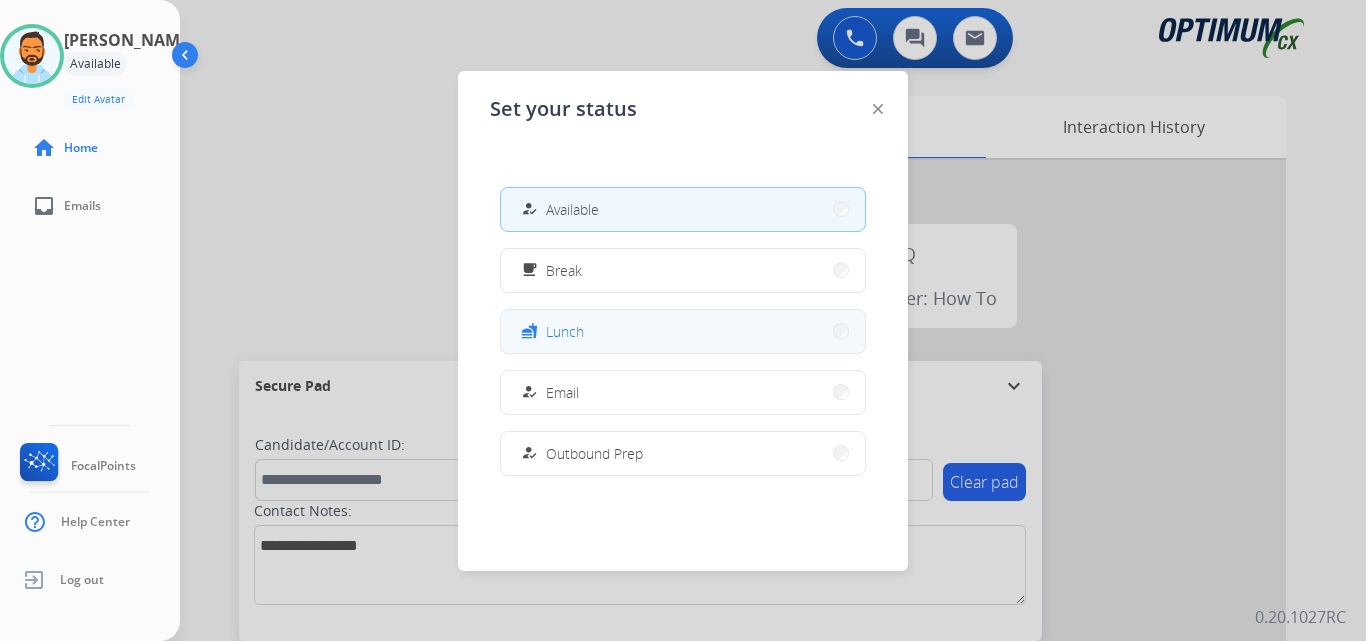 click on "Lunch" at bounding box center [565, 331] 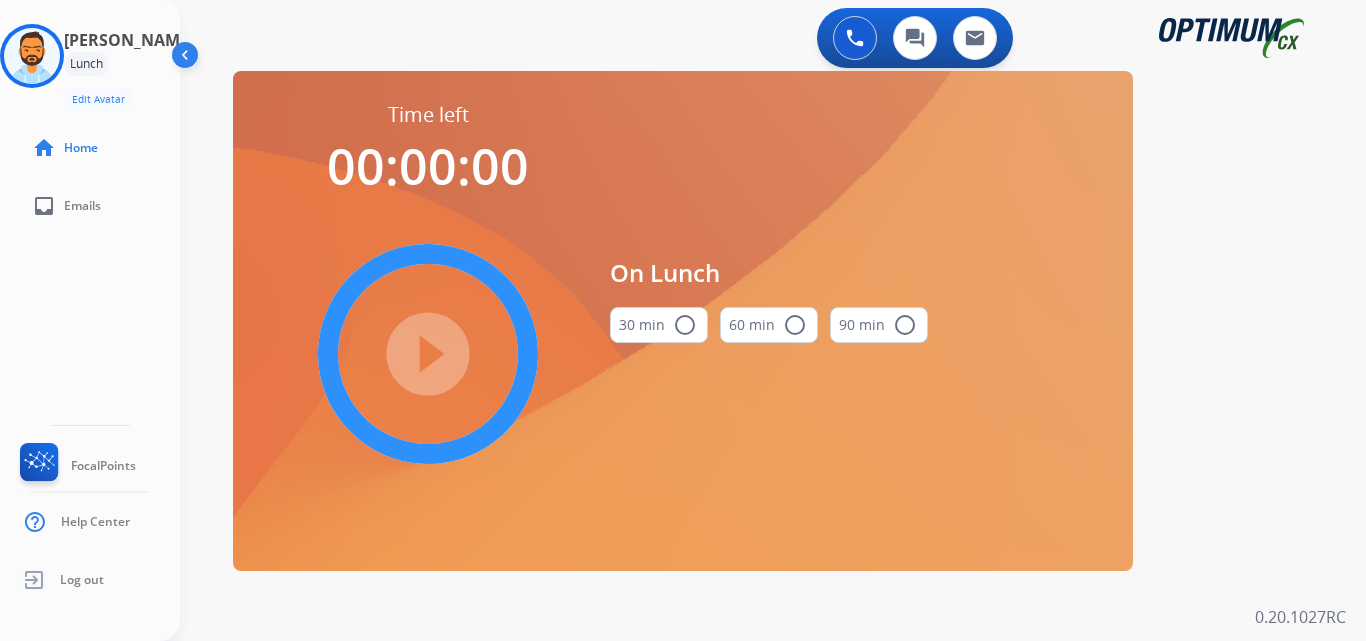 click on "radio_button_unchecked" at bounding box center [685, 325] 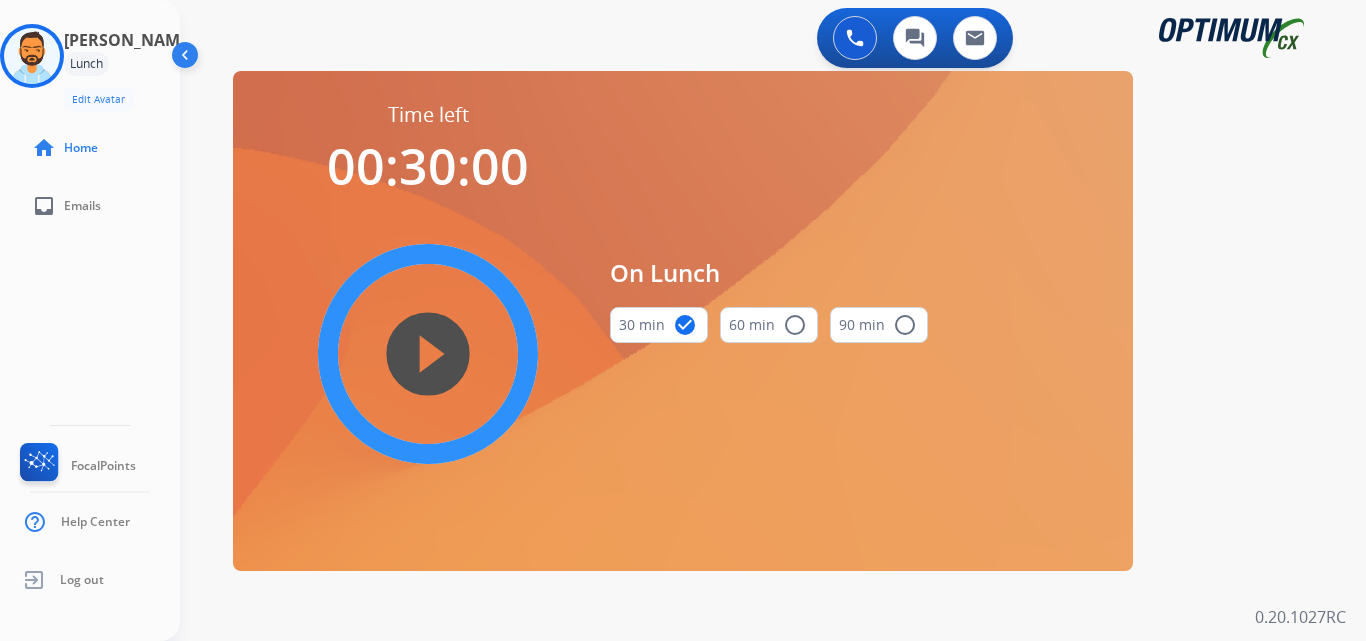 click on "play_circle_filled" at bounding box center [428, 354] 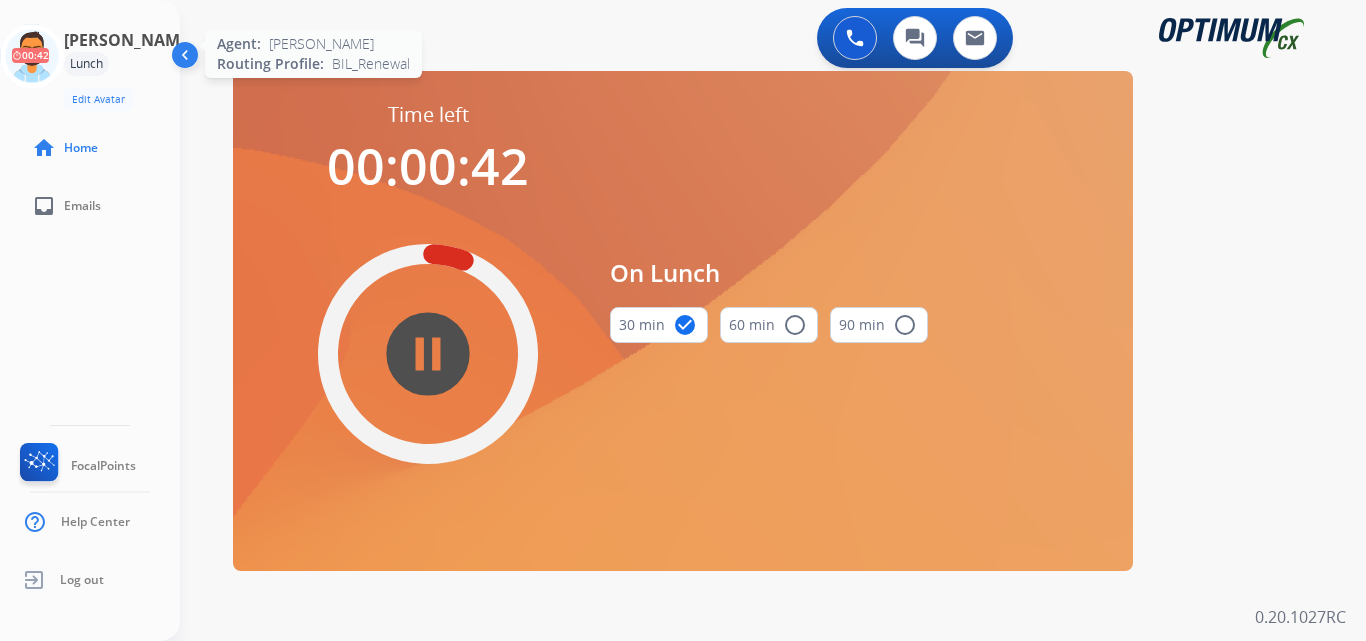 click 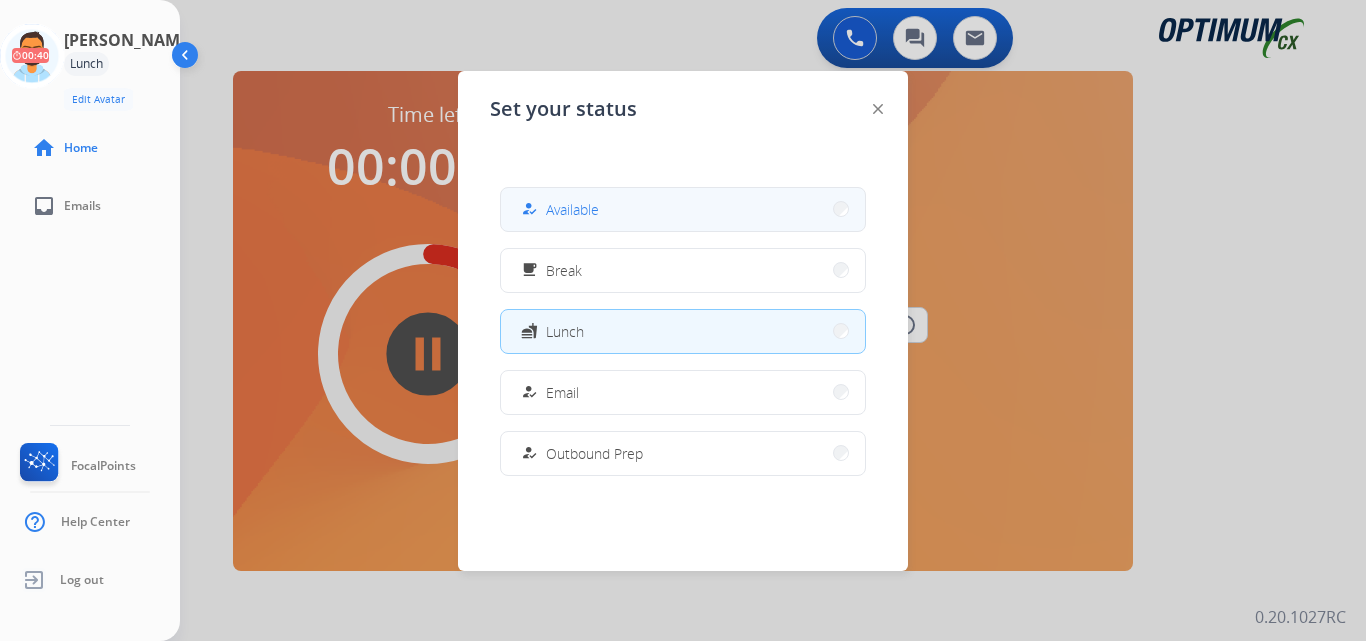 click on "how_to_reg Available" at bounding box center (683, 209) 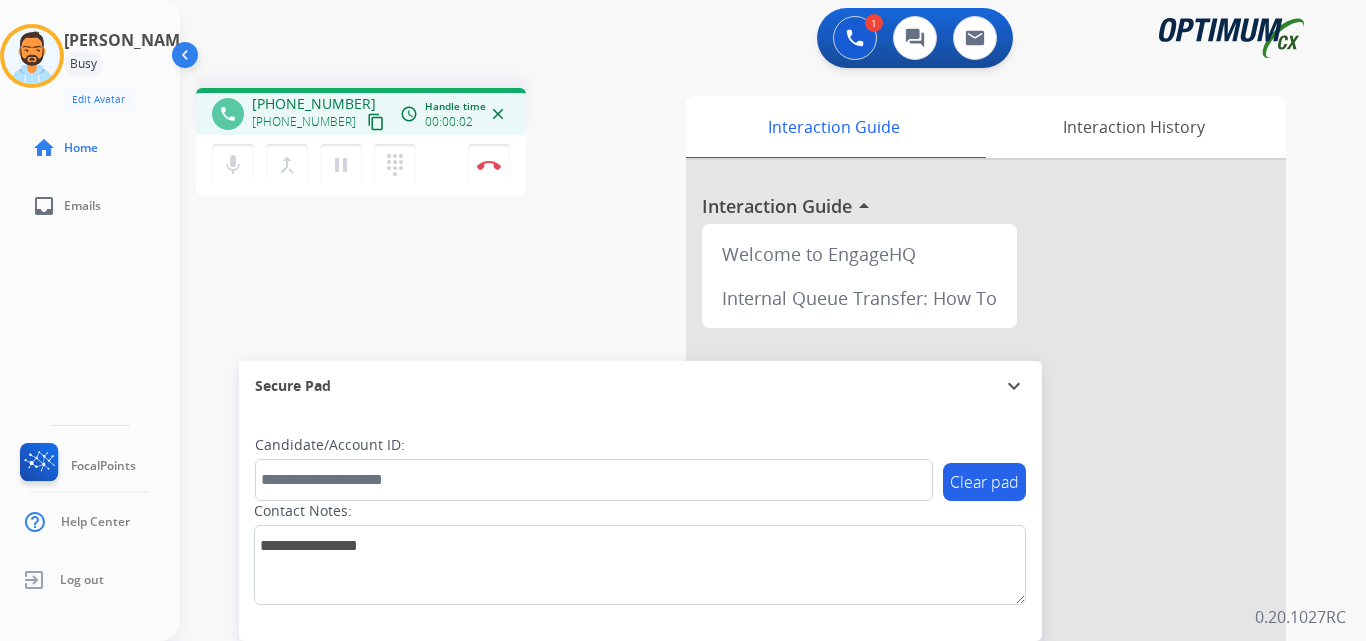 click on "content_copy" at bounding box center [376, 122] 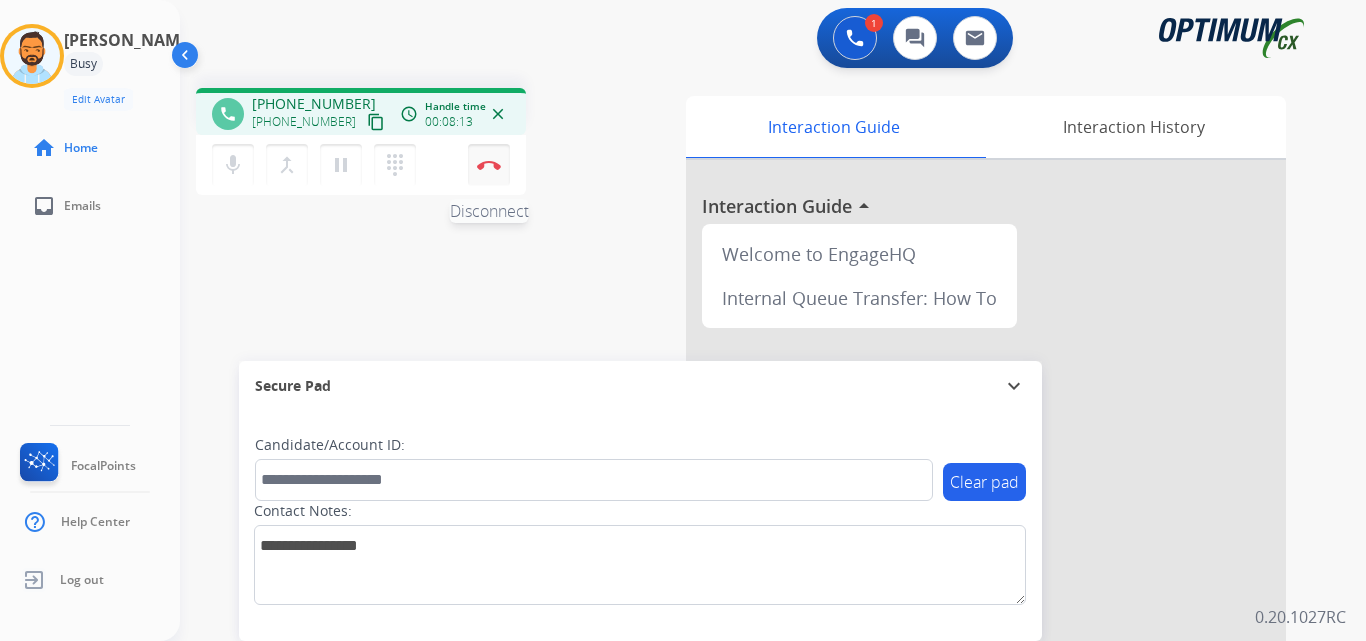 click on "Disconnect" at bounding box center [489, 165] 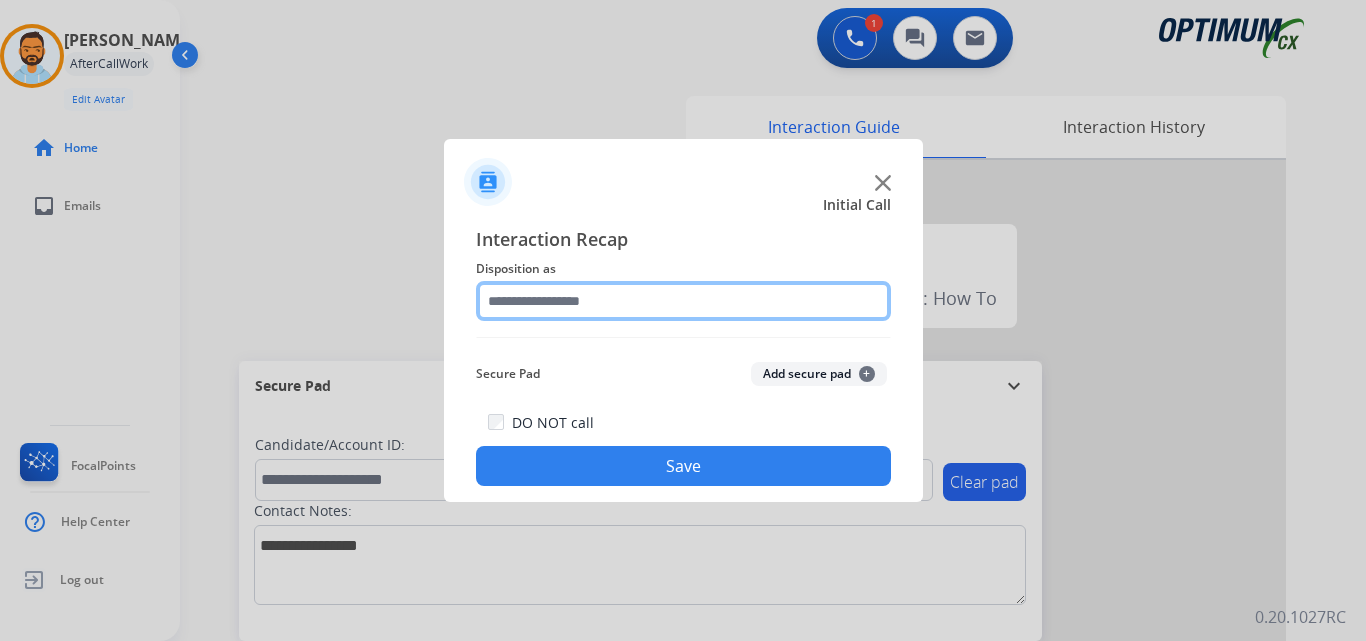 click 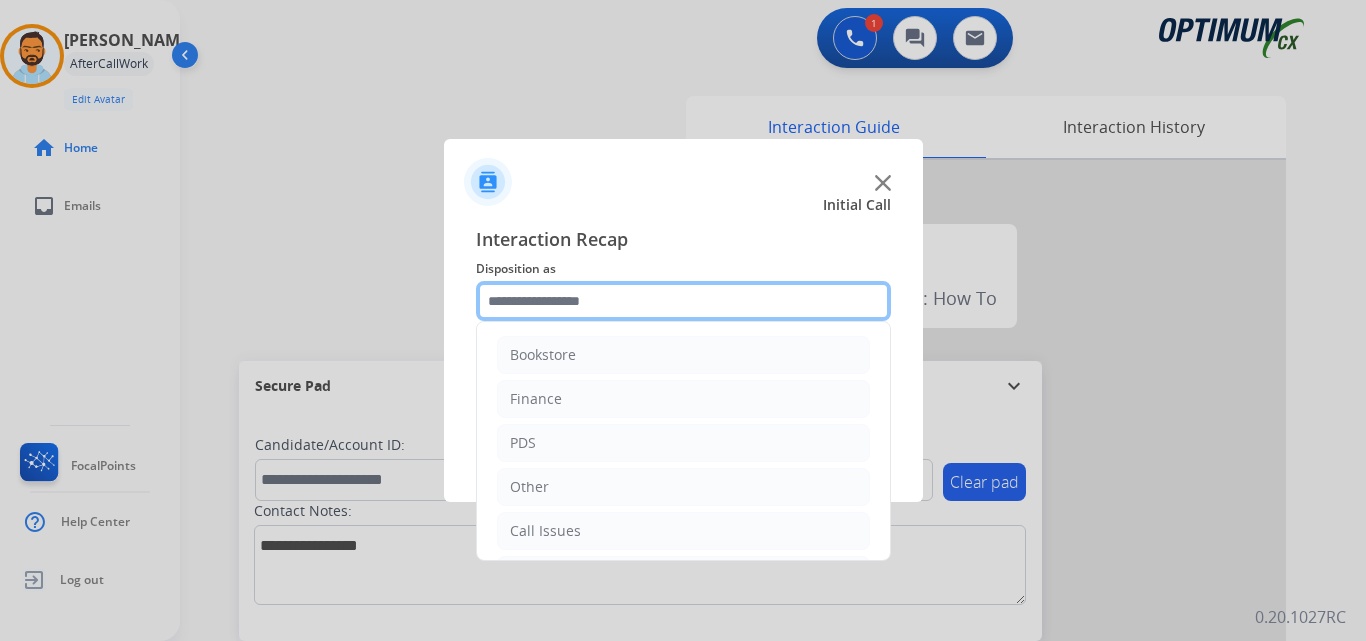 scroll, scrollTop: 136, scrollLeft: 0, axis: vertical 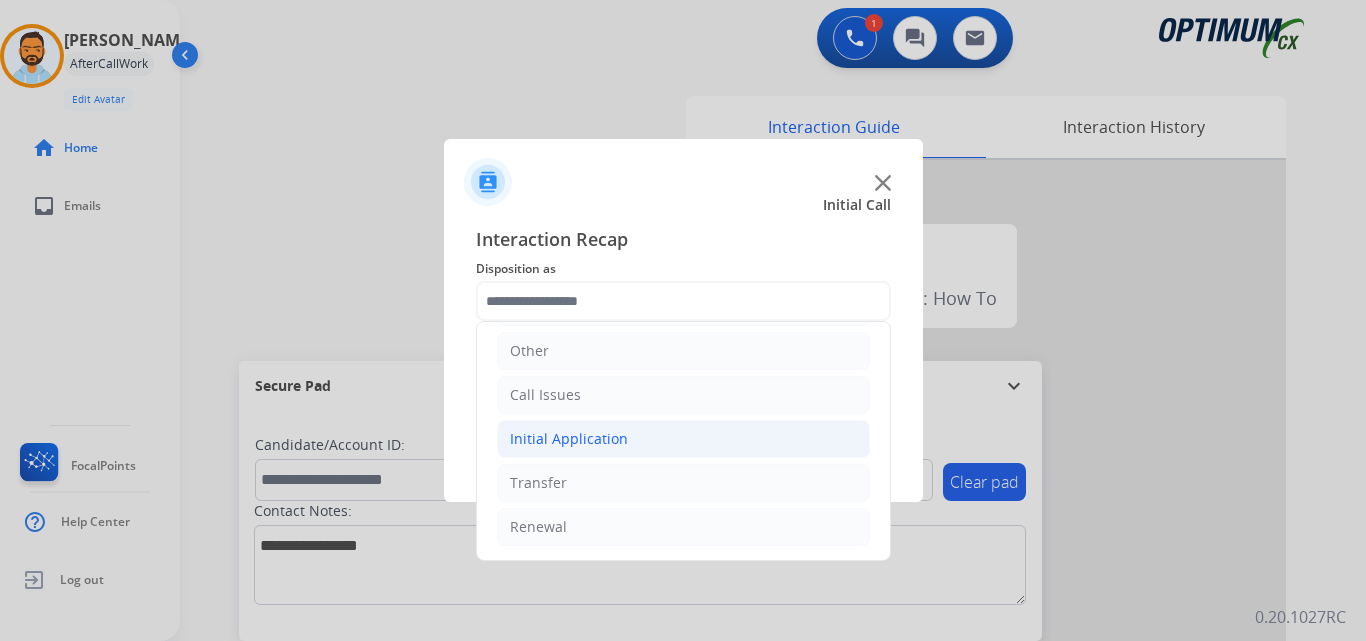 click on "Initial Application" 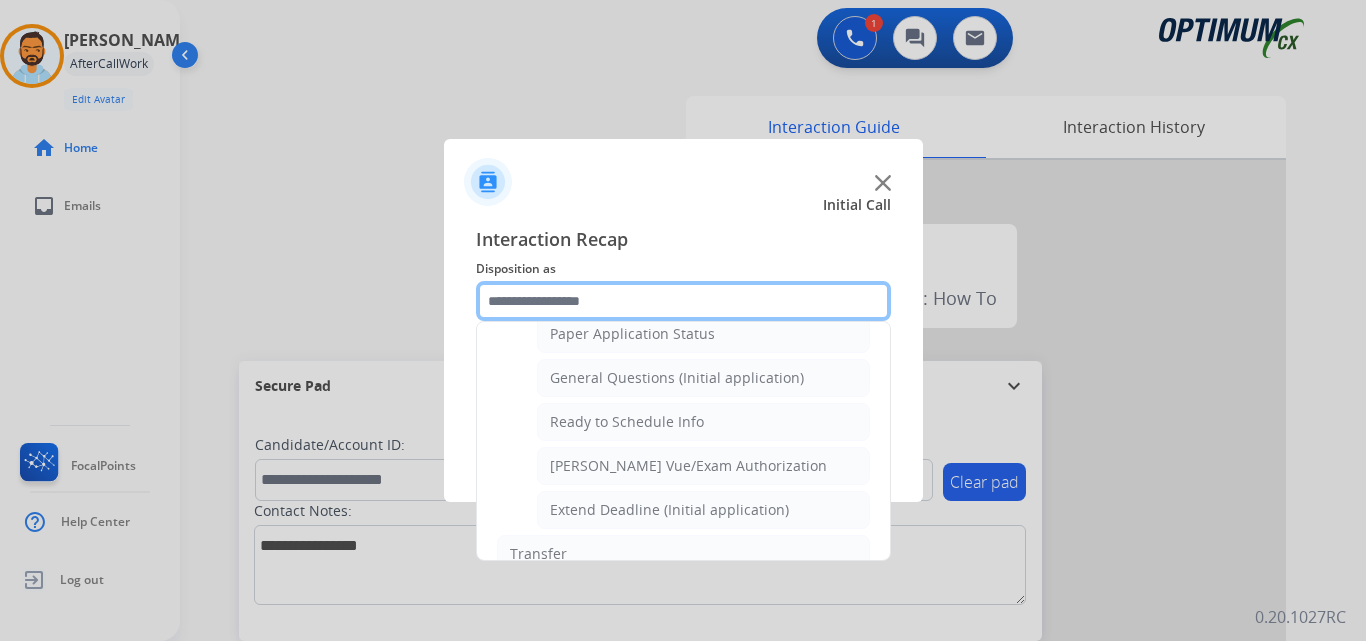 scroll, scrollTop: 1143, scrollLeft: 0, axis: vertical 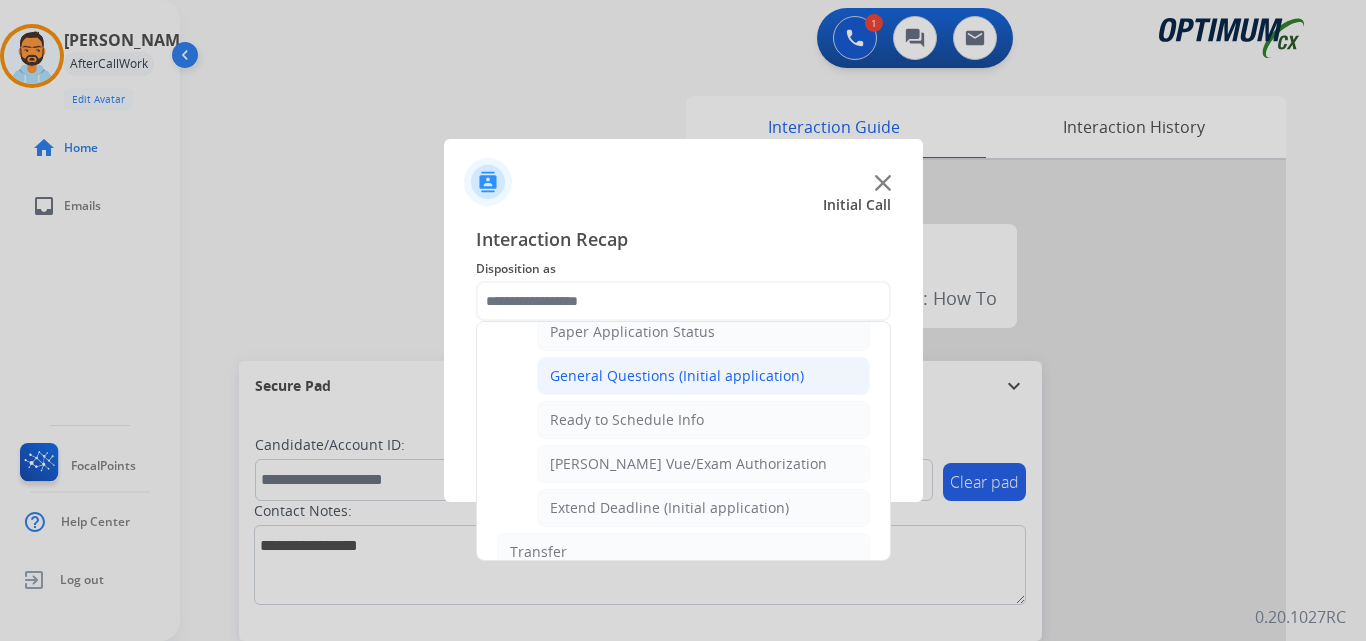 click on "General Questions (Initial application)" 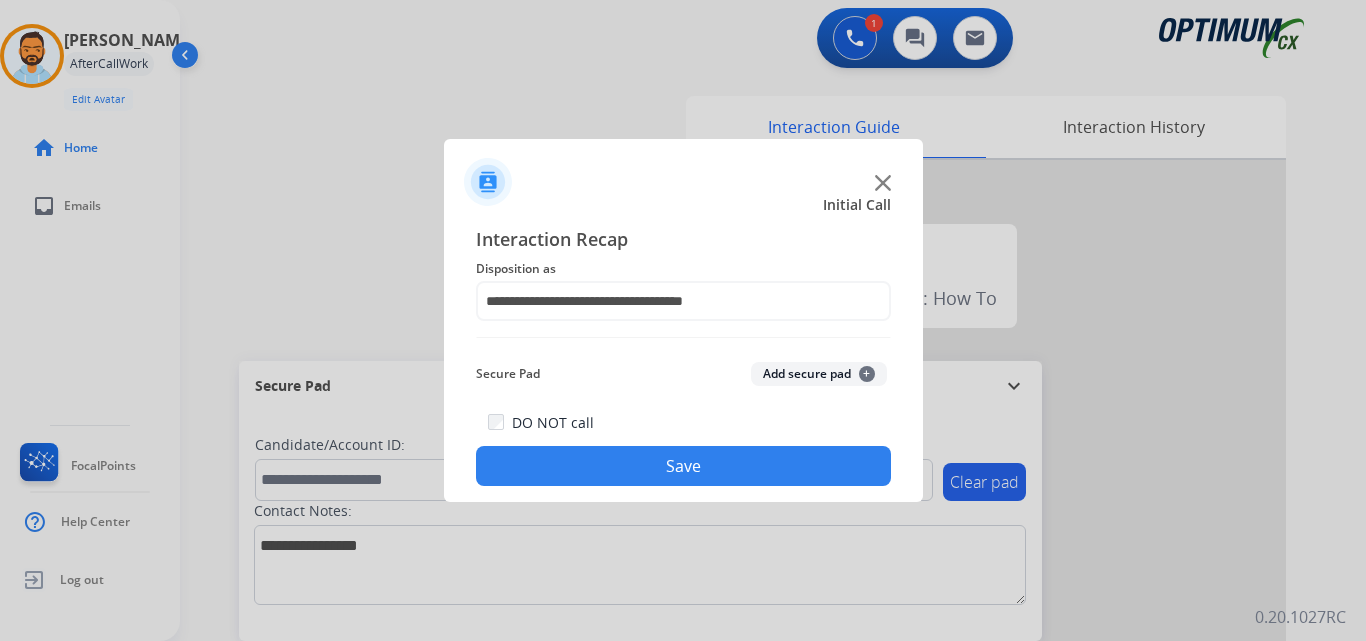click on "Save" 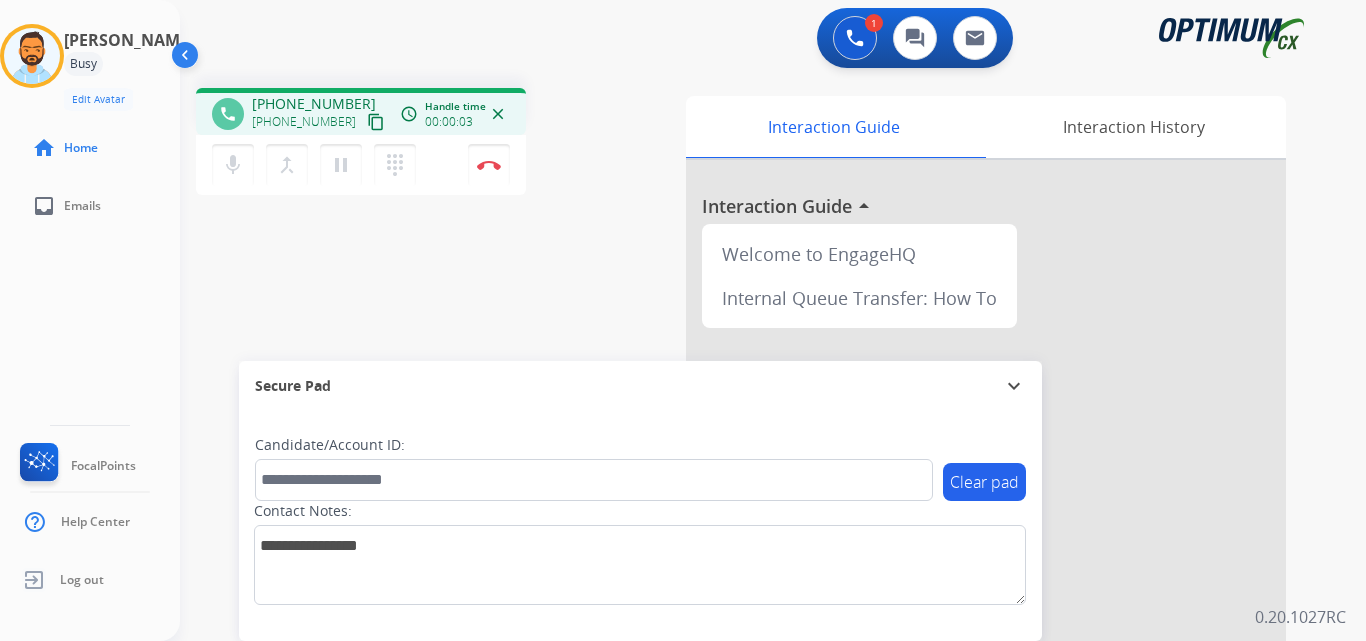 click on "content_copy" at bounding box center [376, 122] 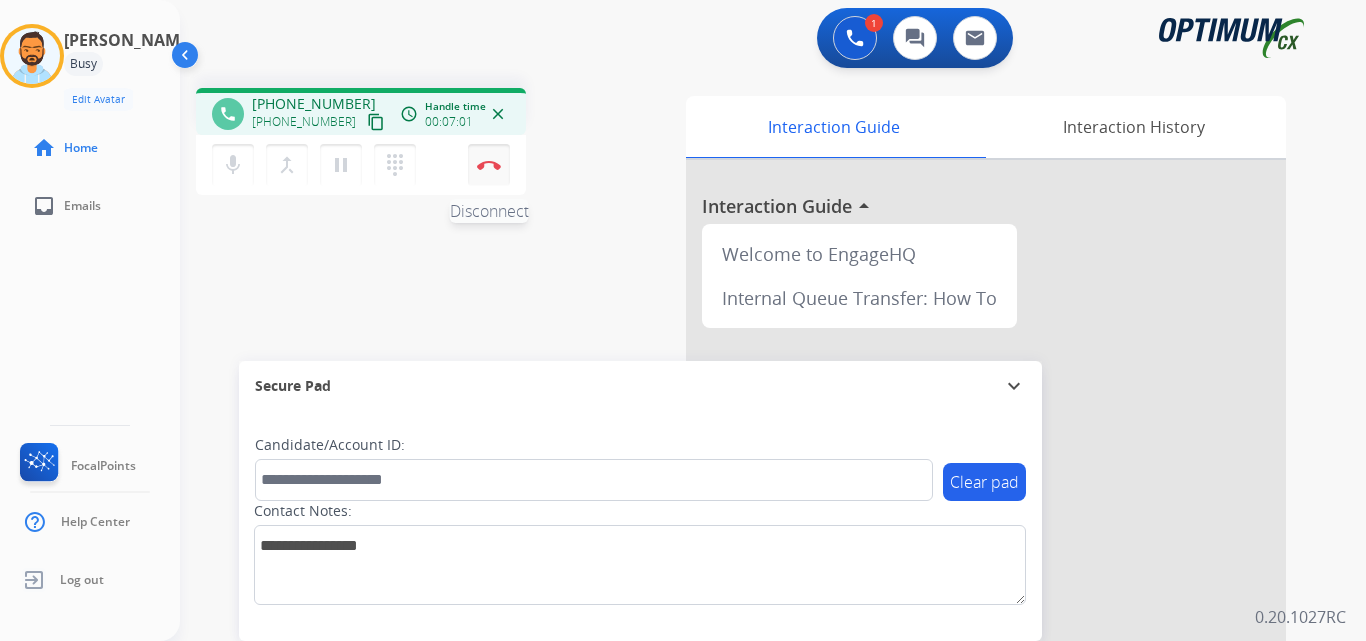 click at bounding box center [489, 165] 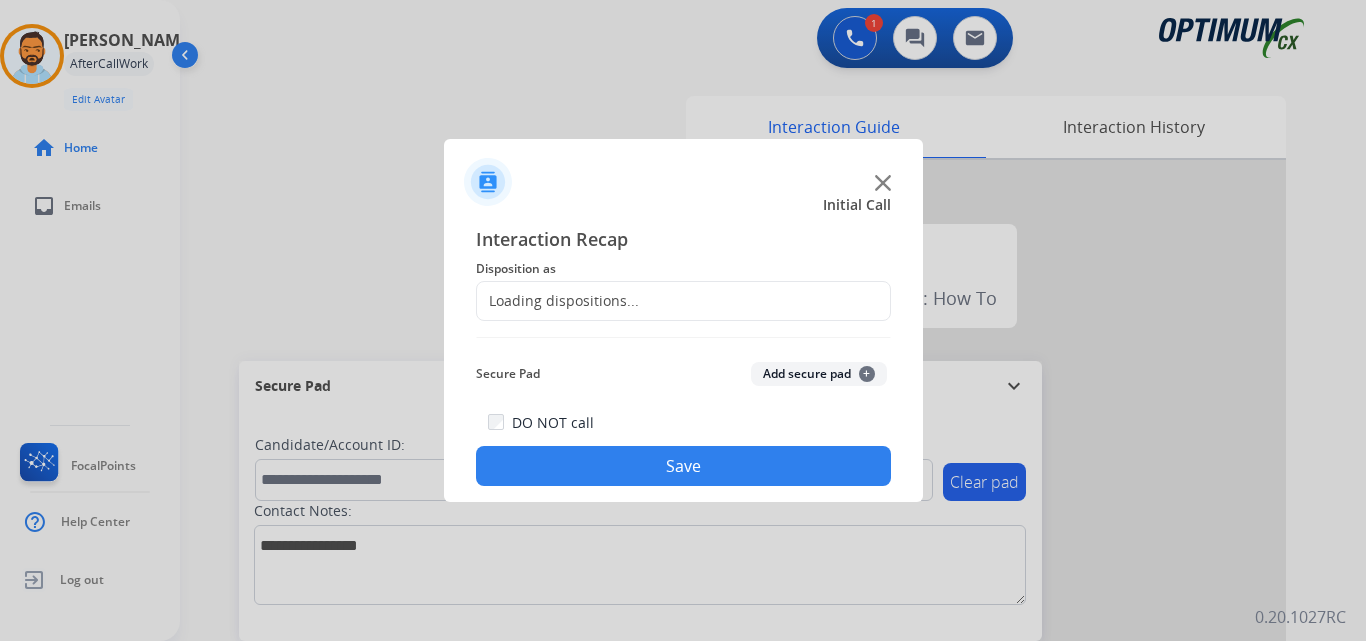 click on "Loading dispositions..." 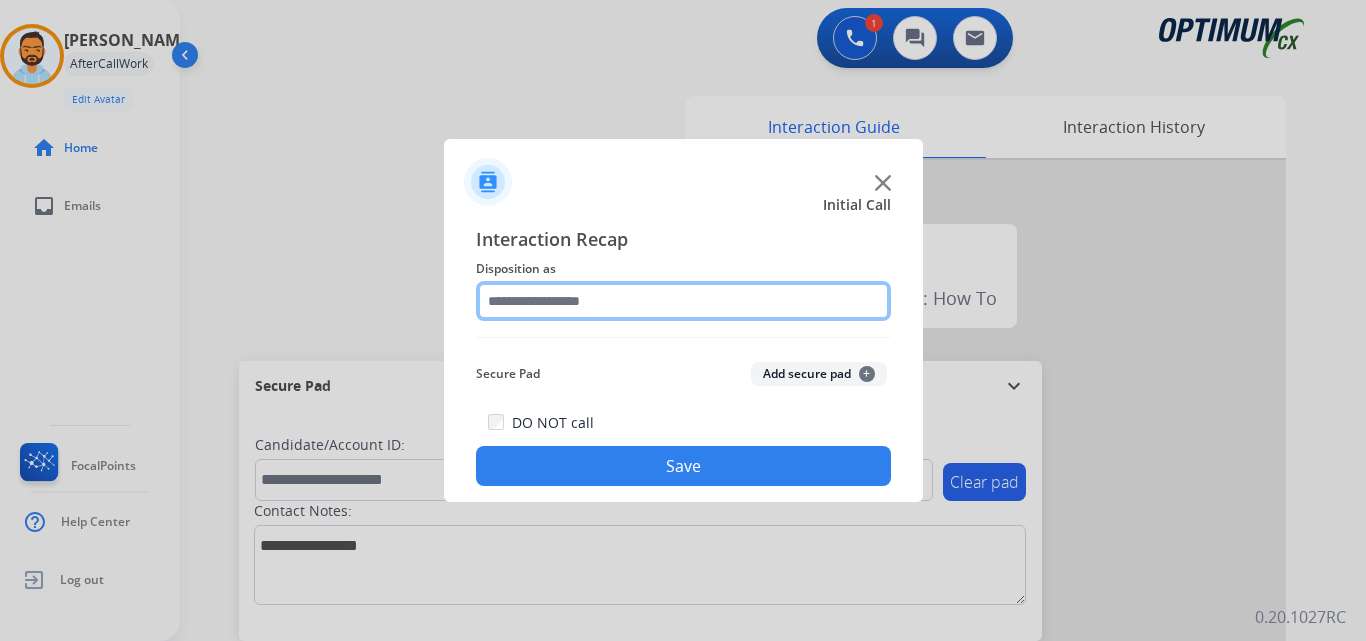 click 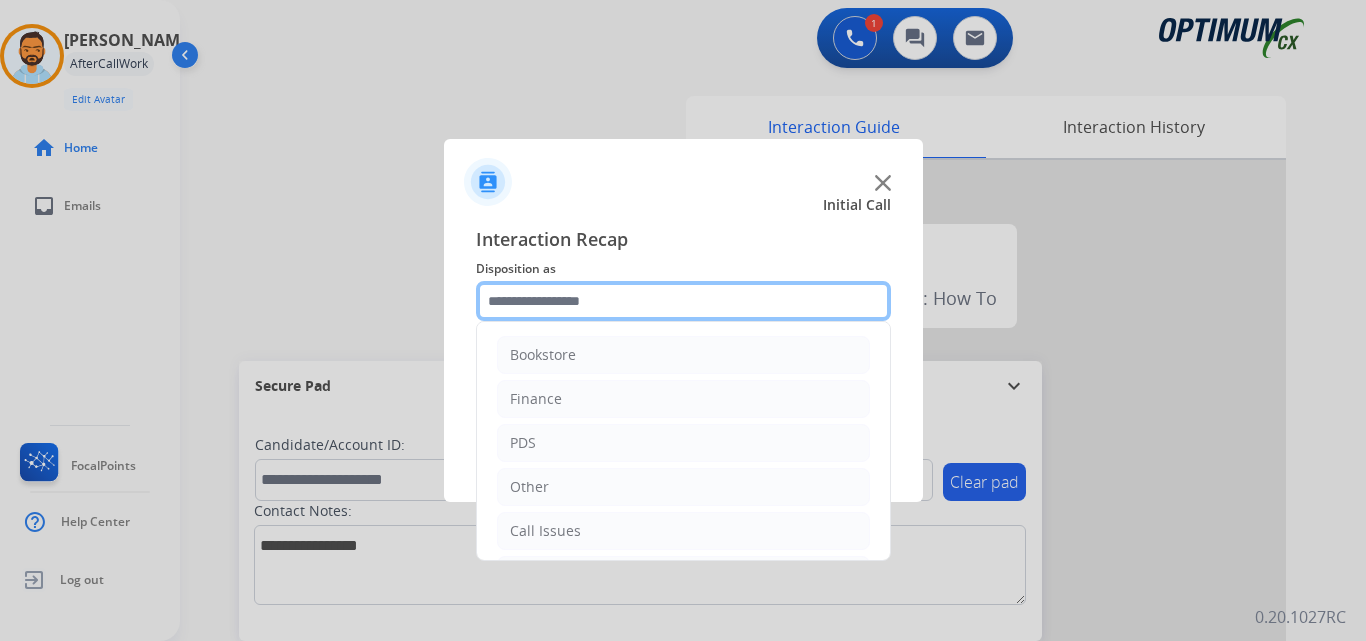 scroll, scrollTop: 136, scrollLeft: 0, axis: vertical 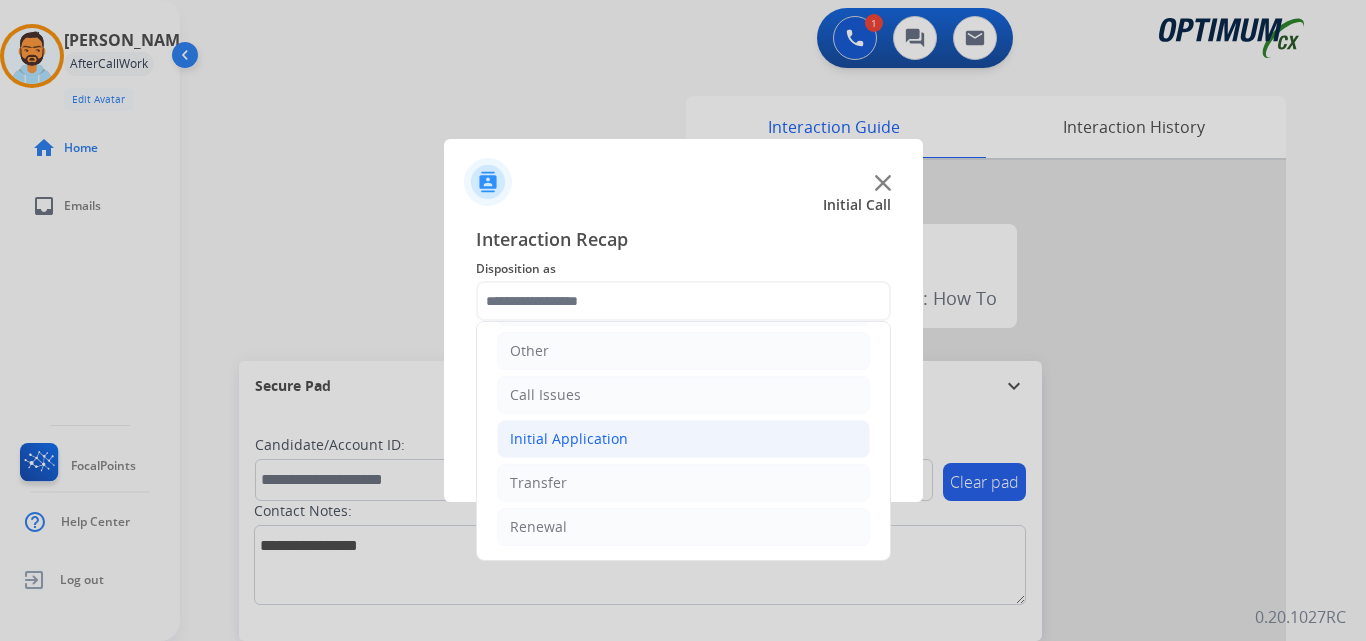 click on "Initial Application" 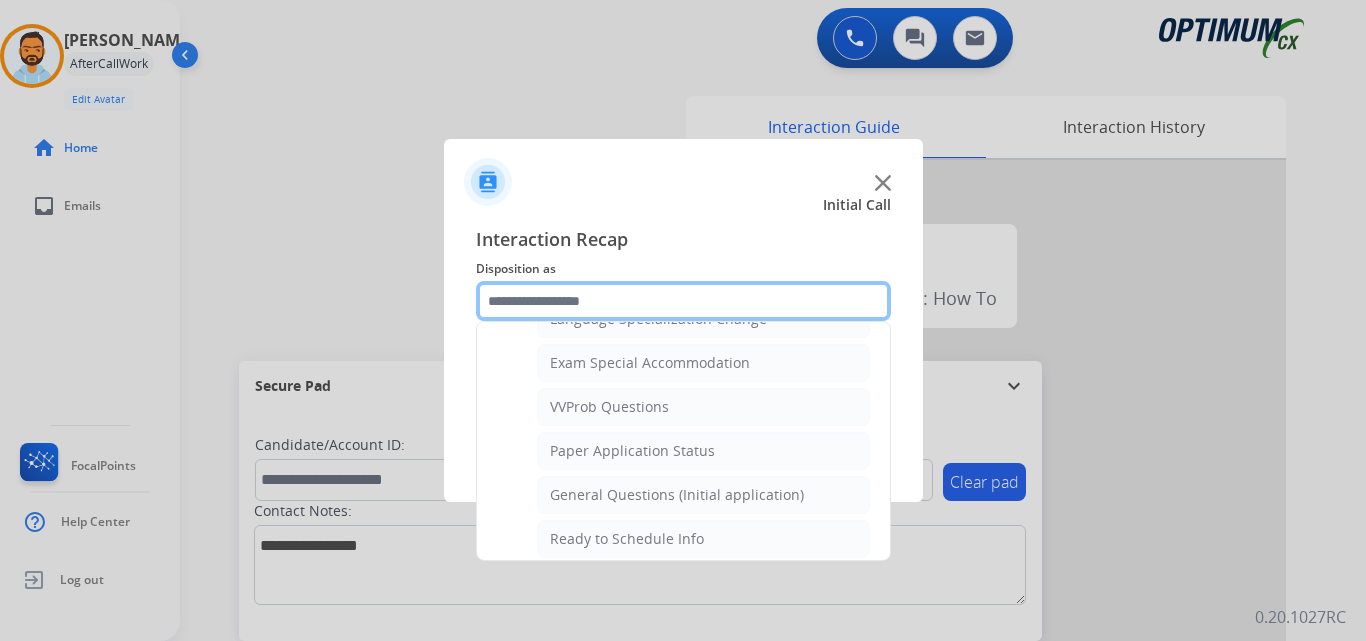 scroll, scrollTop: 1026, scrollLeft: 0, axis: vertical 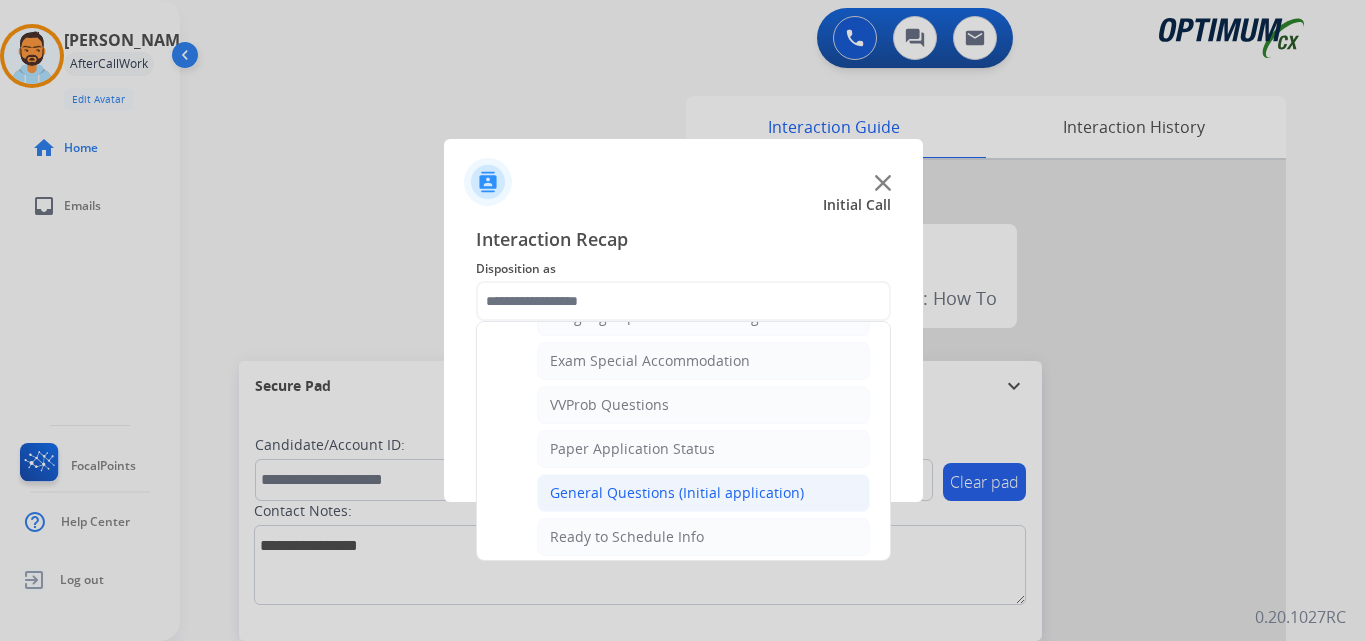 click on "General Questions (Initial application)" 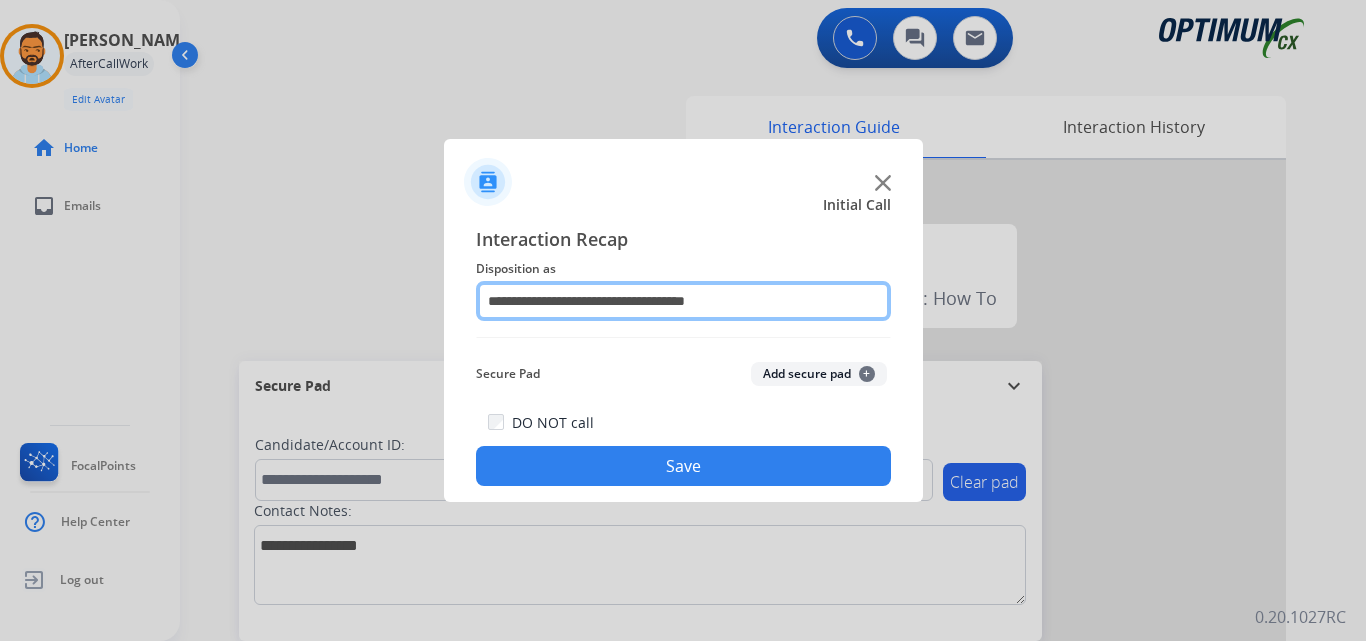 click on "**********" 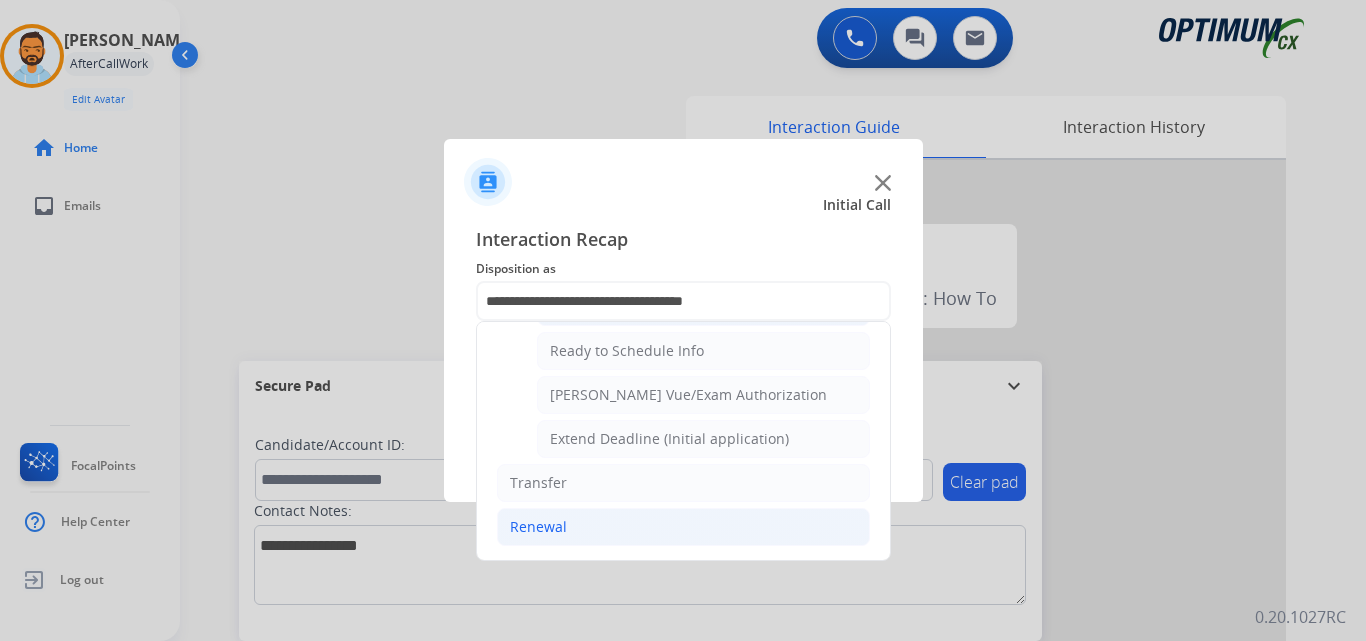 click on "Renewal" 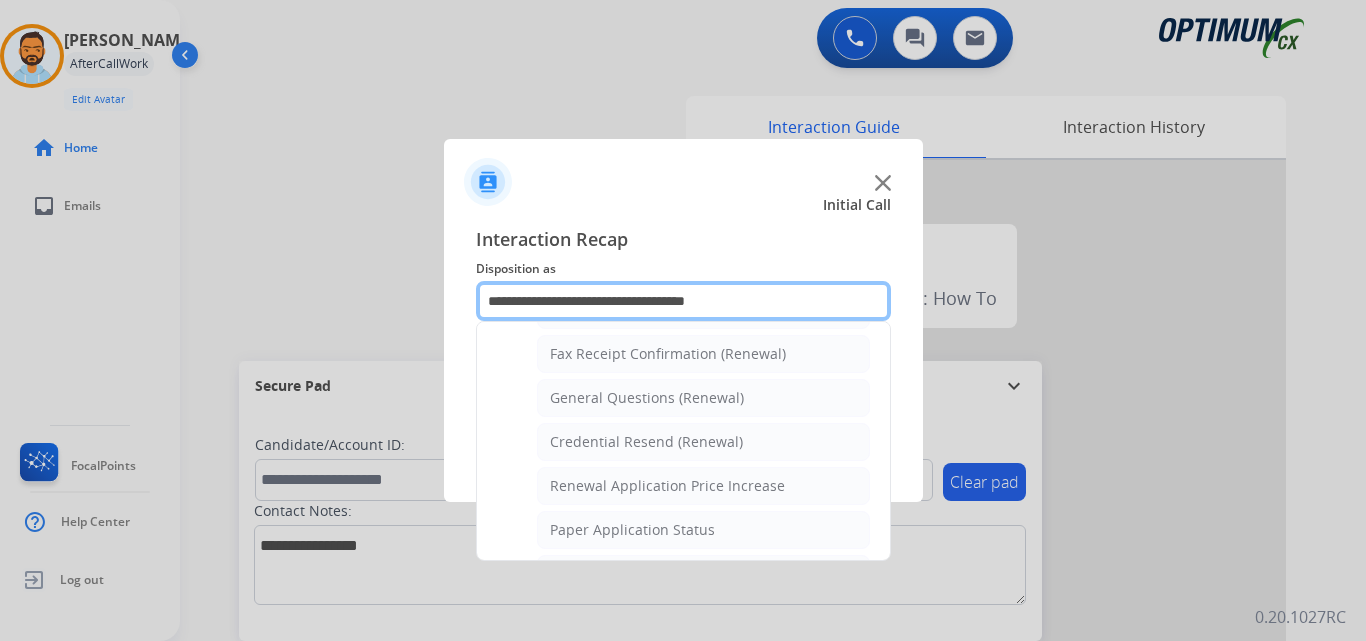 scroll, scrollTop: 543, scrollLeft: 0, axis: vertical 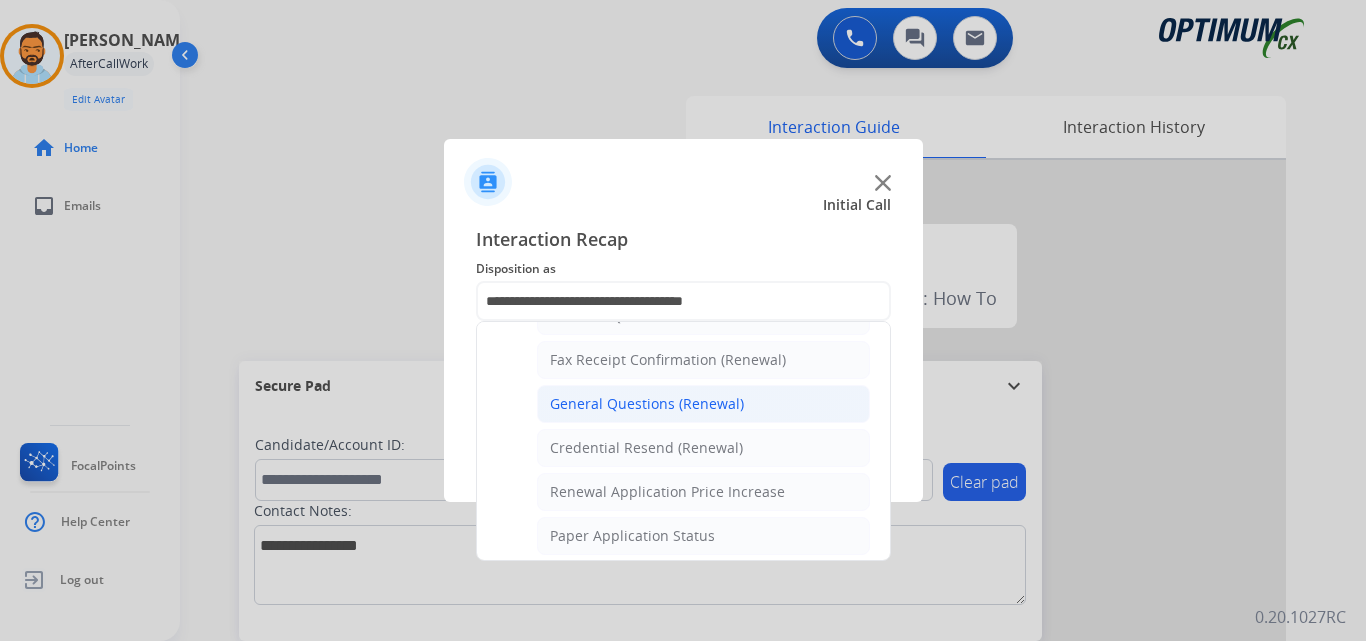 click on "General Questions (Renewal)" 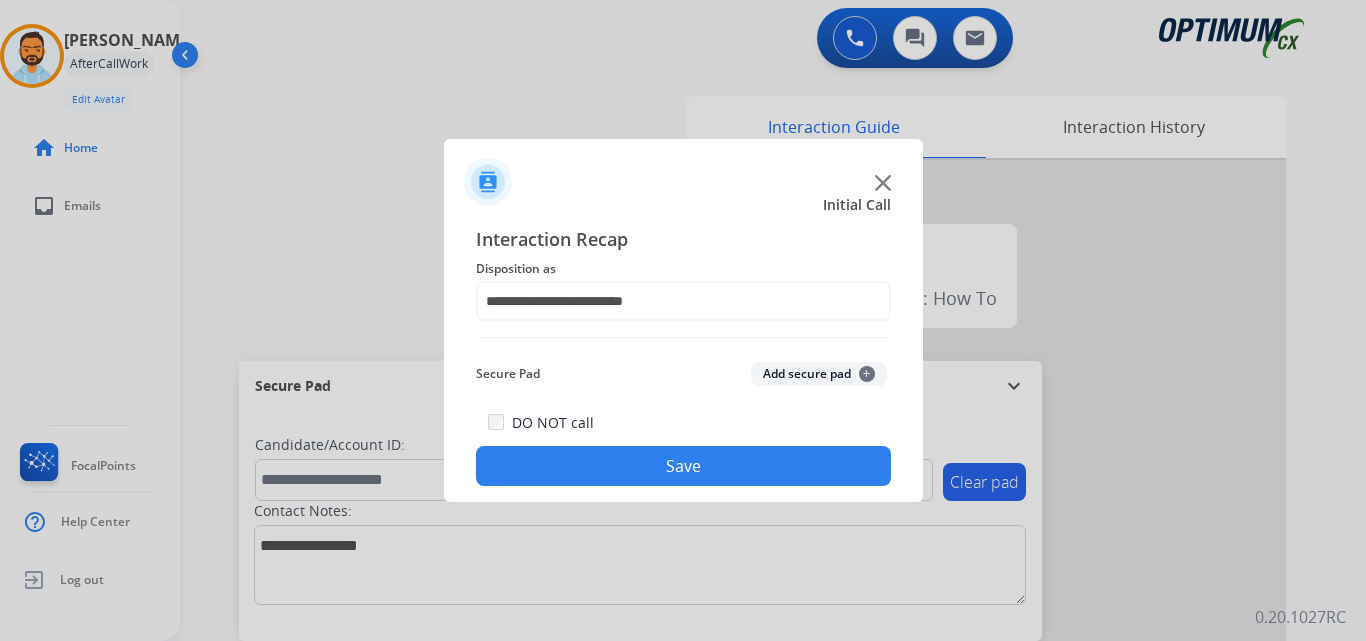 click on "Save" 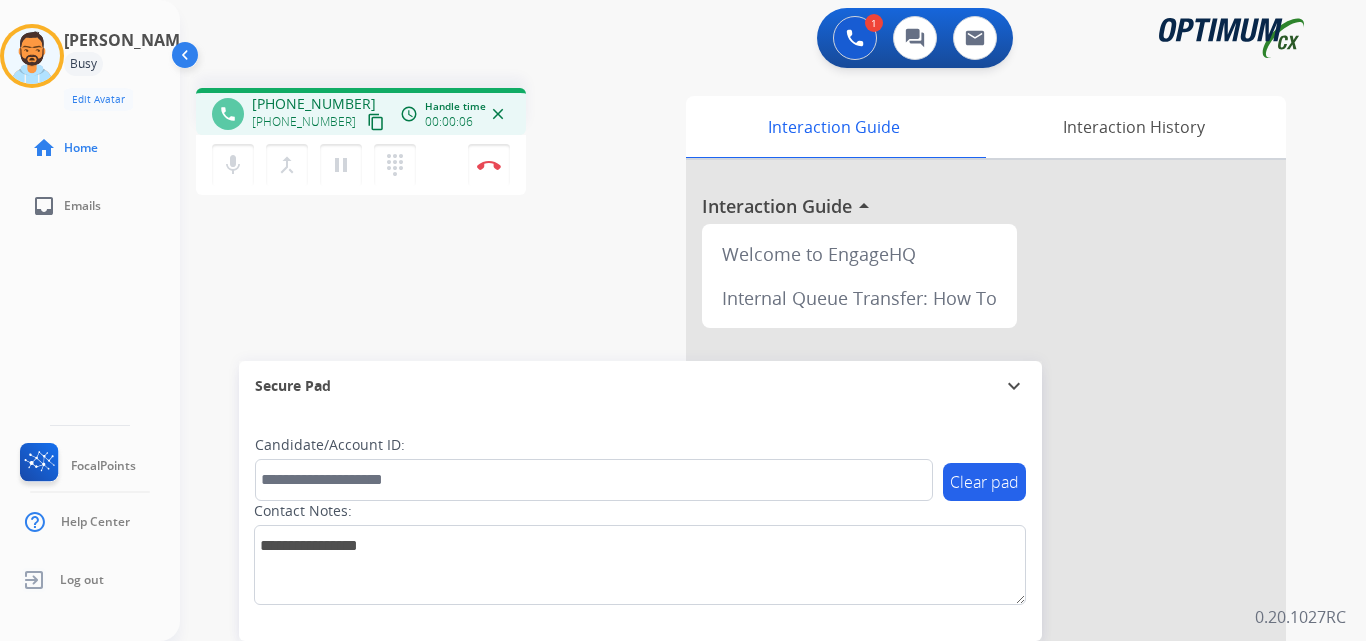 click on "content_copy" at bounding box center [376, 122] 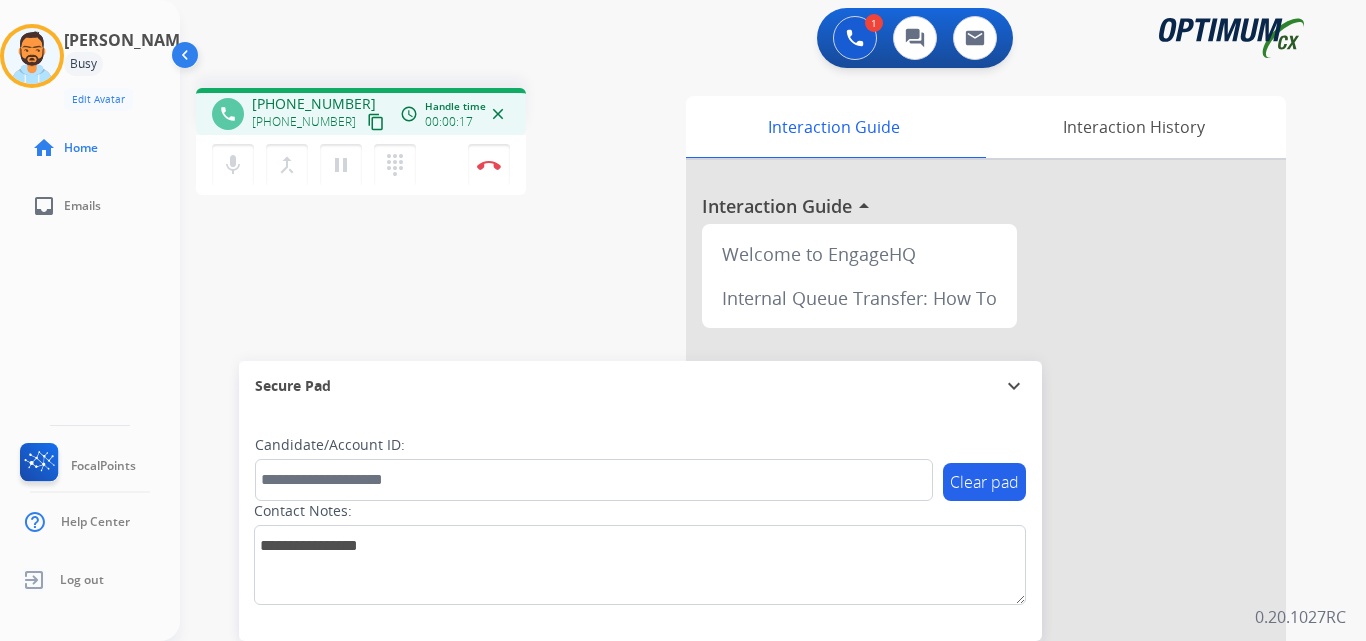 click on "content_copy" at bounding box center [376, 122] 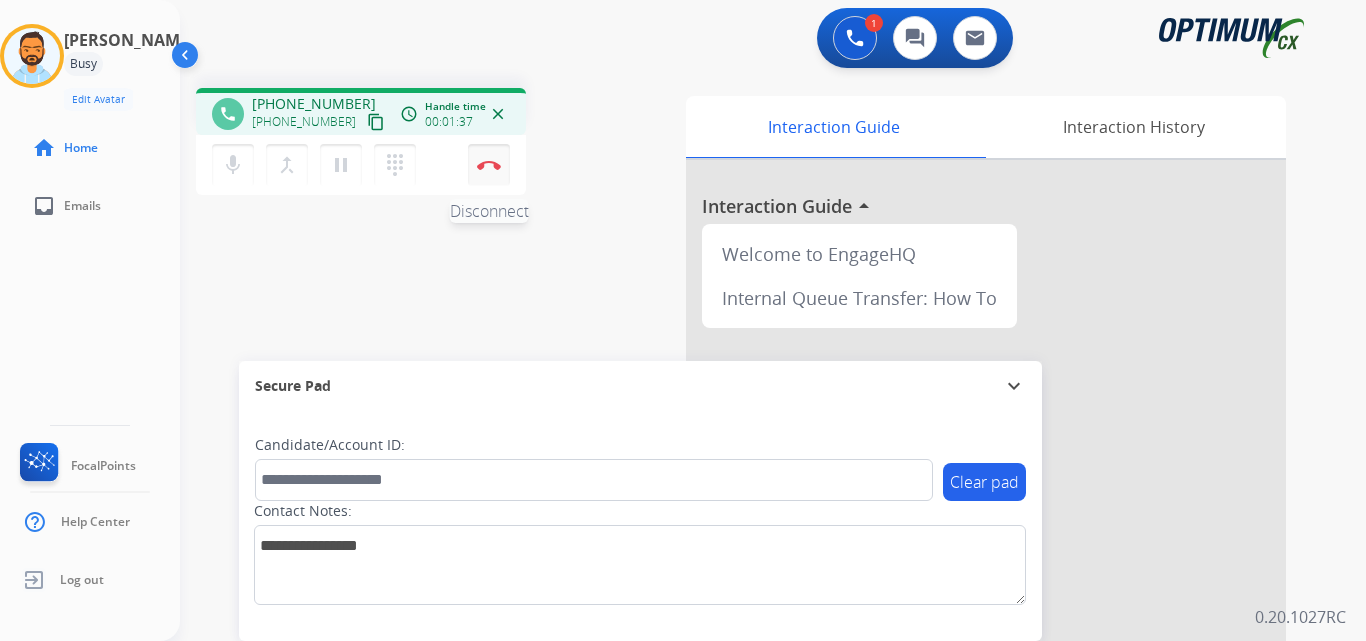 click on "Disconnect" at bounding box center (489, 165) 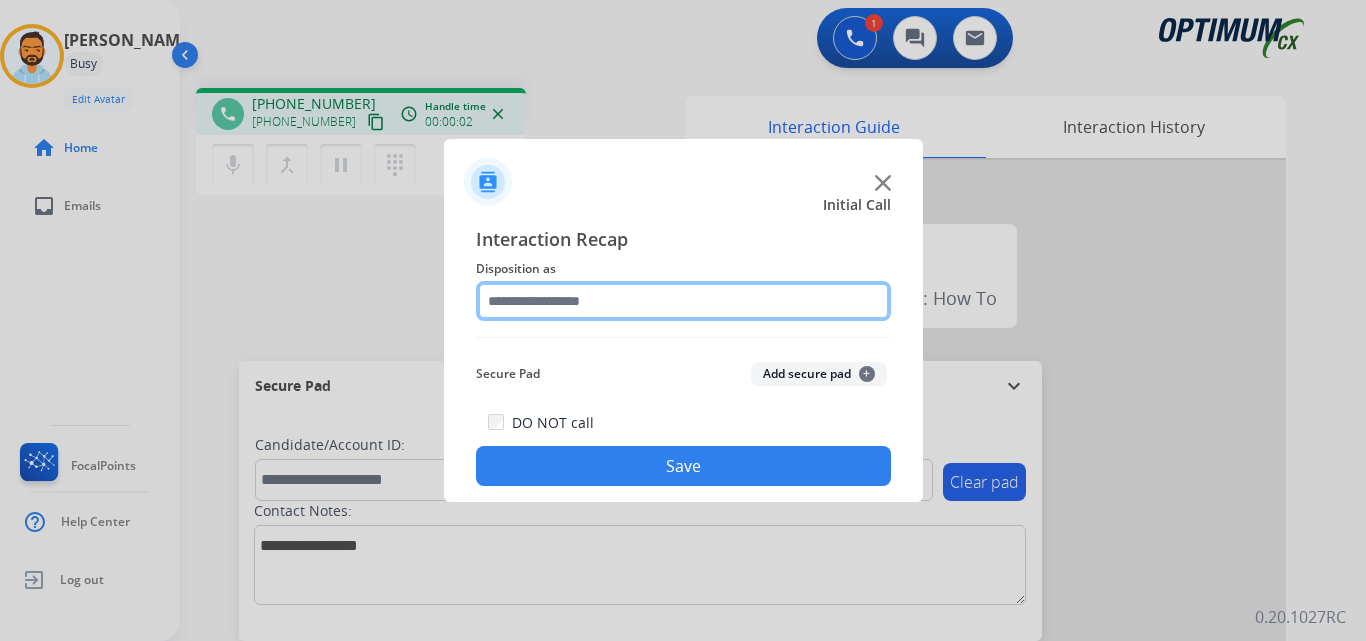 click 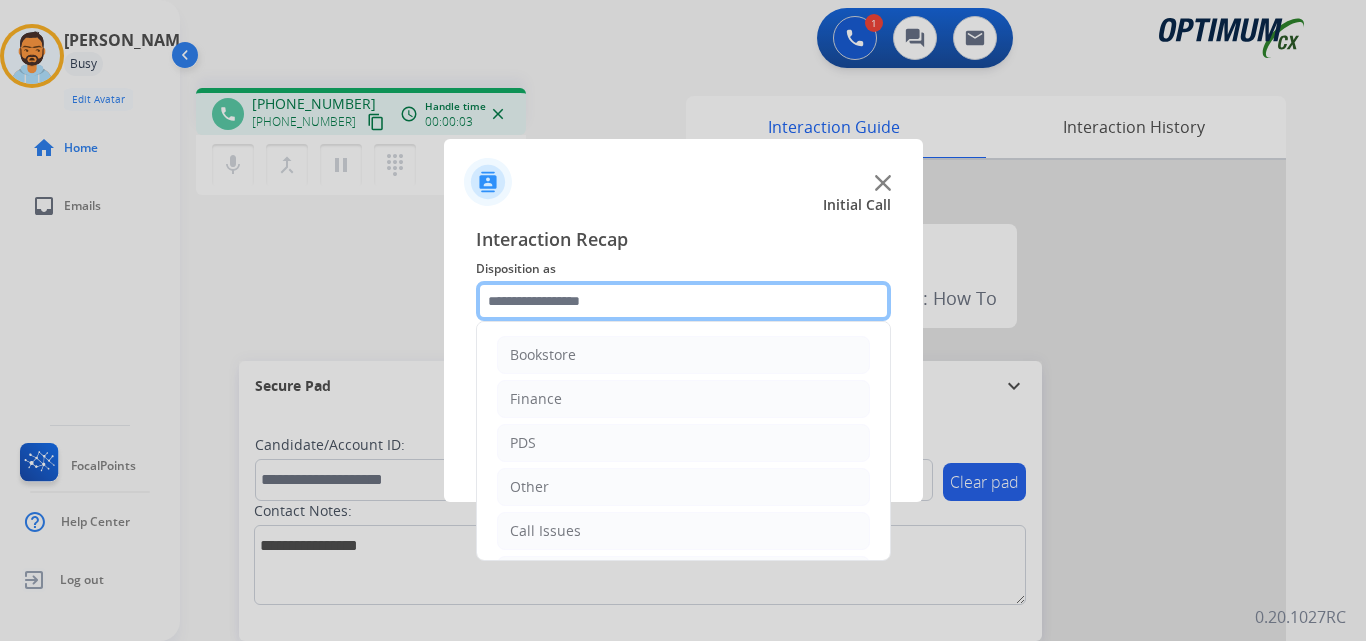 scroll, scrollTop: 136, scrollLeft: 0, axis: vertical 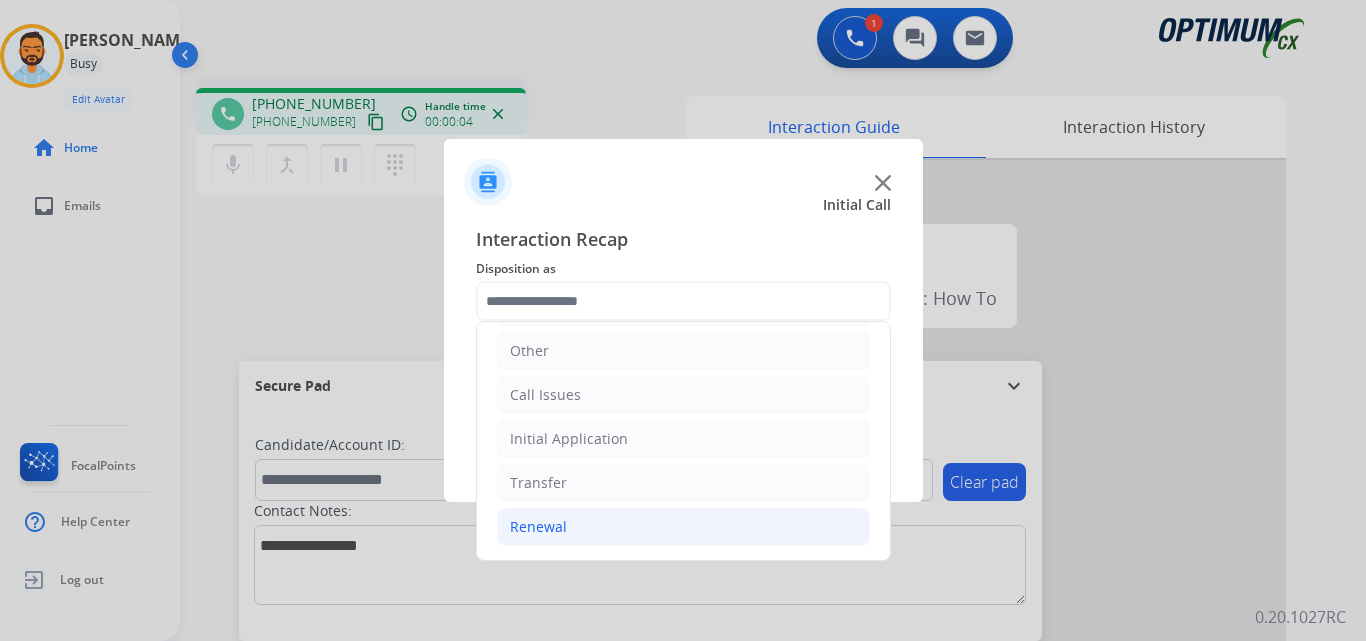 click on "Renewal" 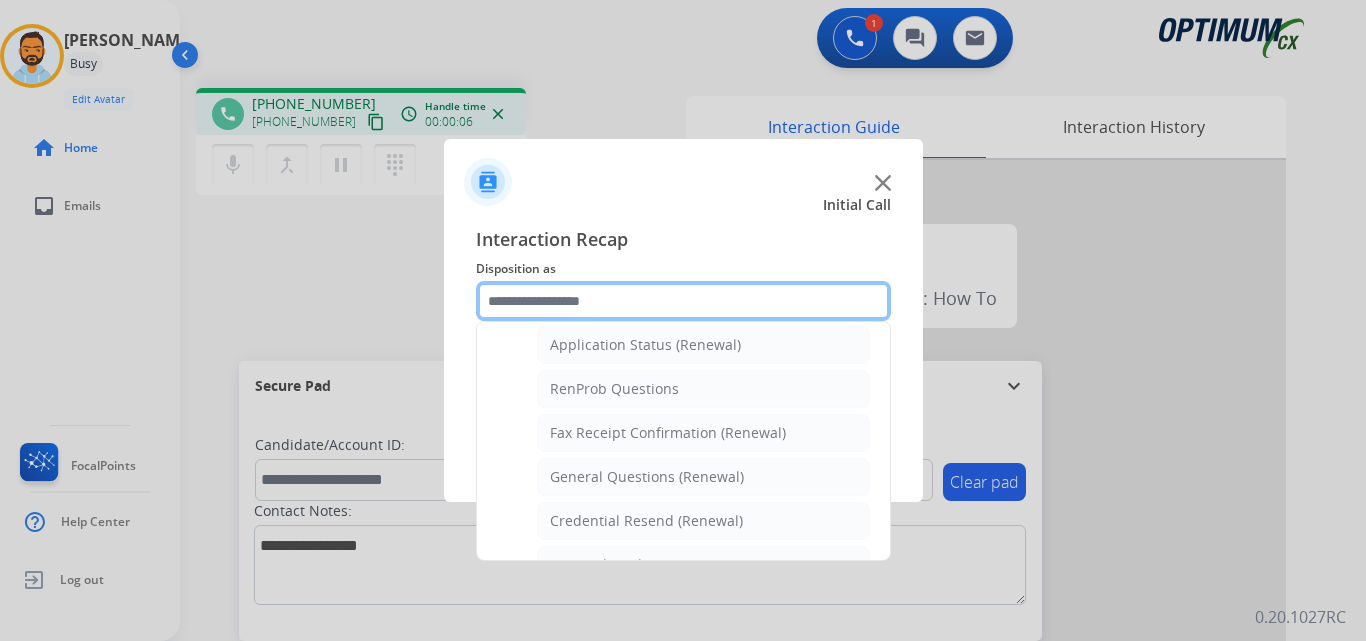 scroll, scrollTop: 475, scrollLeft: 0, axis: vertical 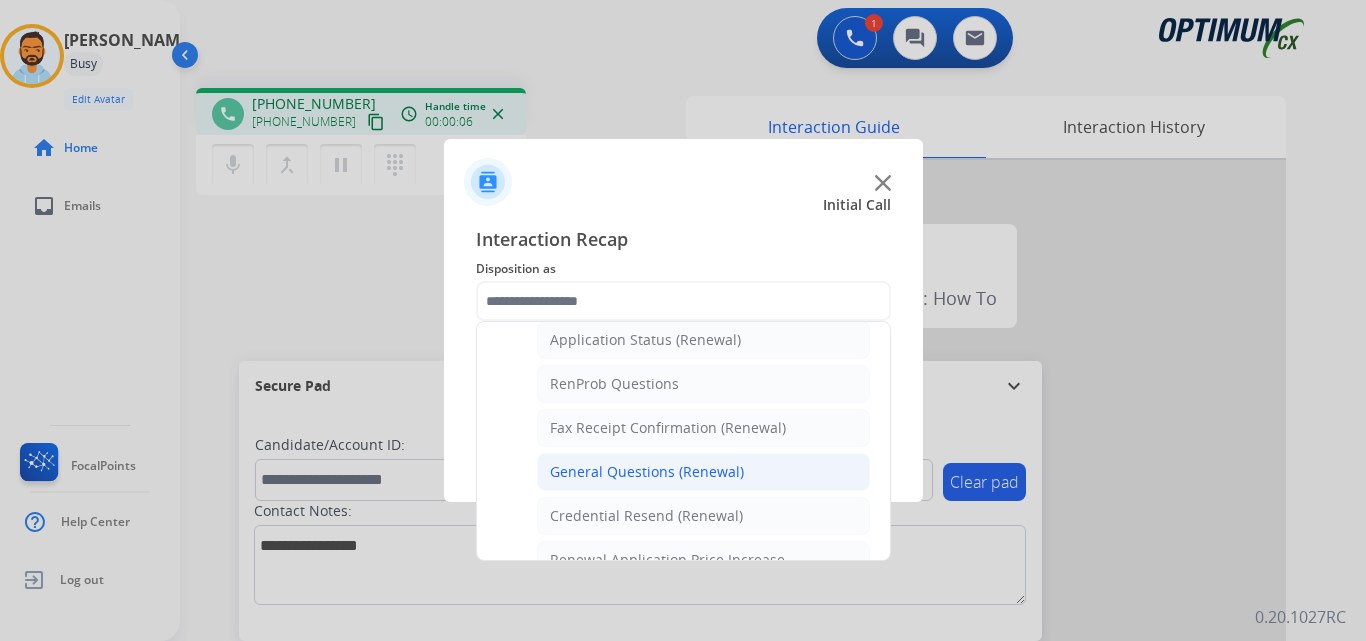 click on "General Questions (Renewal)" 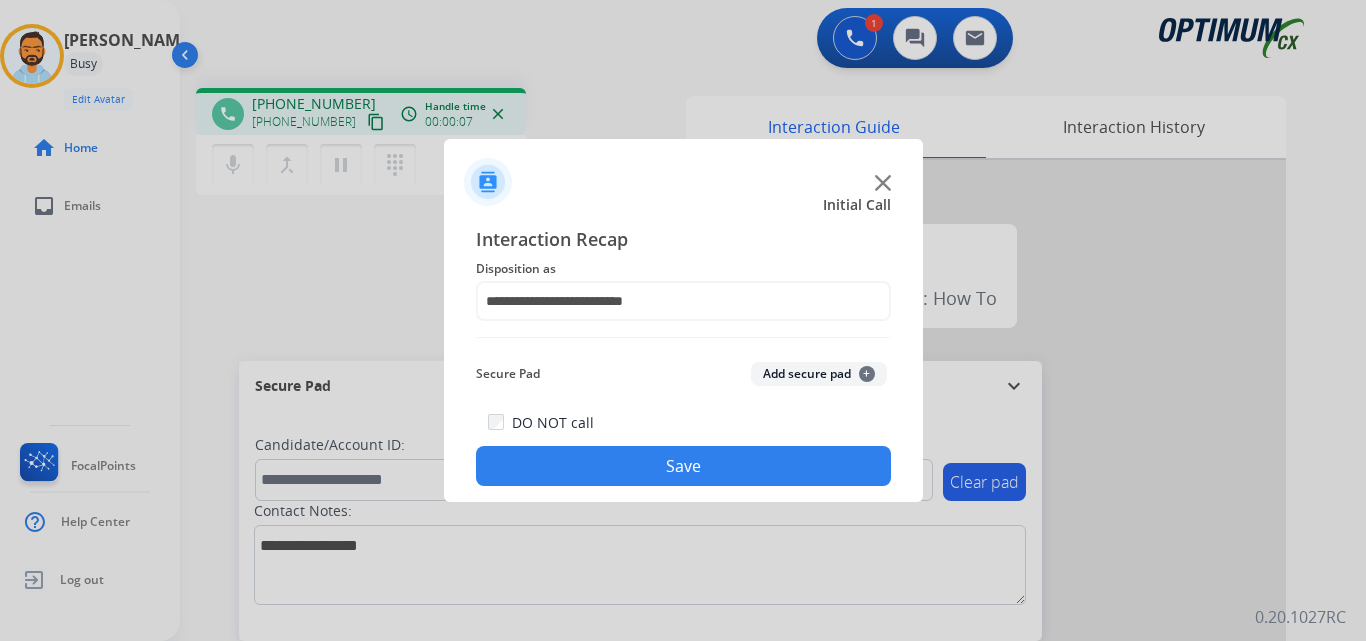click on "Save" 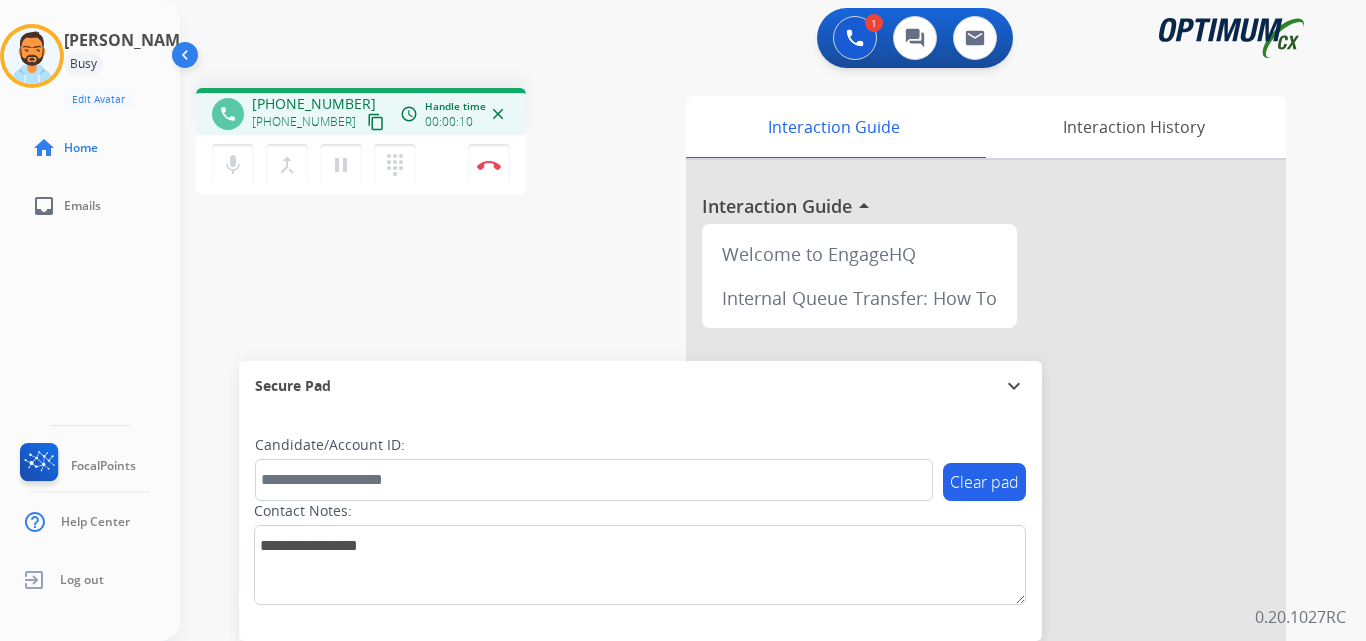 click on "content_copy" at bounding box center (376, 122) 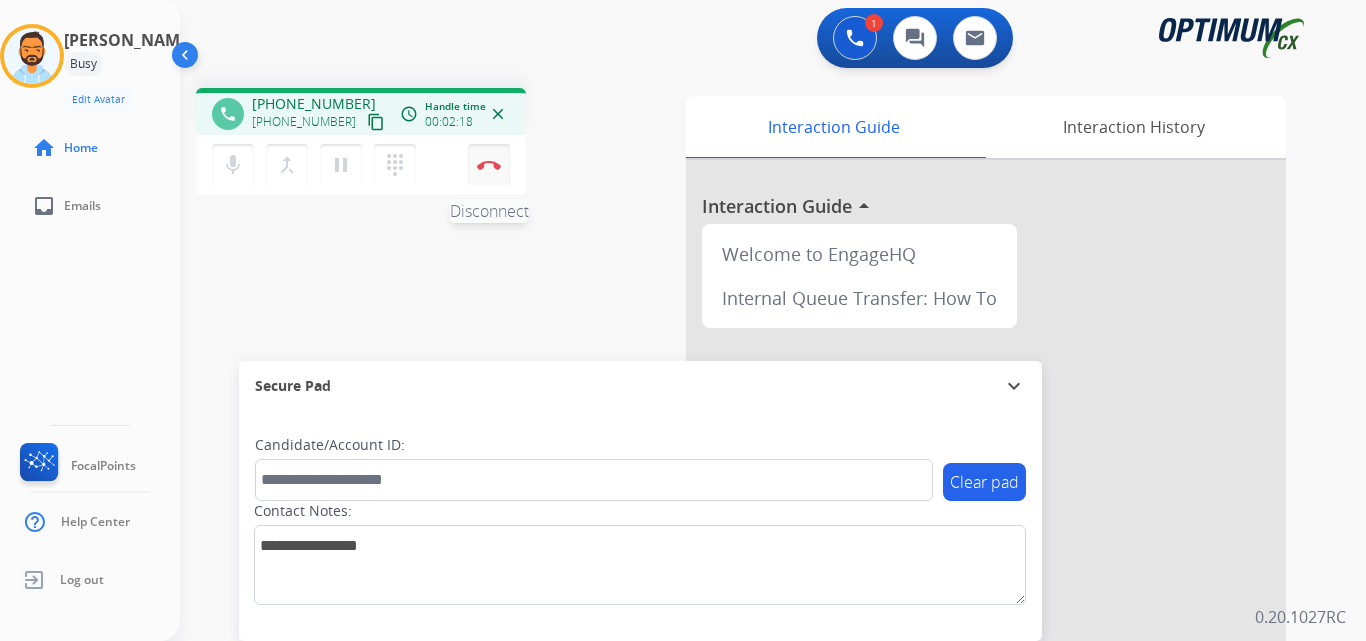 click at bounding box center [489, 165] 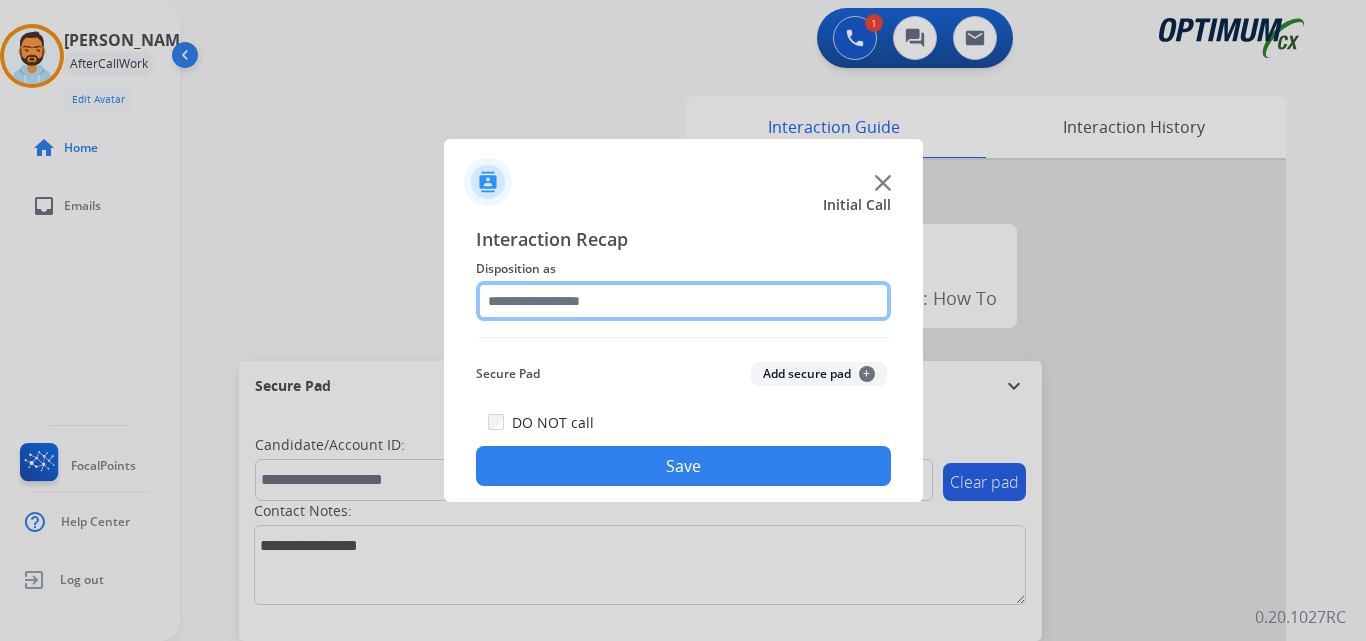click 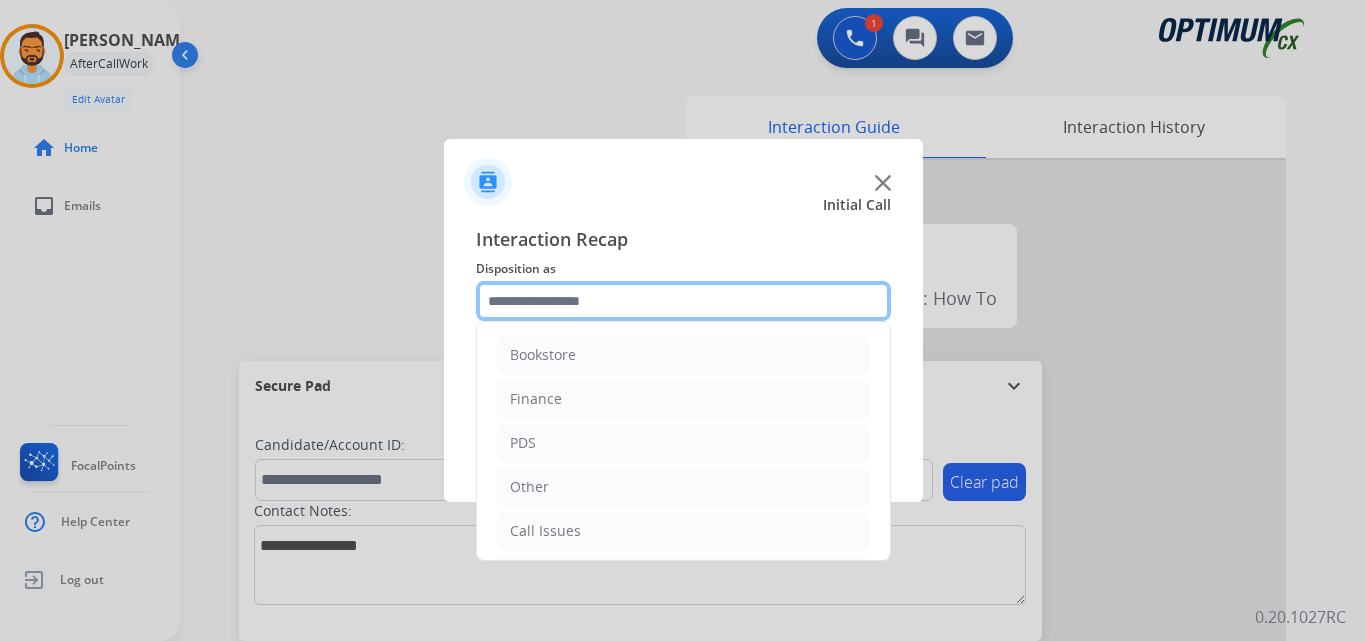 scroll, scrollTop: 136, scrollLeft: 0, axis: vertical 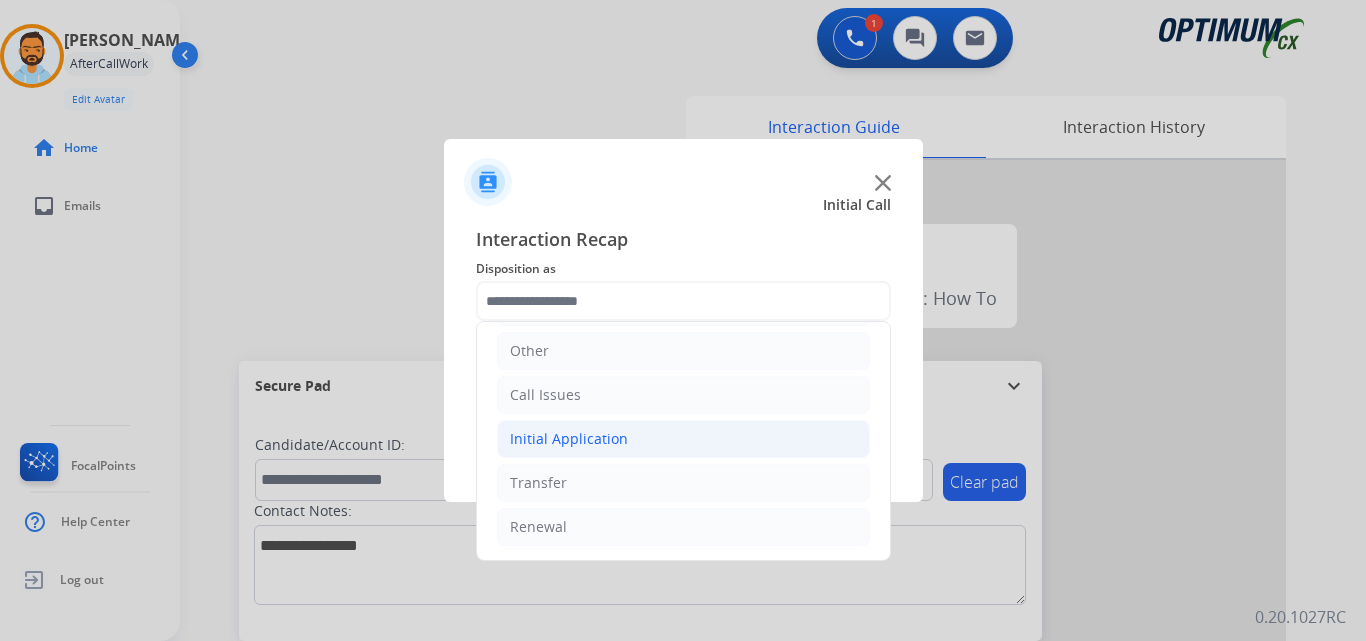 click on "Initial Application" 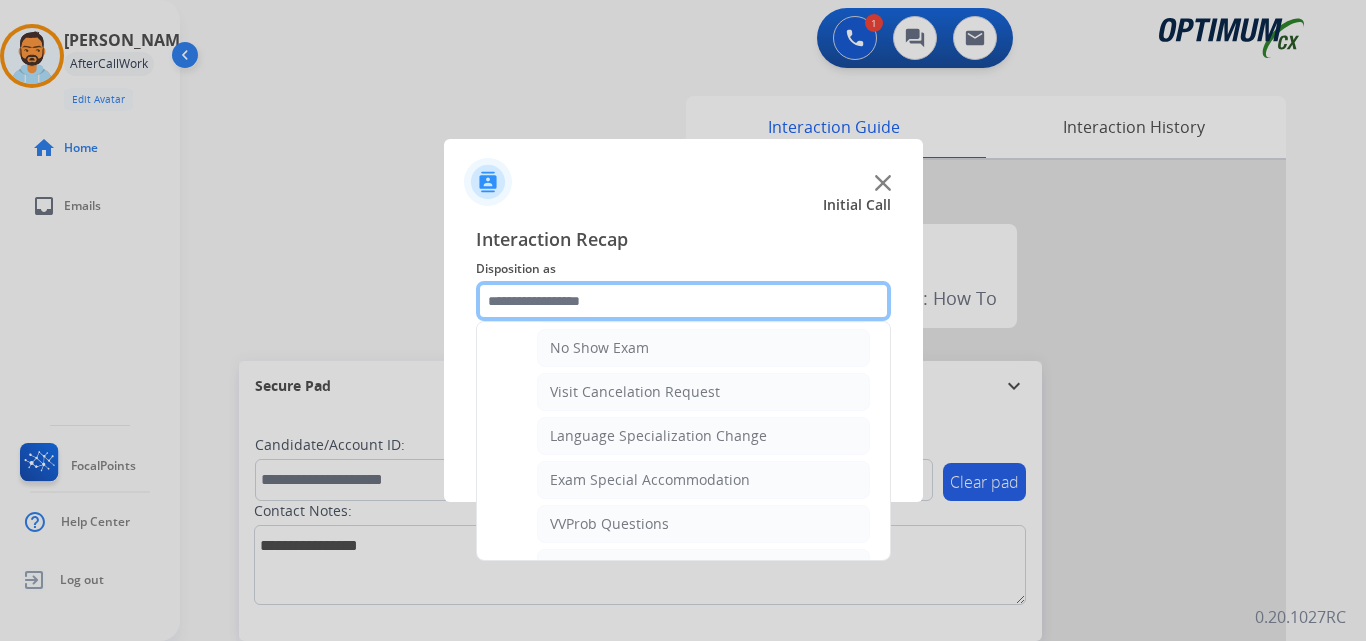 scroll, scrollTop: 1212, scrollLeft: 0, axis: vertical 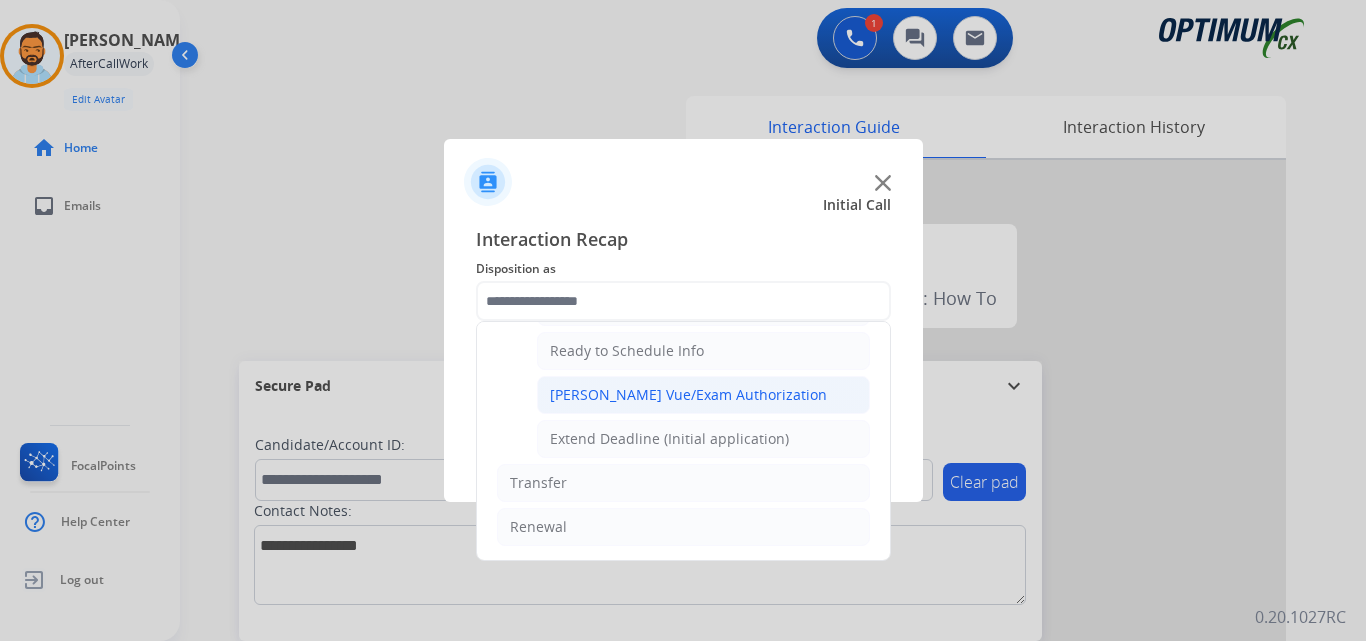 click on "[PERSON_NAME] Vue/Exam Authorization" 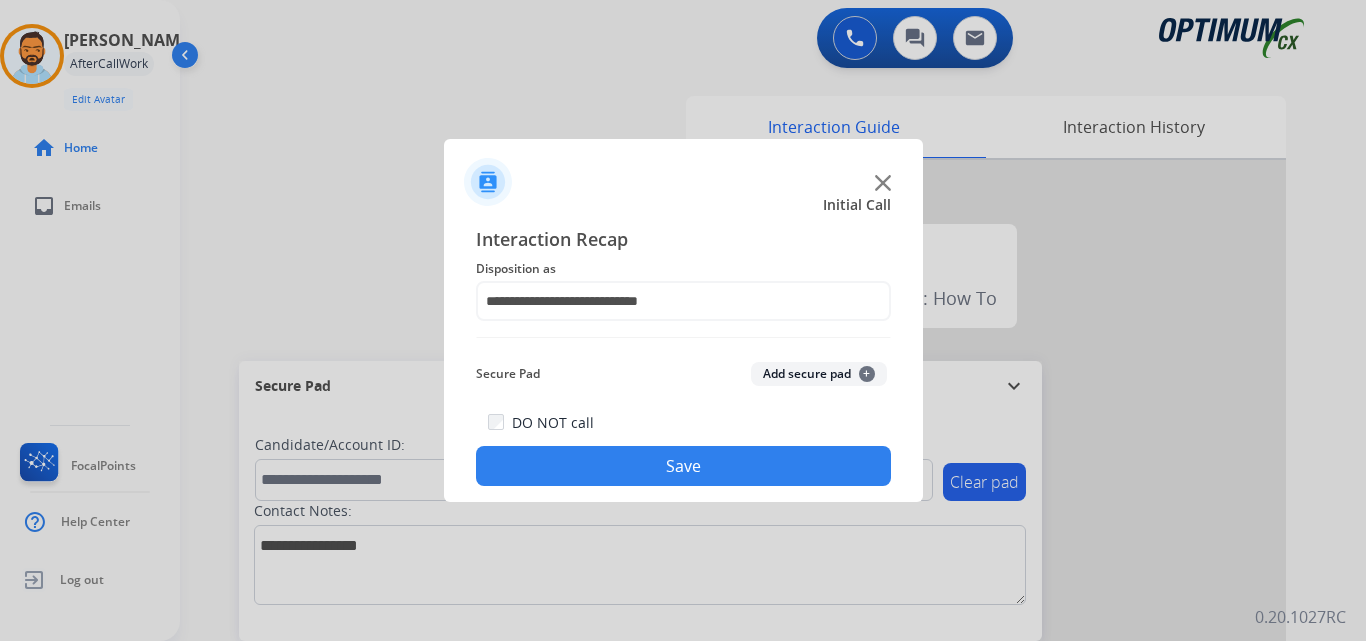 click on "Save" 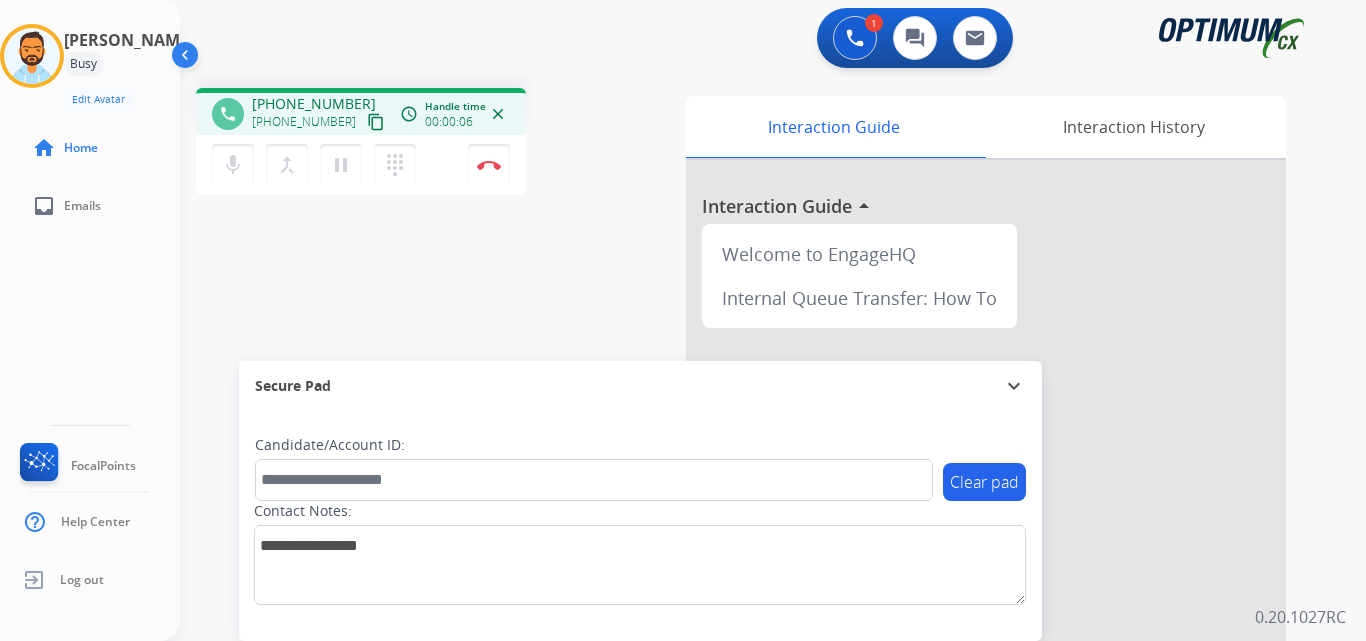 click on "content_copy" at bounding box center (376, 122) 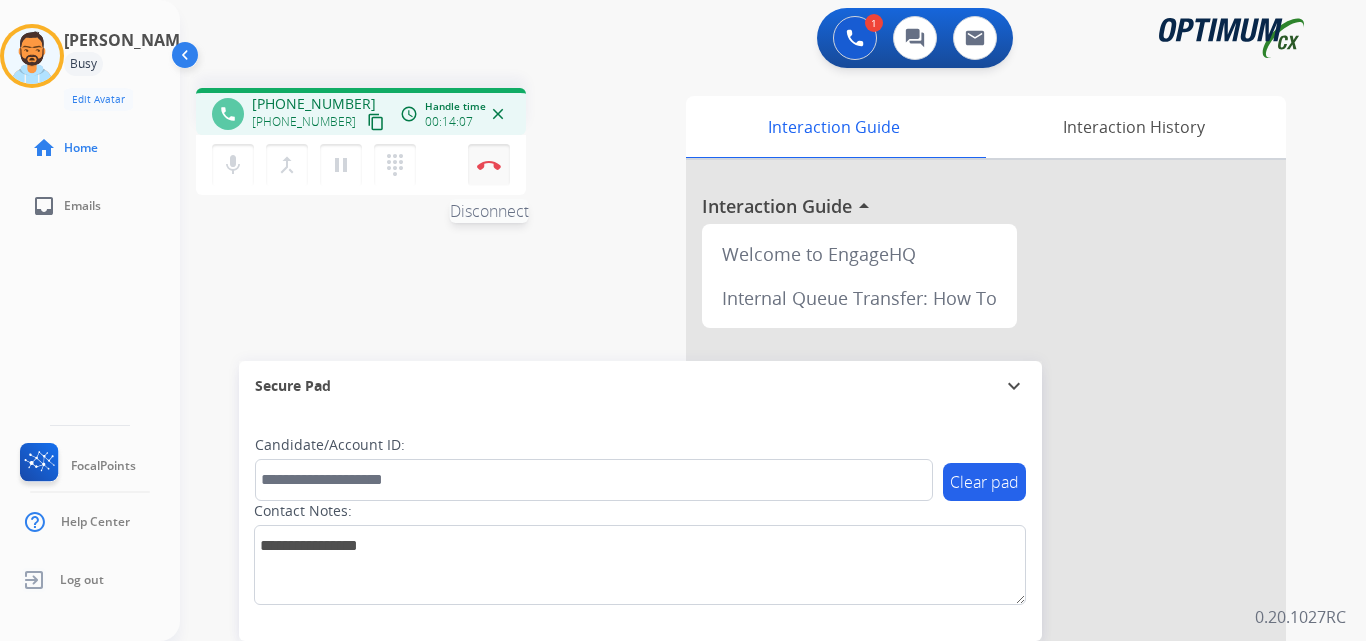 click on "Disconnect" at bounding box center (489, 165) 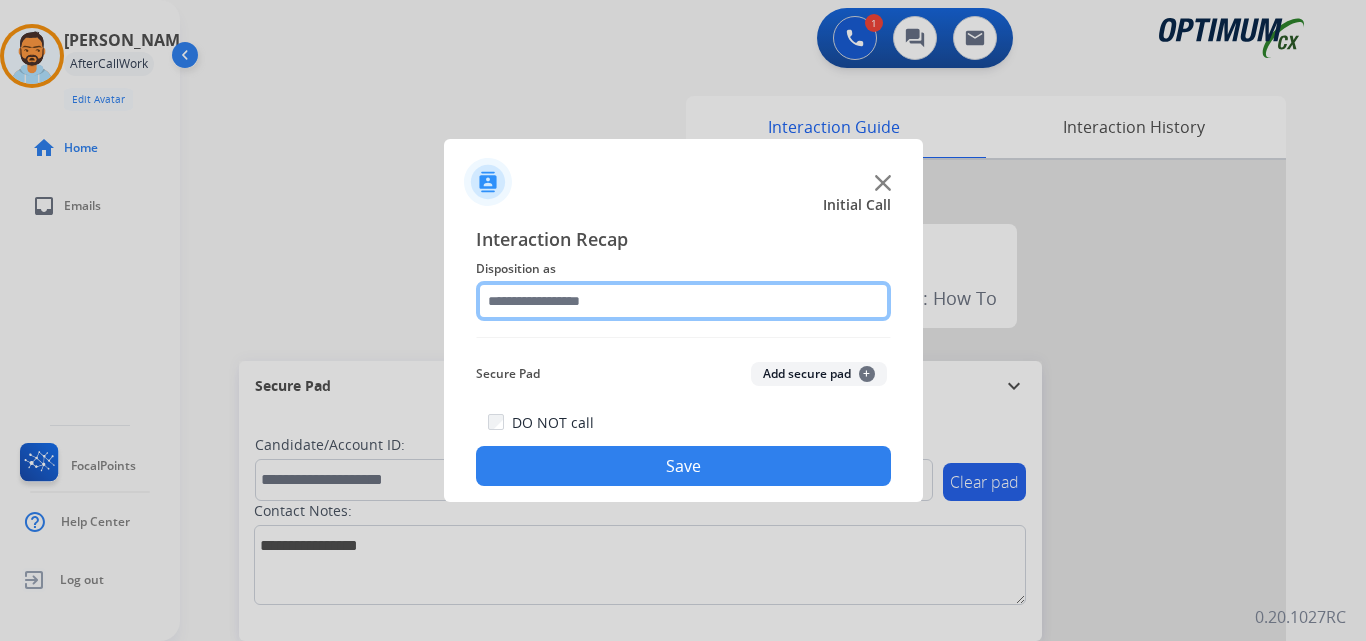 click 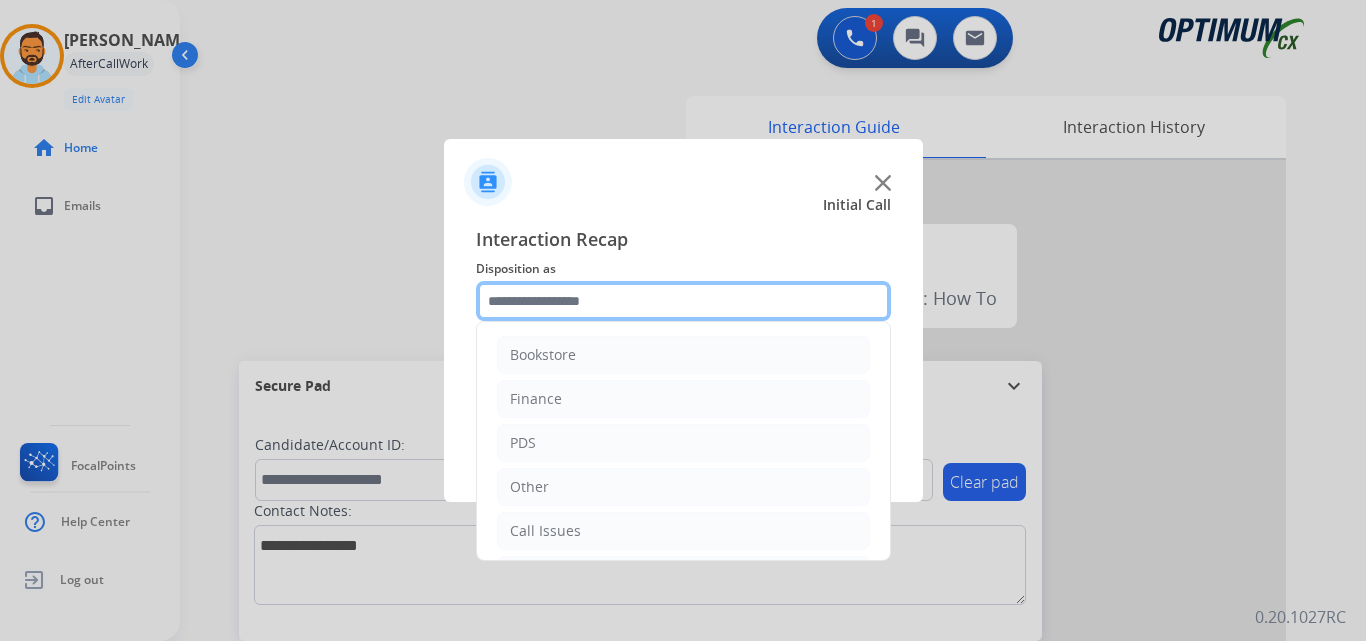 scroll, scrollTop: 136, scrollLeft: 0, axis: vertical 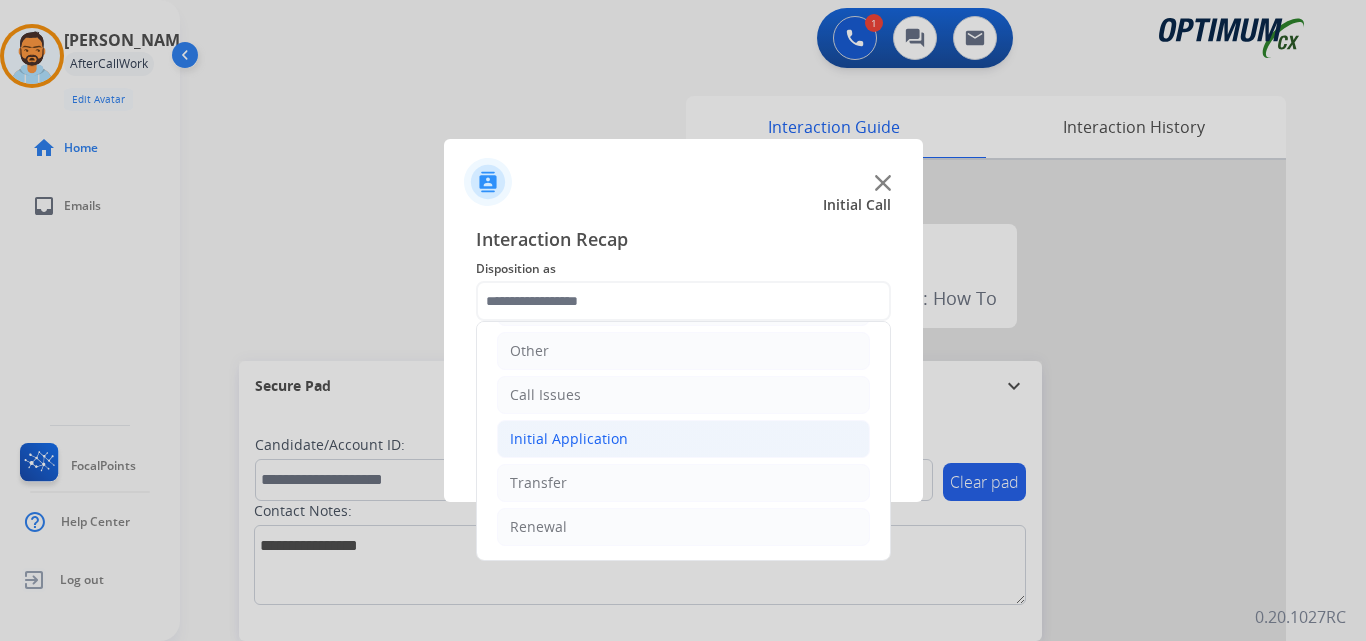 click on "Initial Application" 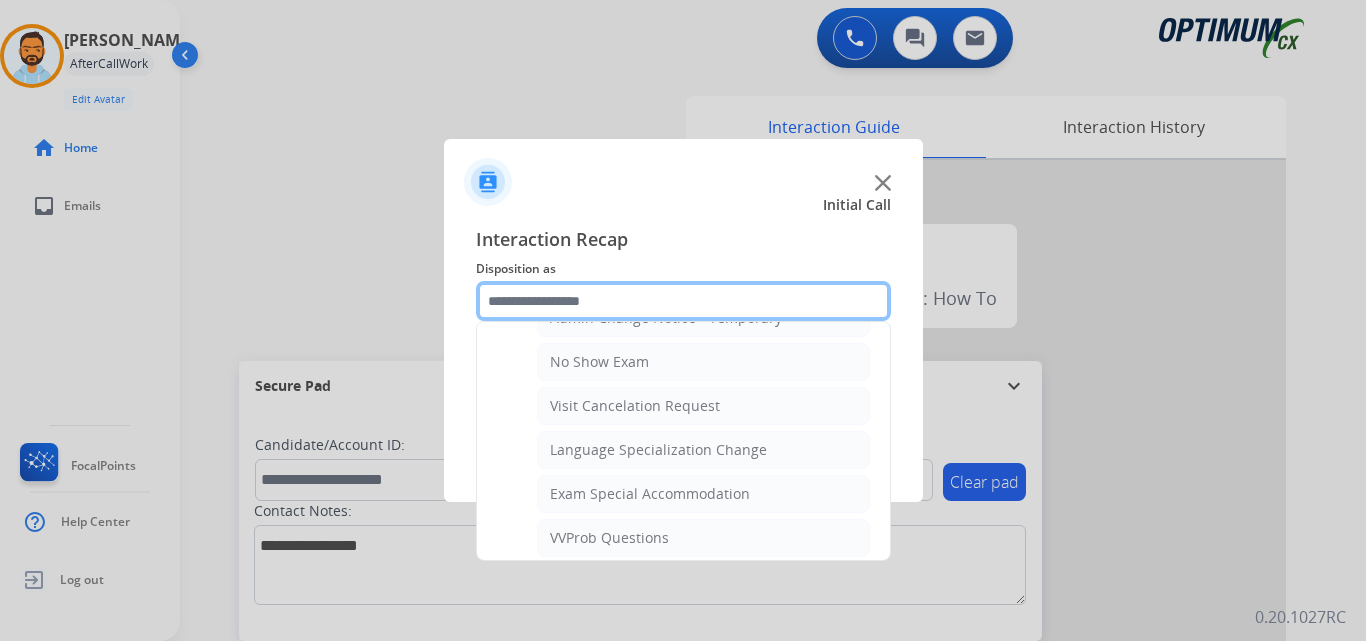 scroll, scrollTop: 904, scrollLeft: 0, axis: vertical 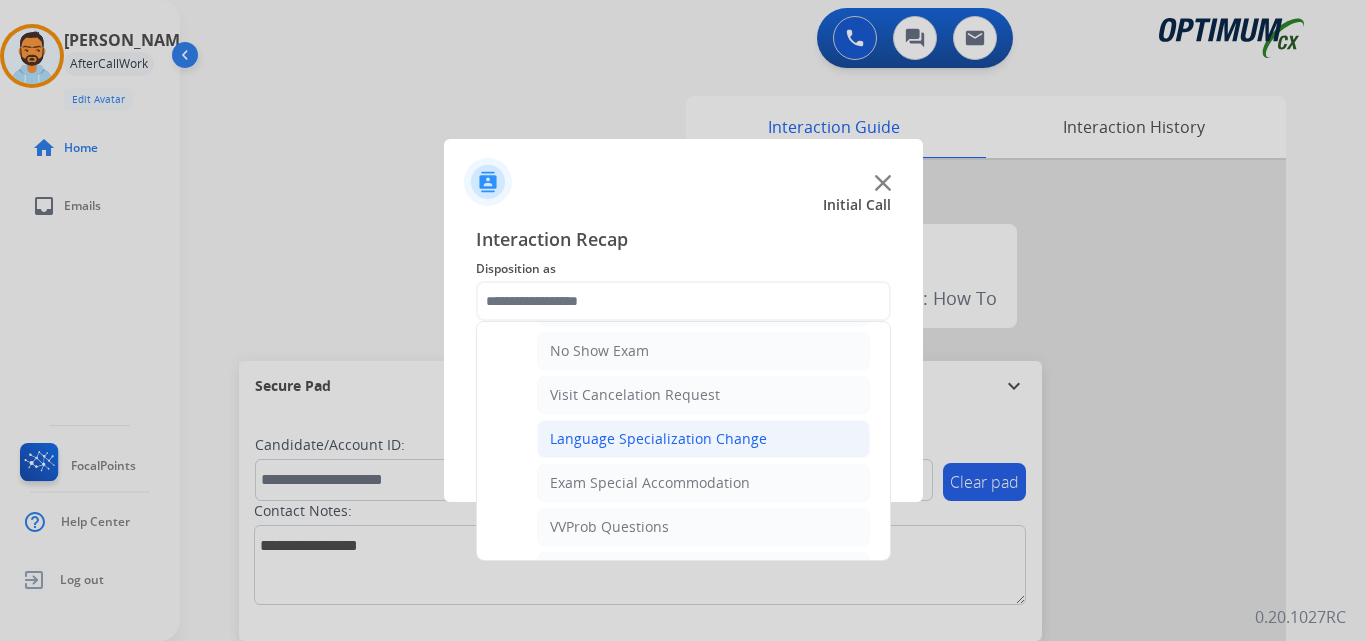 click on "Language Specialization Change" 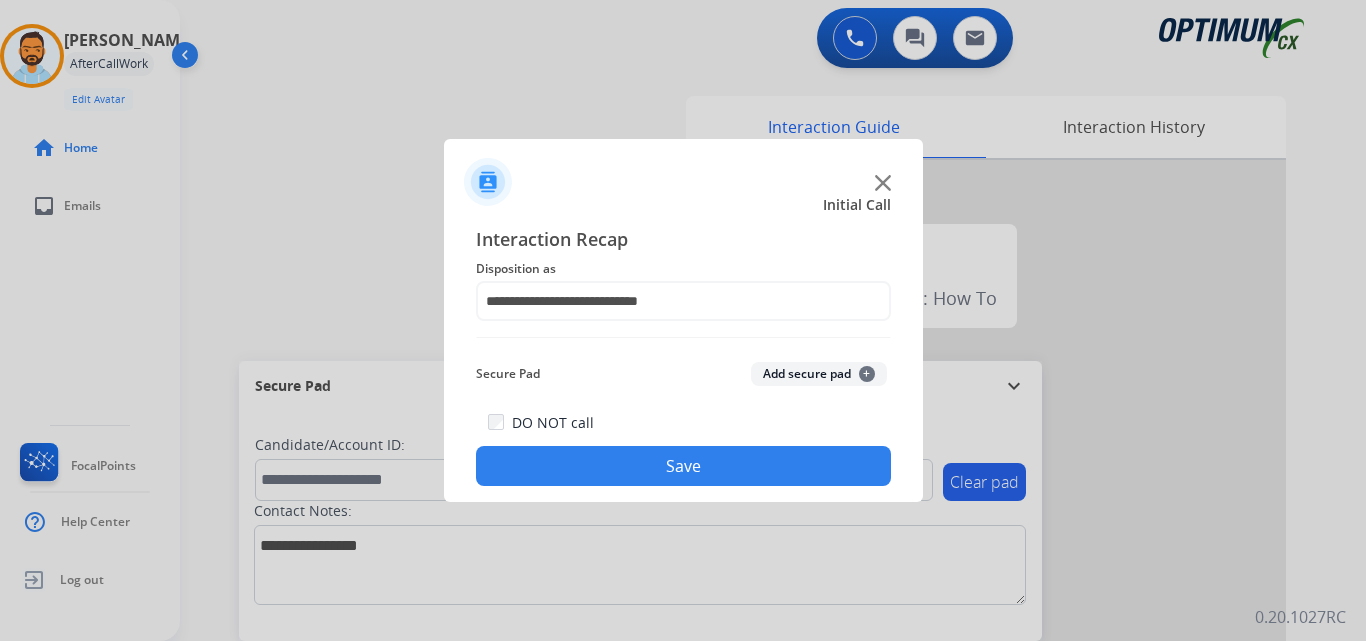 click on "Save" 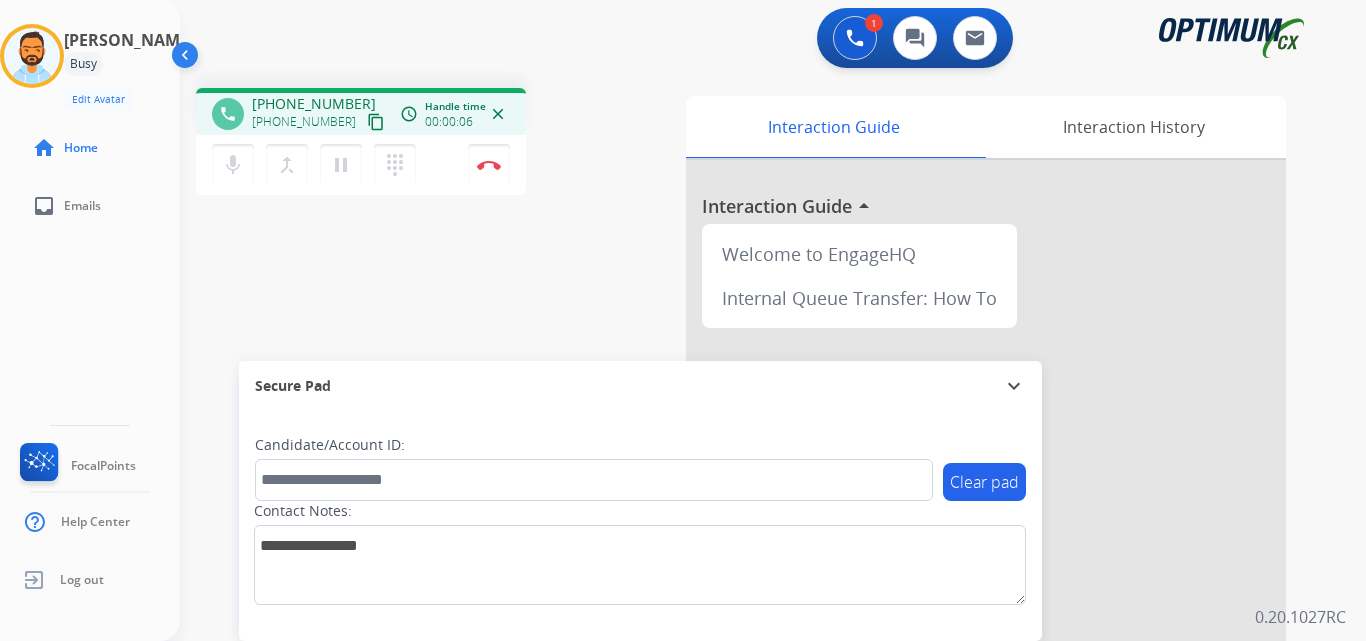 click on "content_copy" at bounding box center (376, 122) 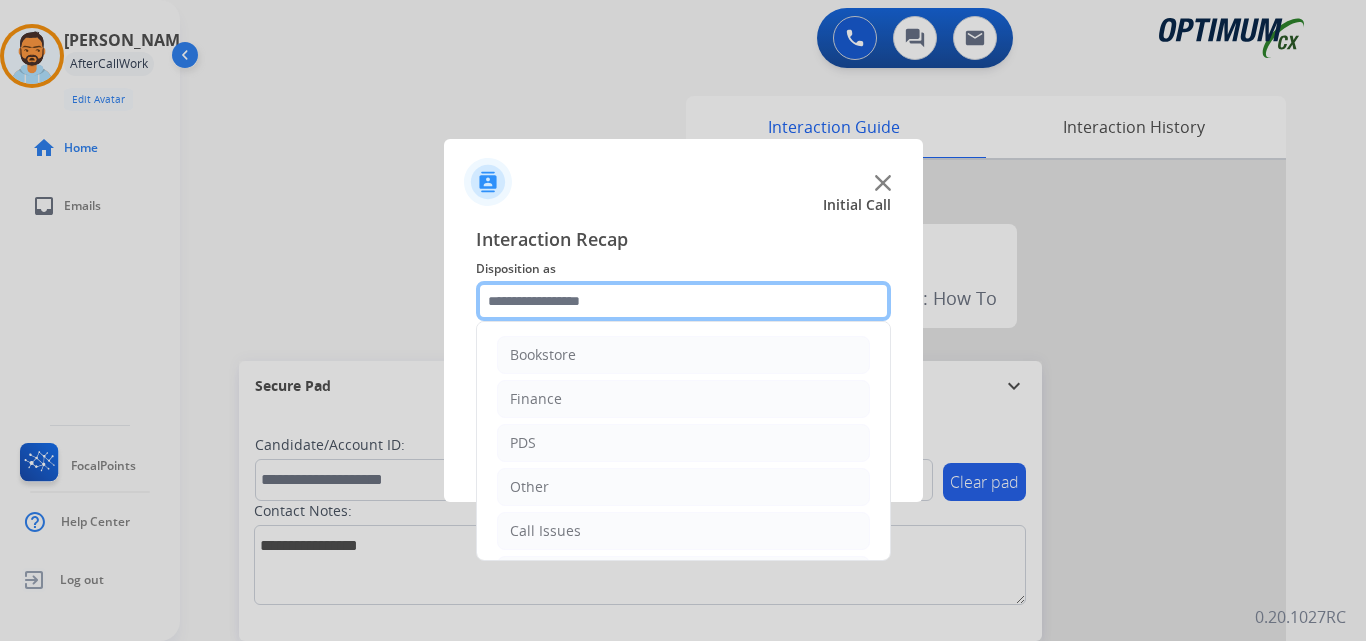 click 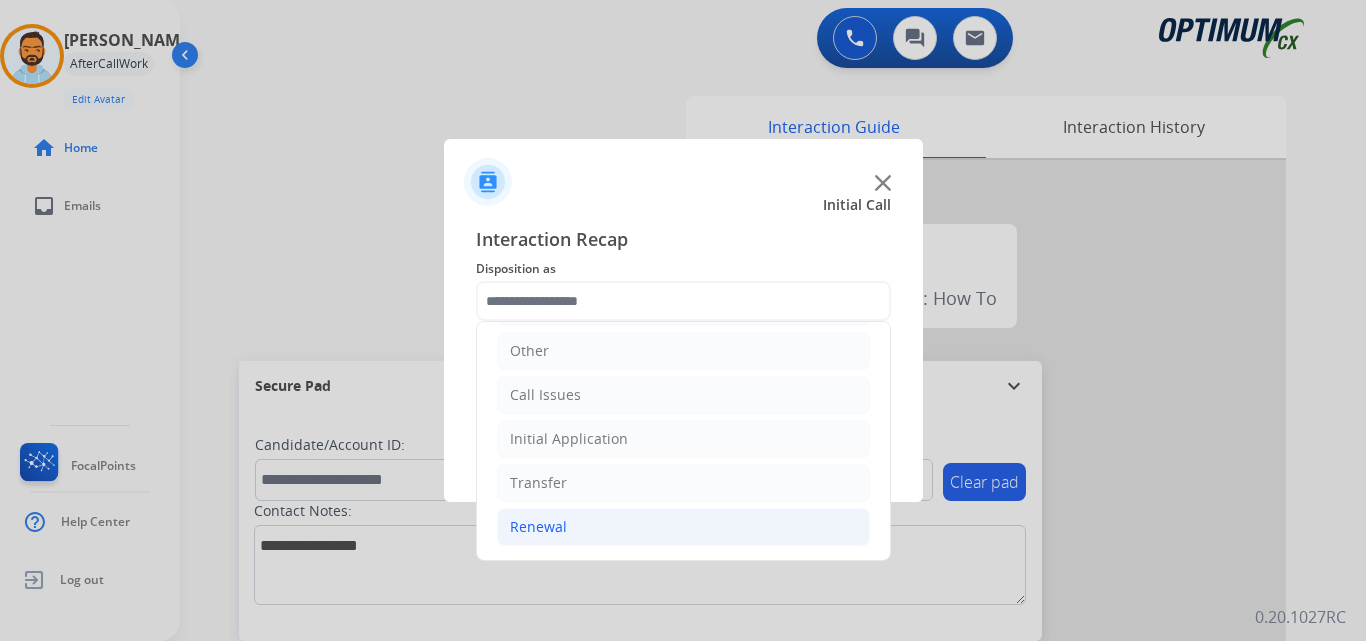 click on "Renewal" 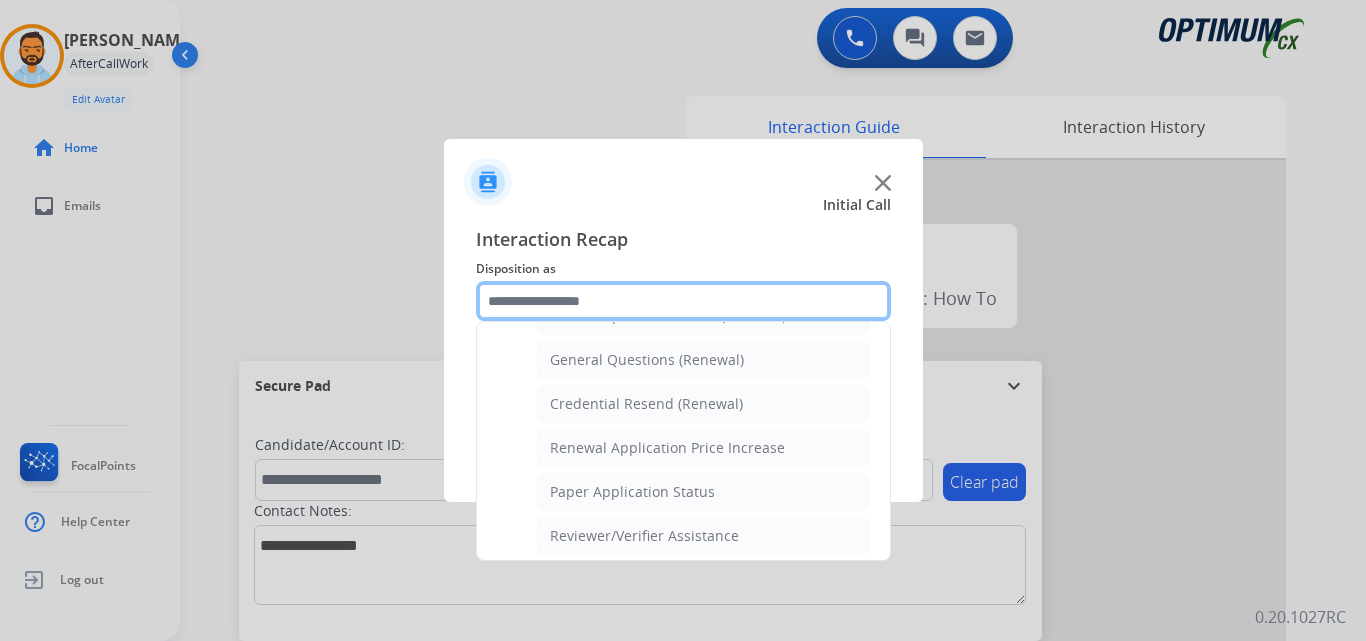 scroll, scrollTop: 586, scrollLeft: 0, axis: vertical 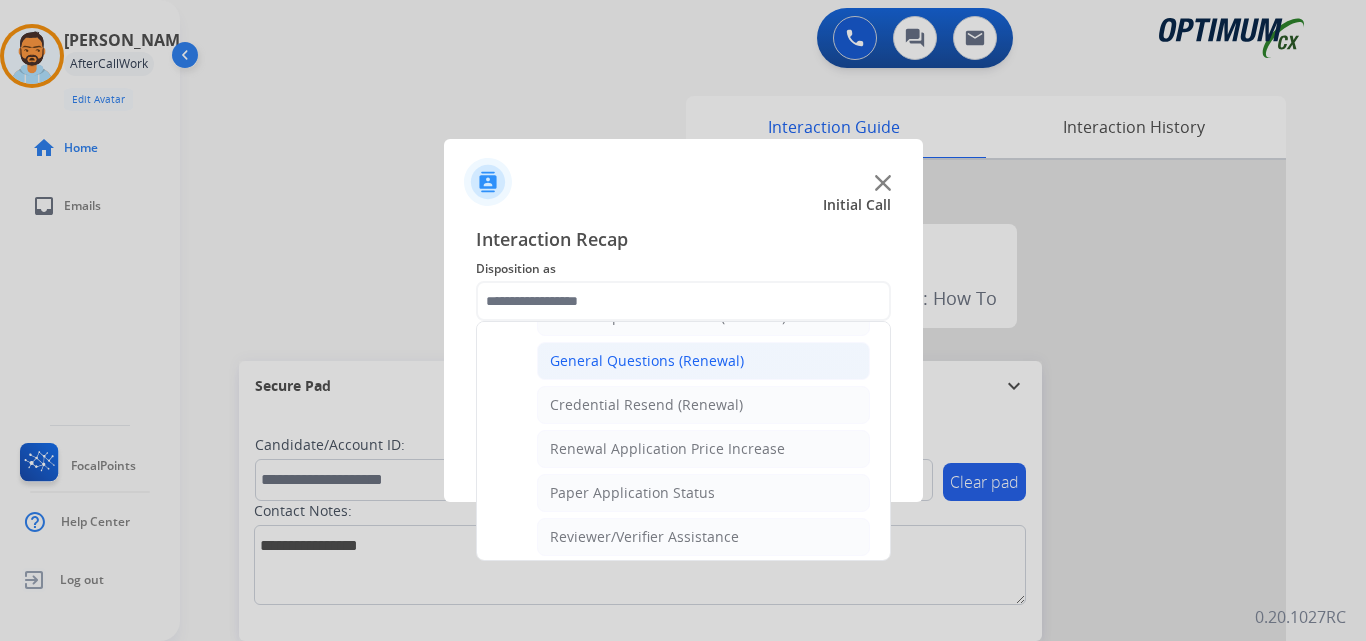 click on "General Questions (Renewal)" 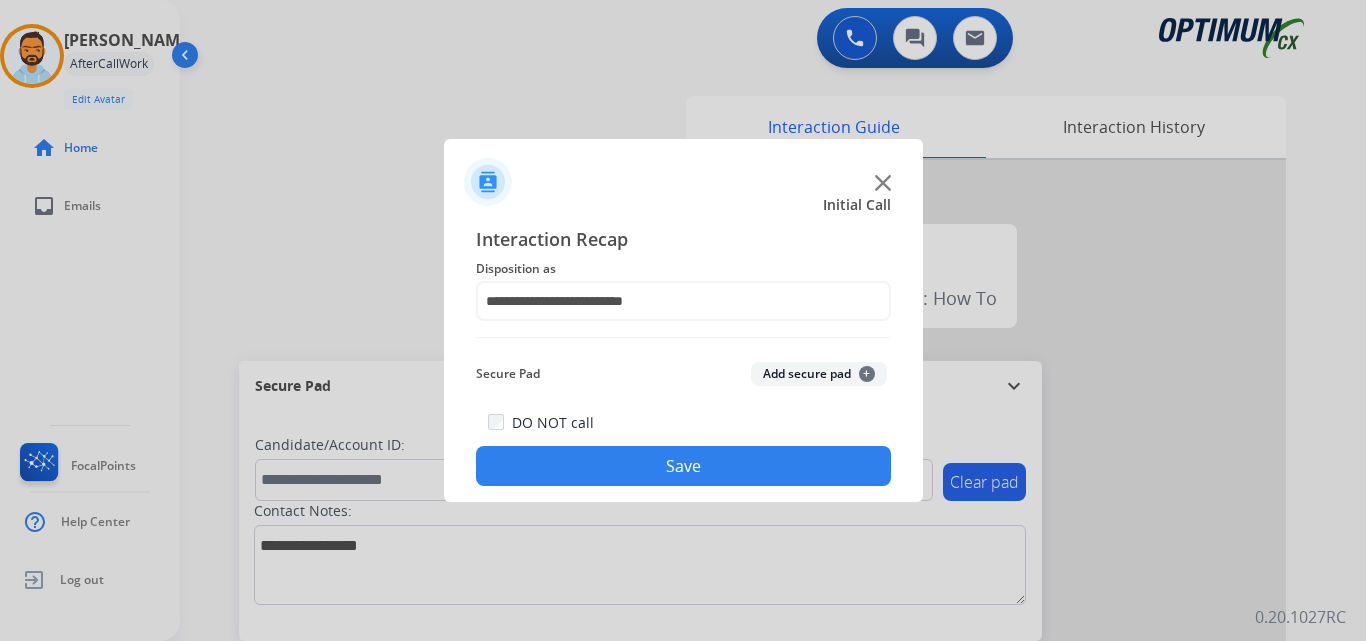 click on "Save" 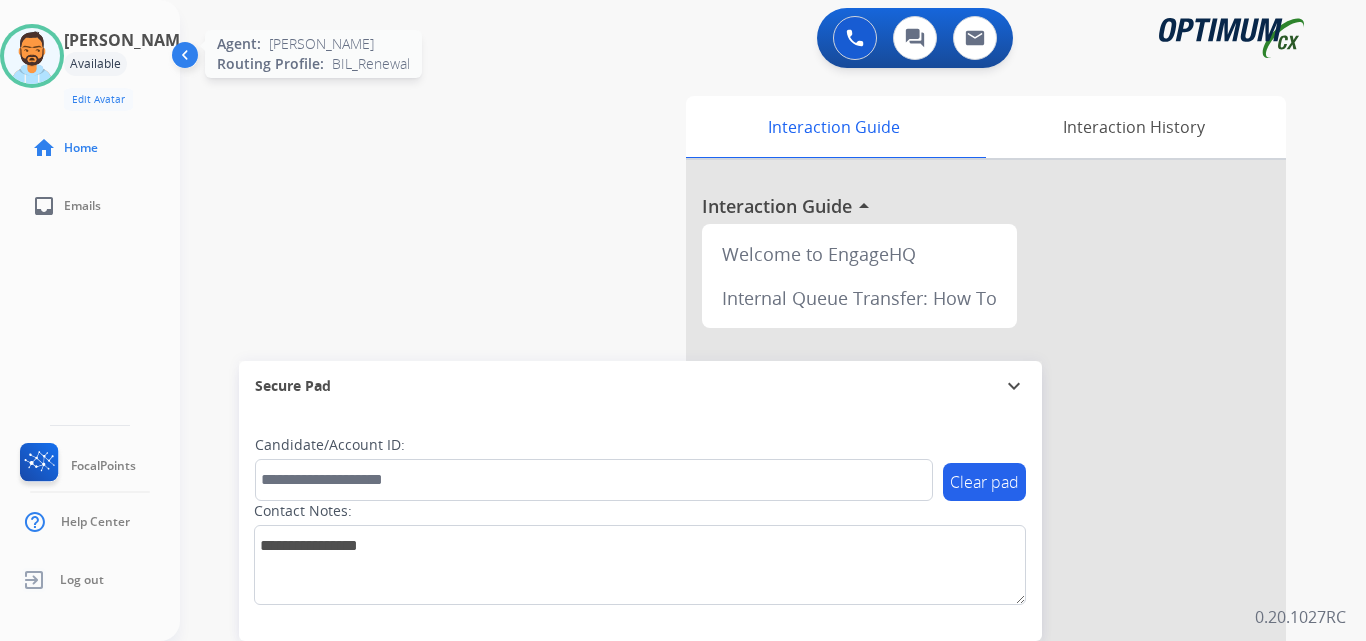 click at bounding box center (32, 56) 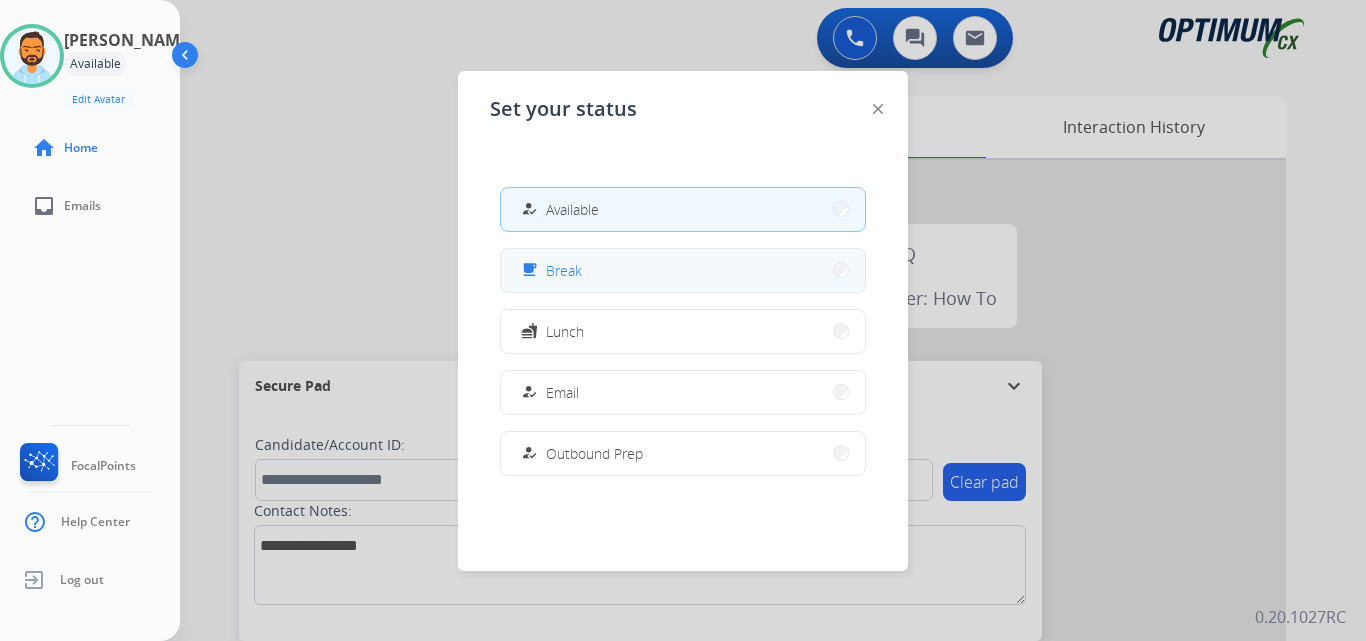 click on "free_breakfast Break" at bounding box center (683, 270) 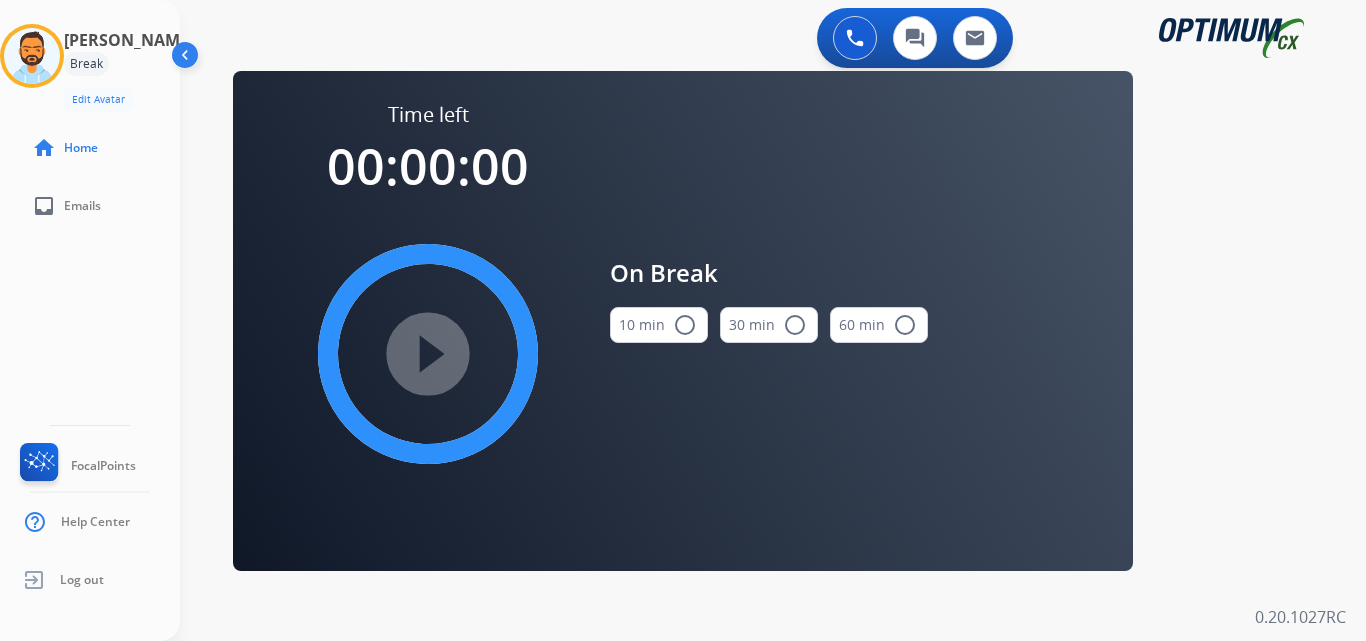 click on "radio_button_unchecked" at bounding box center [685, 325] 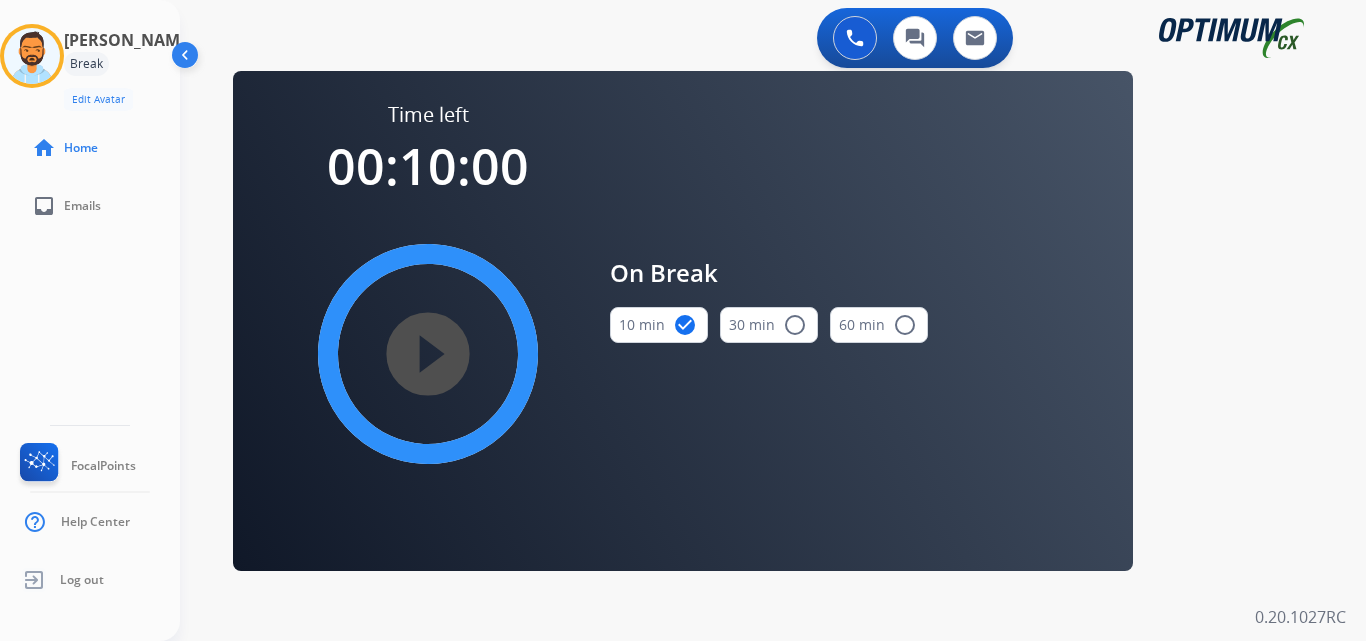 click on "play_circle_filled" at bounding box center [428, 354] 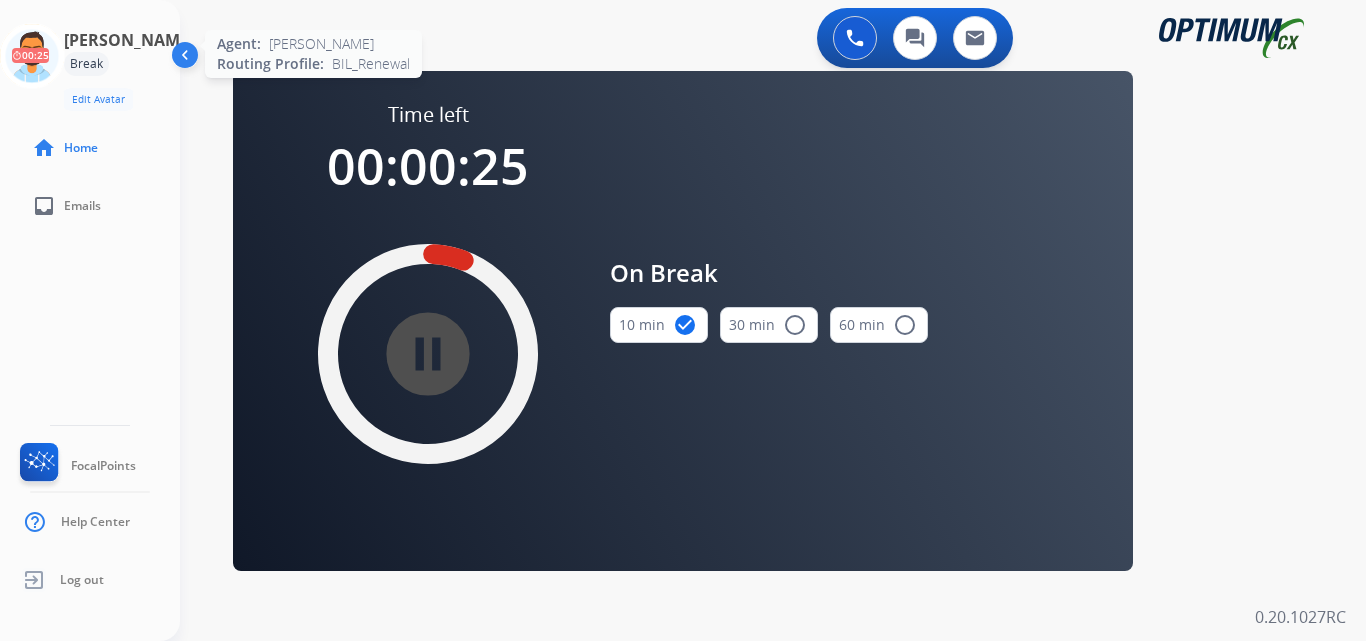 click 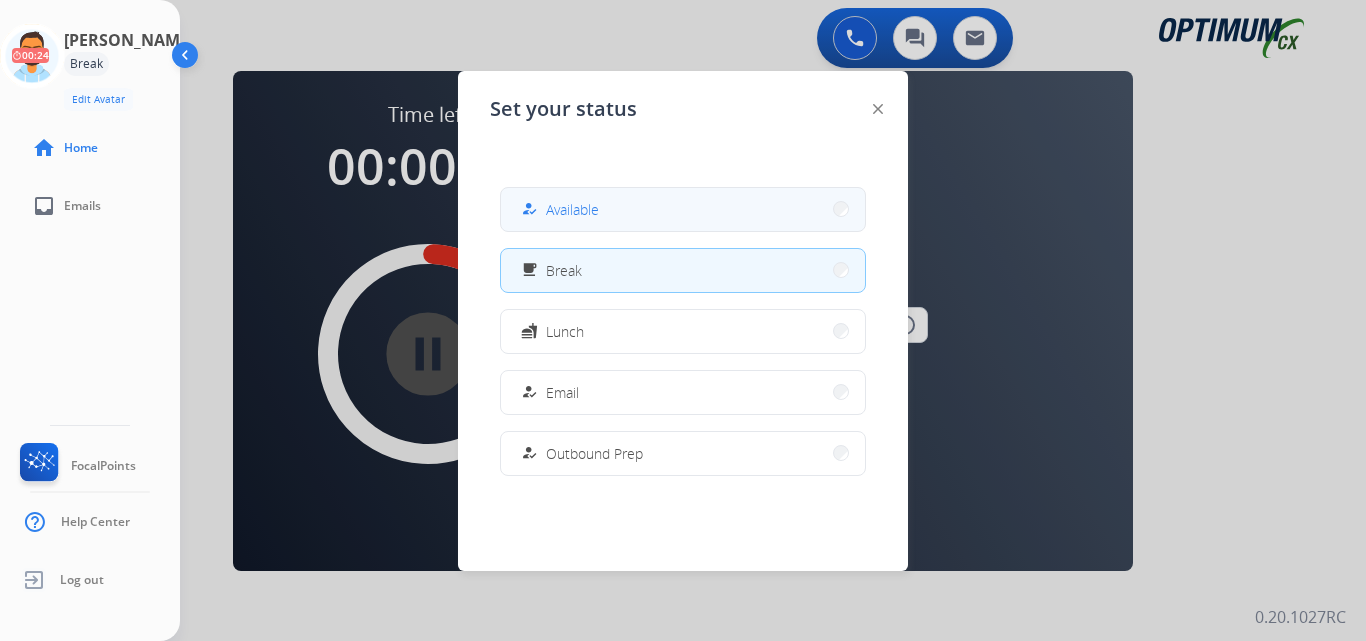 click on "Available" at bounding box center (572, 209) 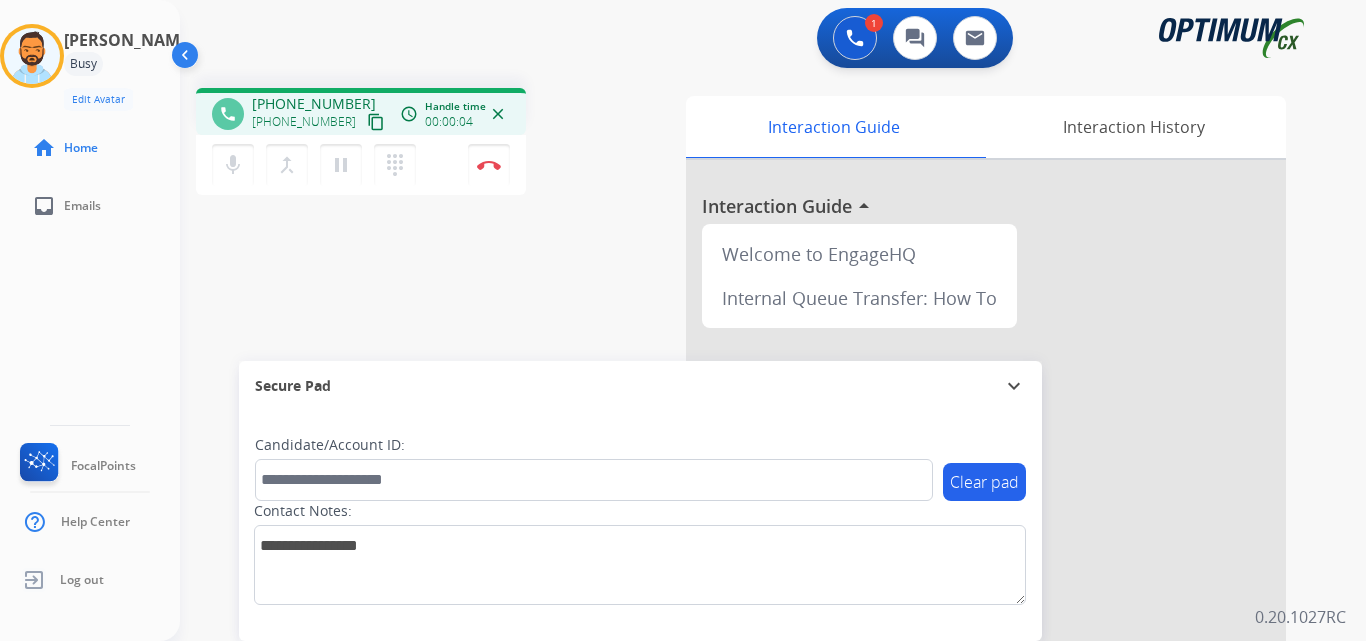 click on "content_copy" at bounding box center [376, 122] 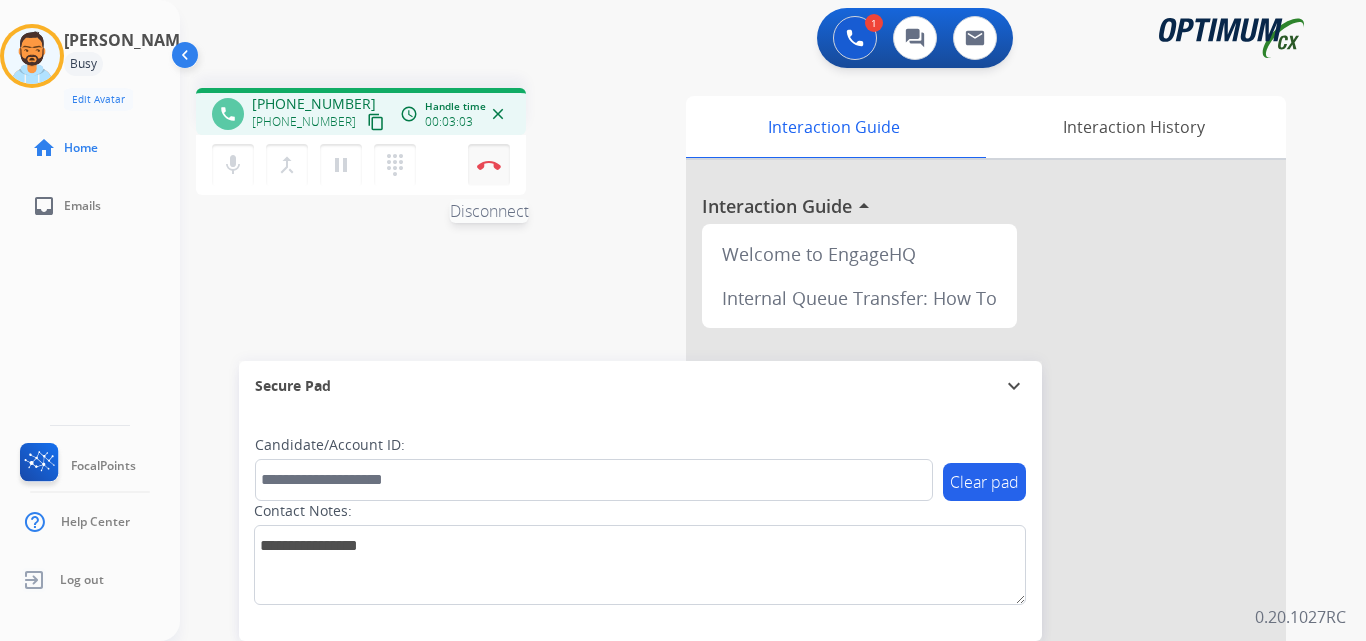 click at bounding box center [489, 165] 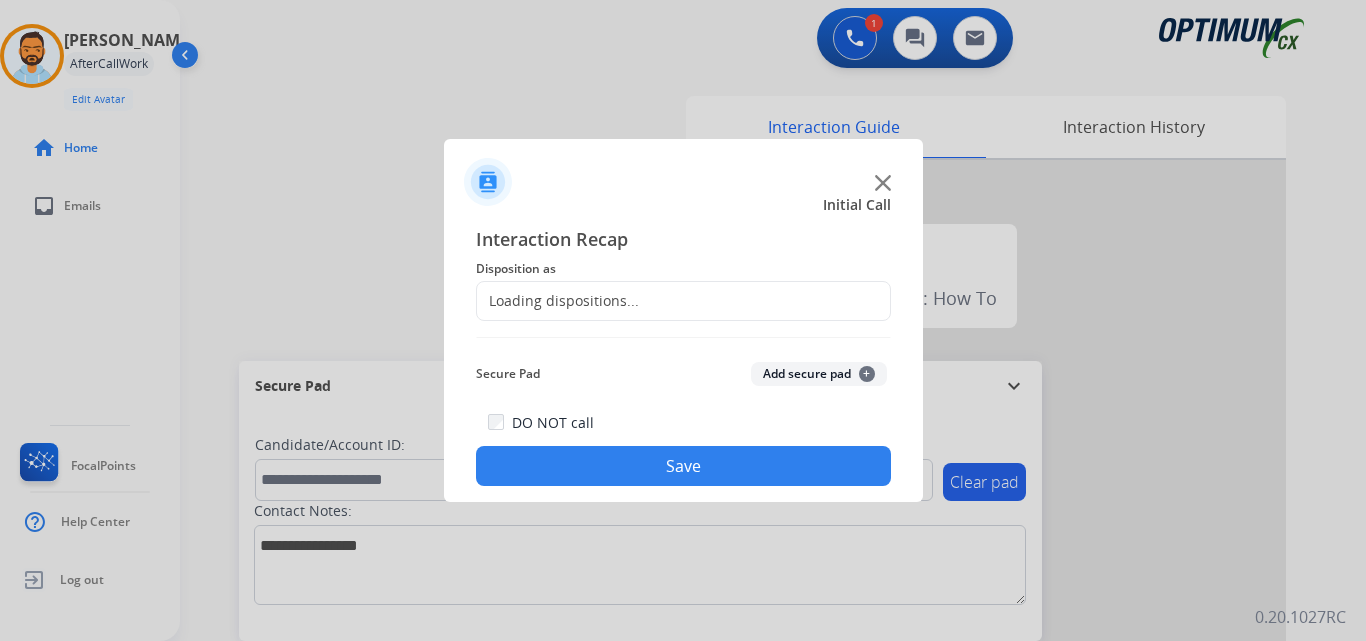 click on "Loading dispositions..." 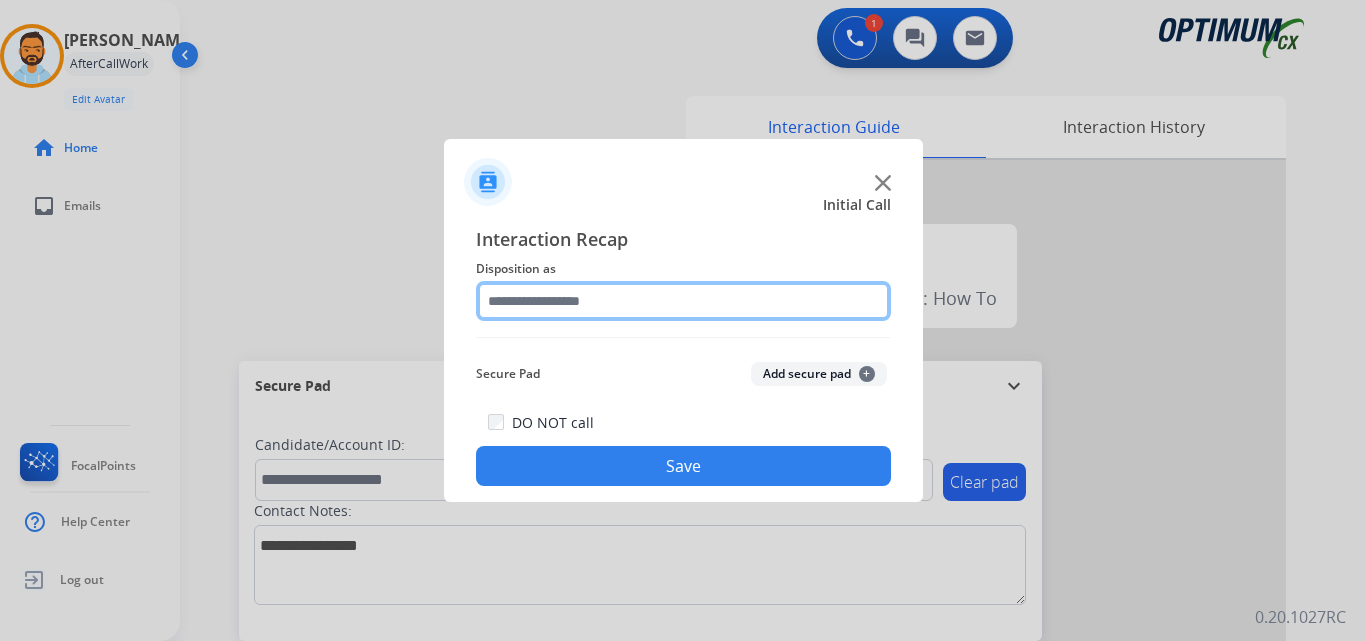 click 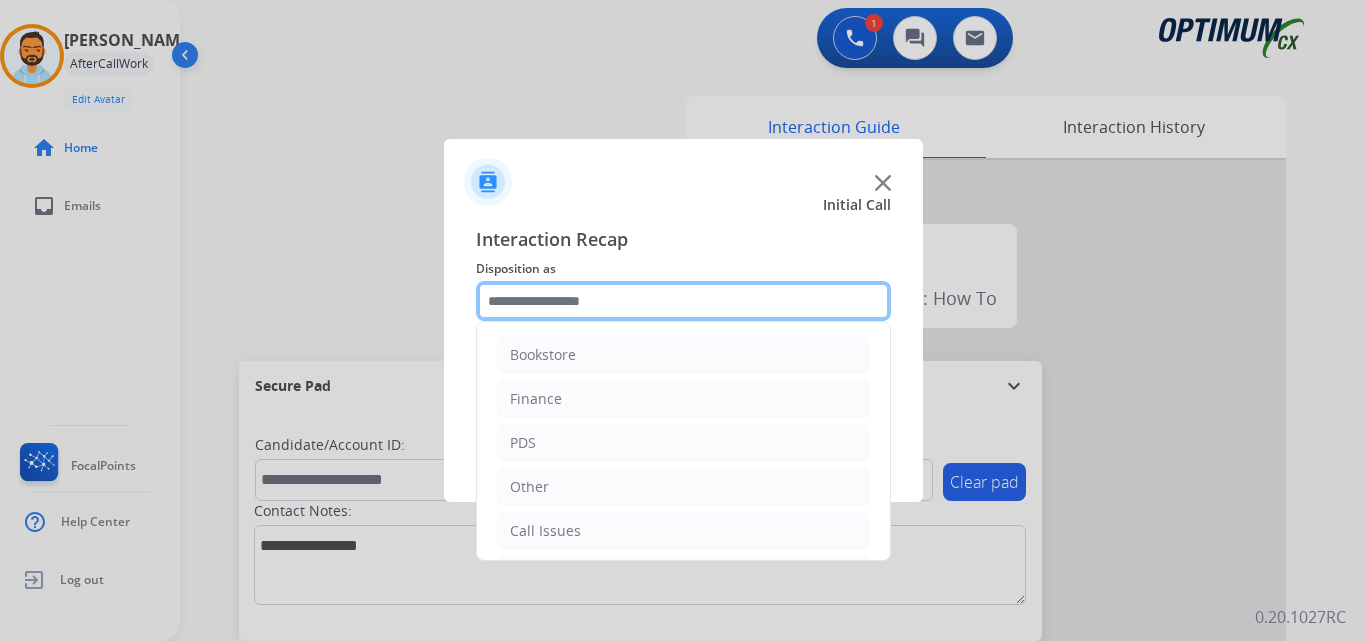 scroll, scrollTop: 136, scrollLeft: 0, axis: vertical 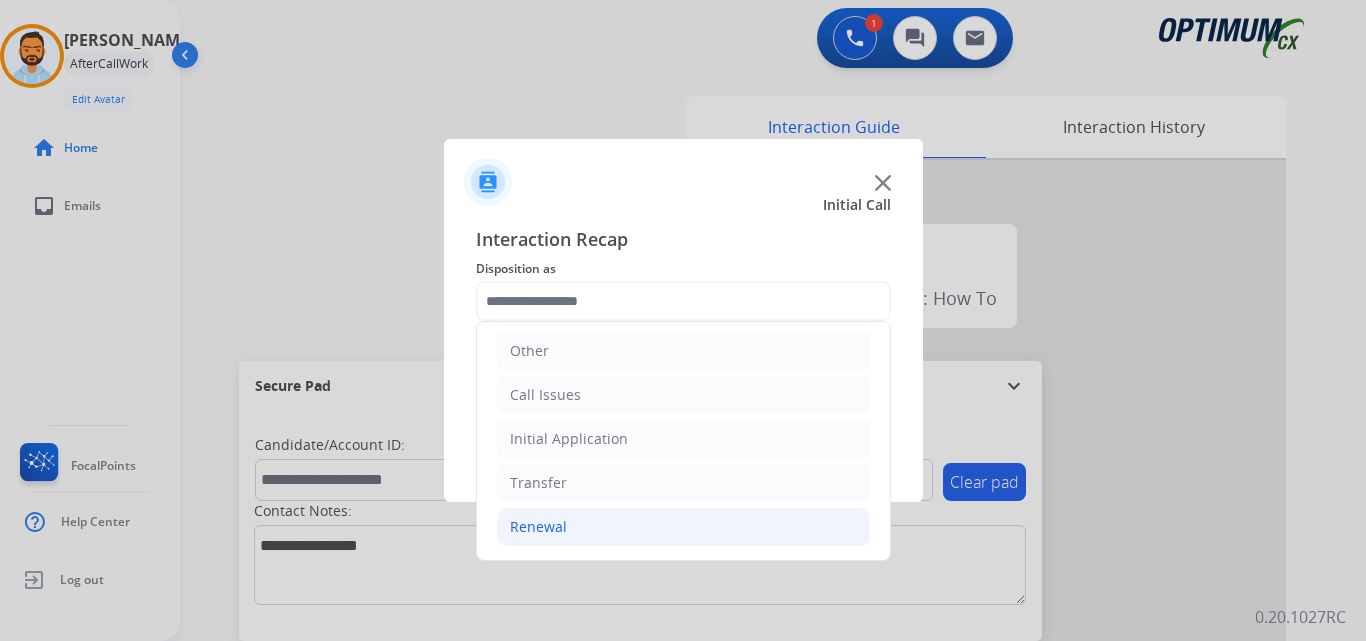 click on "Renewal" 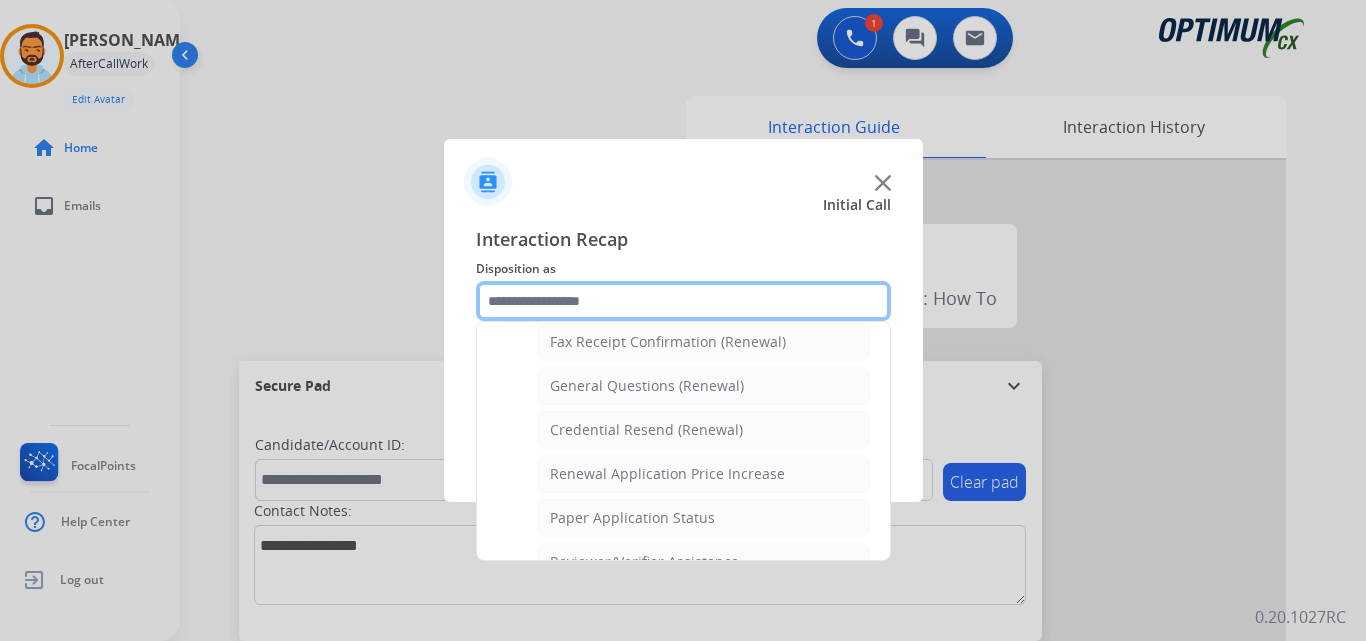 scroll, scrollTop: 559, scrollLeft: 0, axis: vertical 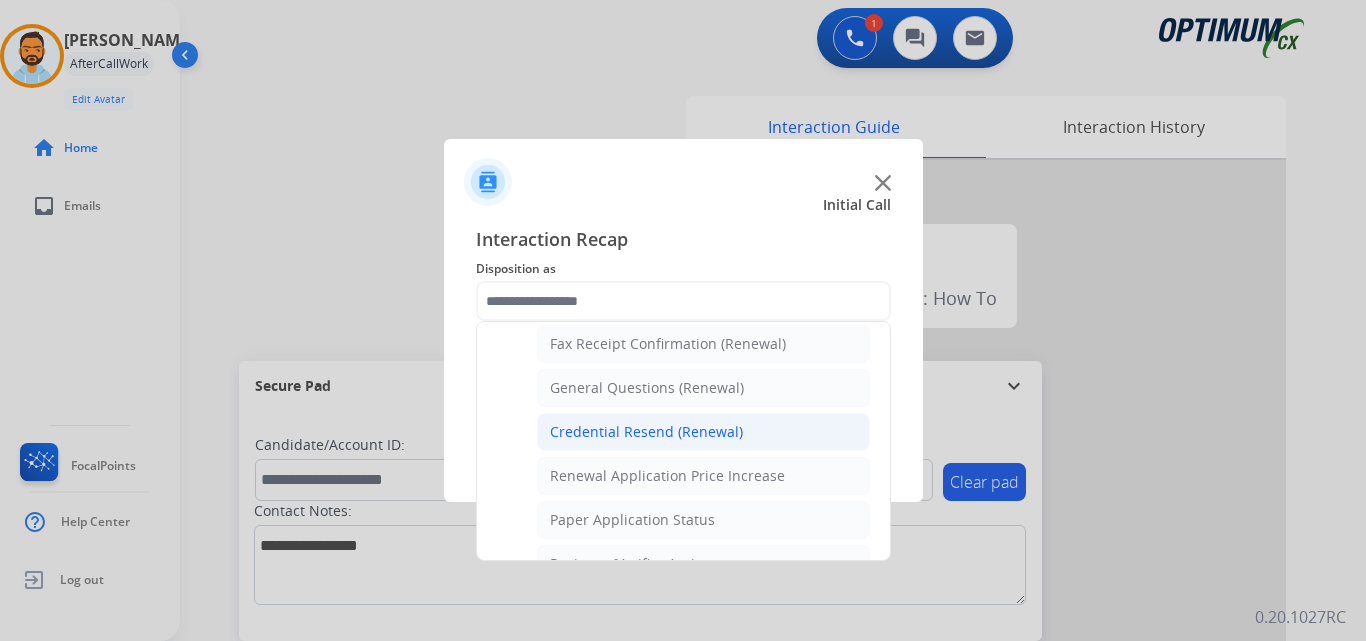 click on "Credential Resend (Renewal)" 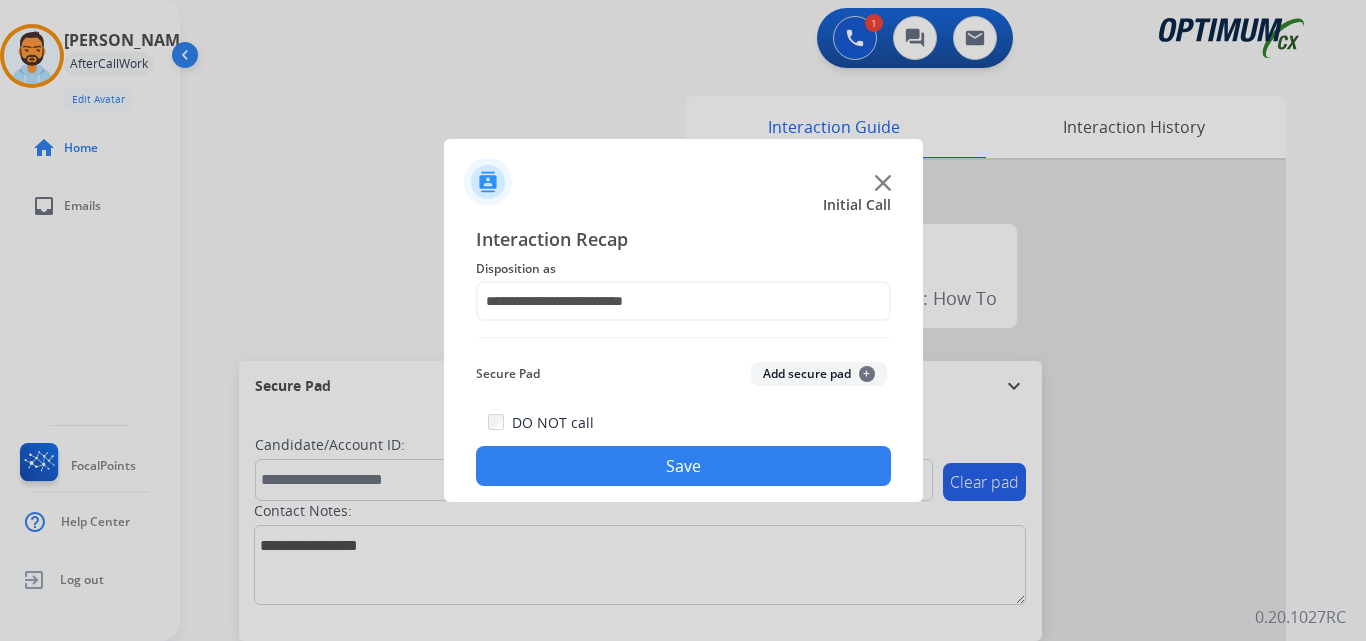 click on "Save" 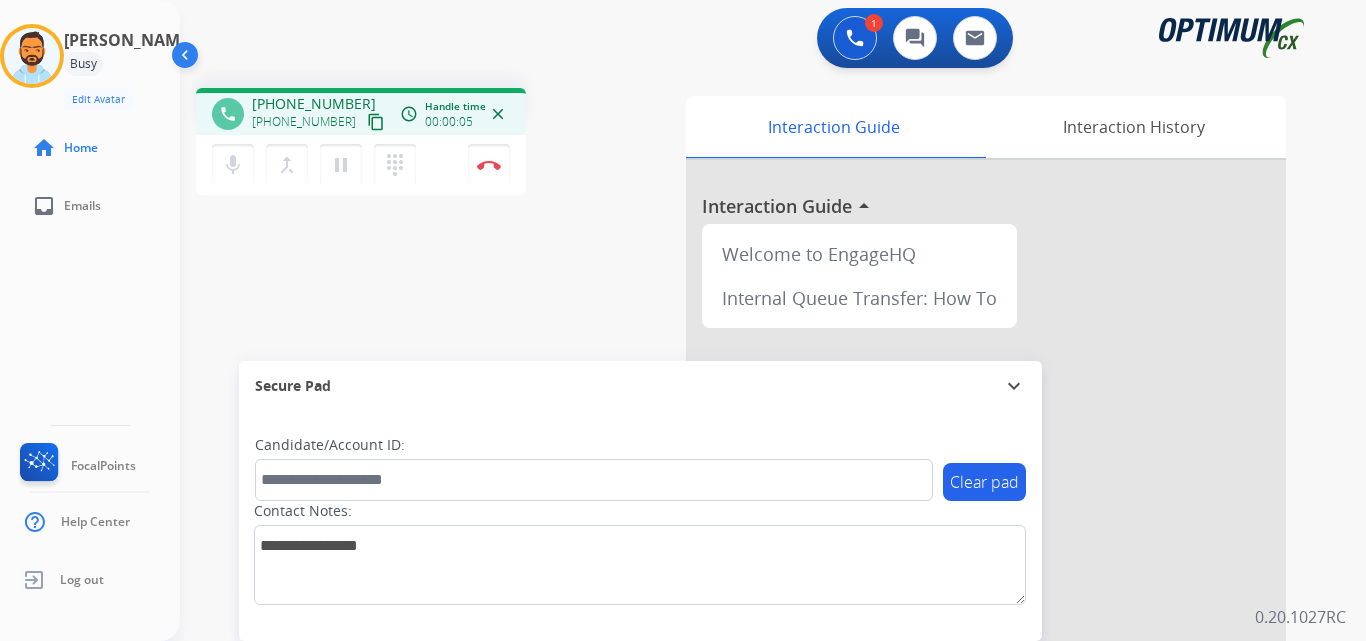 click on "content_copy" at bounding box center (376, 122) 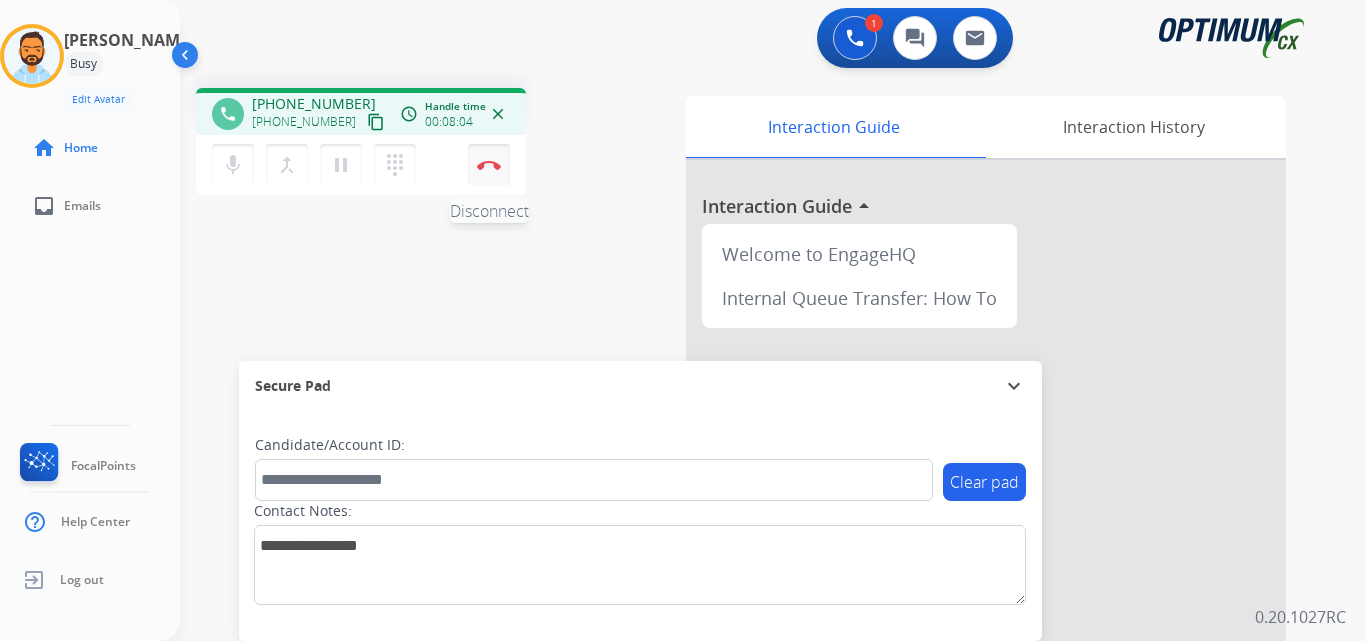 click at bounding box center [489, 165] 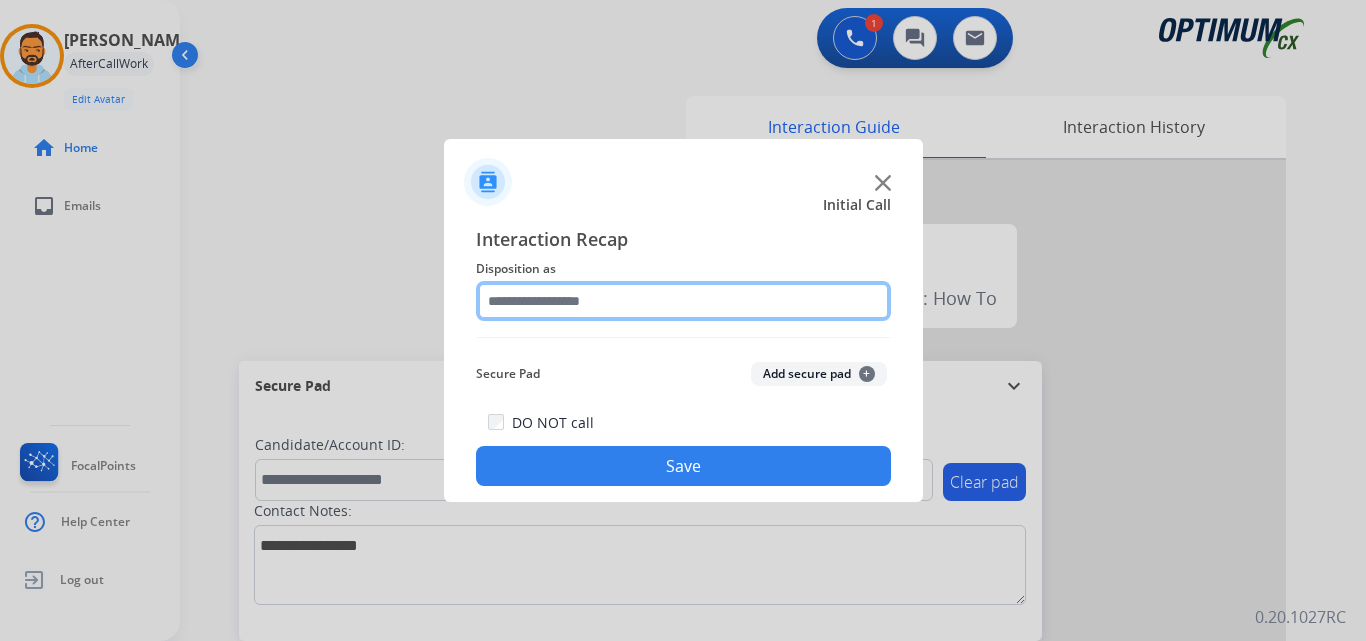 click 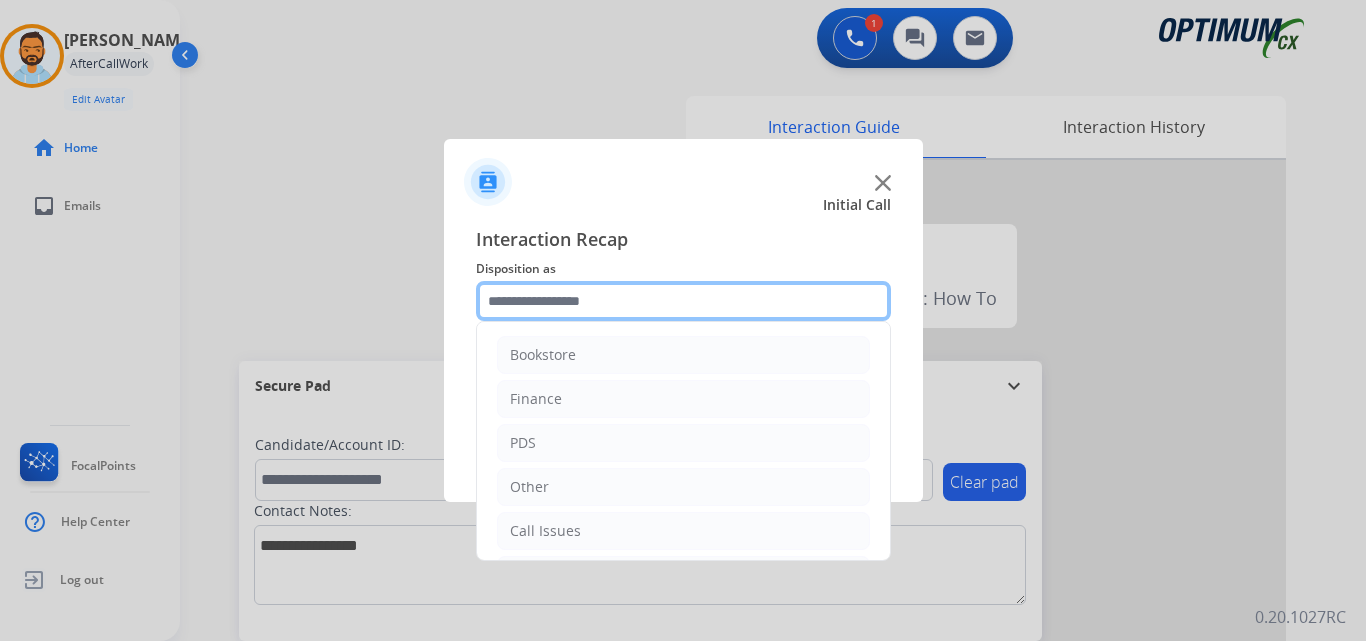scroll, scrollTop: 136, scrollLeft: 0, axis: vertical 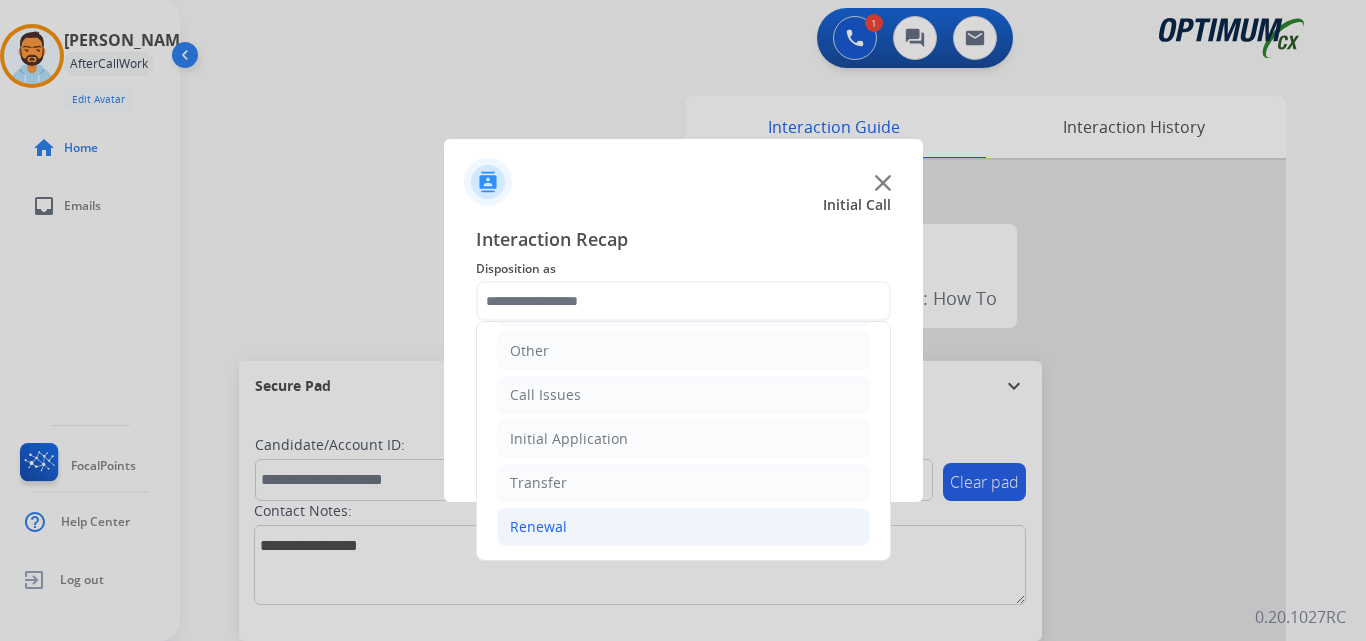 click on "Renewal" 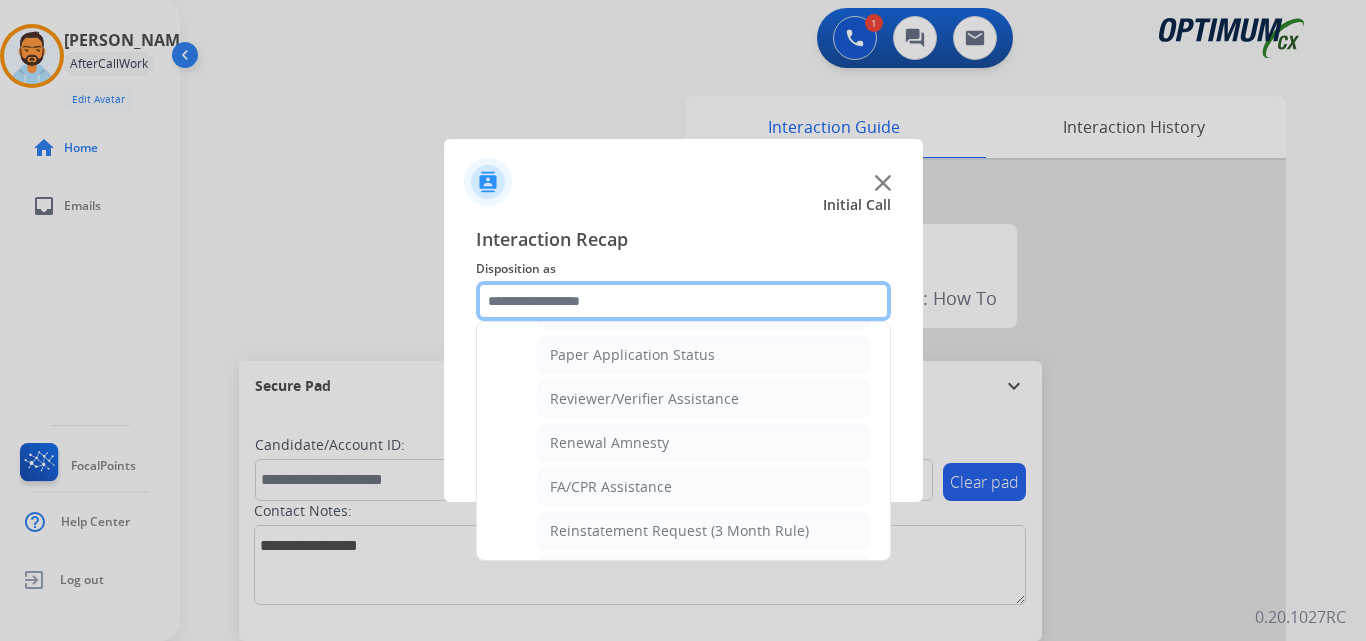 scroll, scrollTop: 772, scrollLeft: 0, axis: vertical 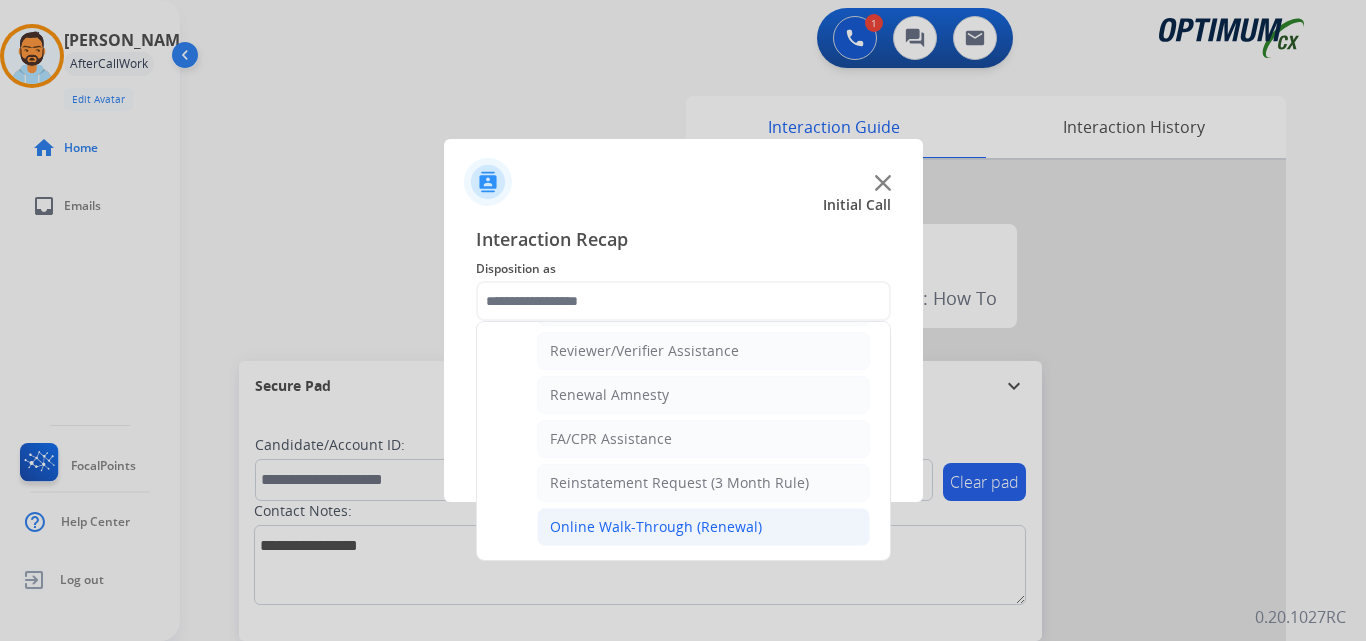 click on "Online Walk-Through (Renewal)" 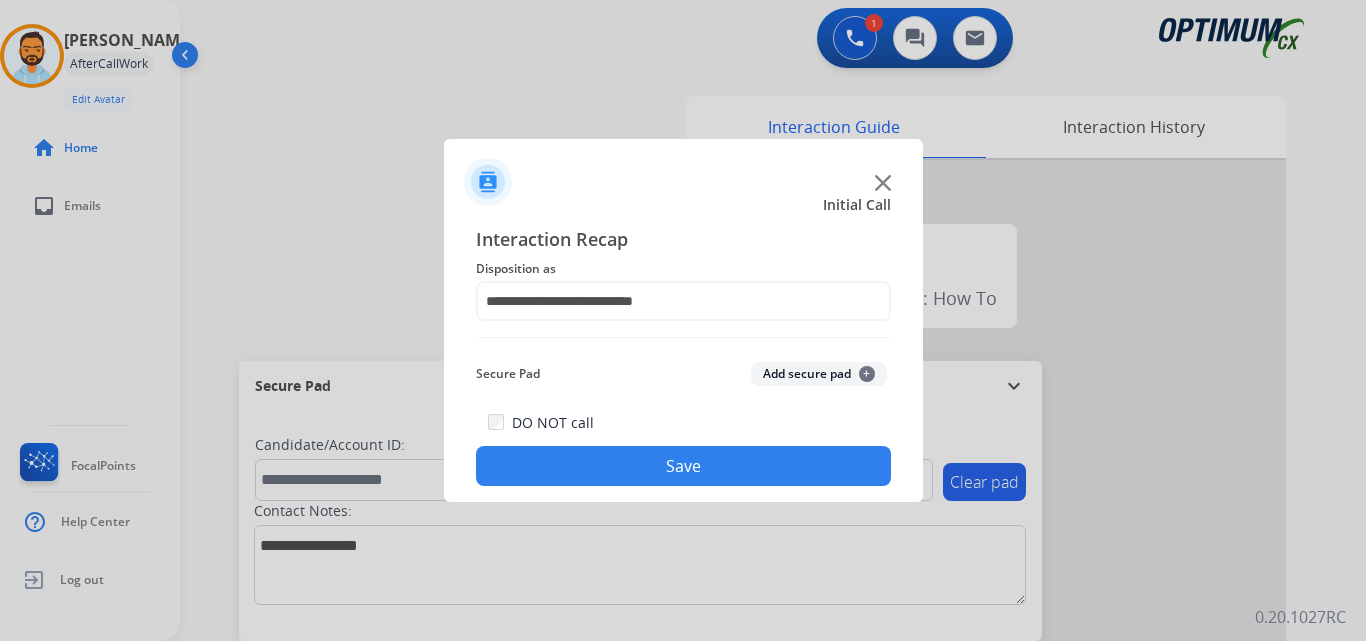 click on "Save" 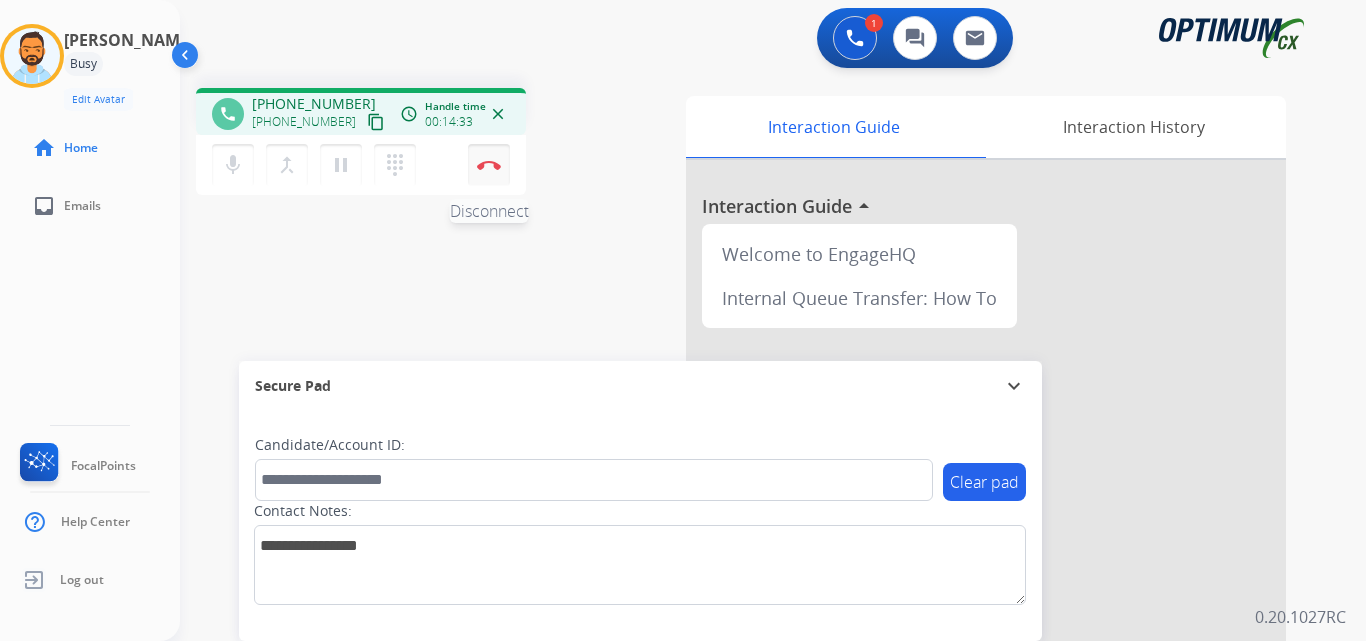 click at bounding box center (489, 165) 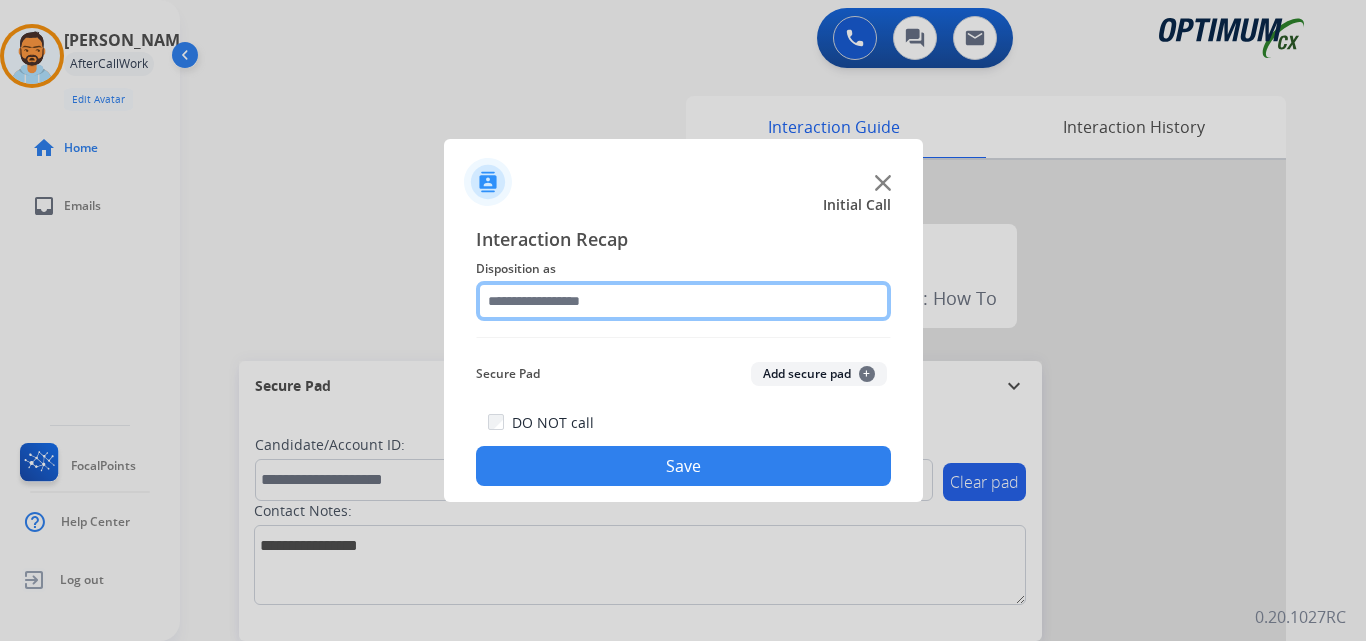 click 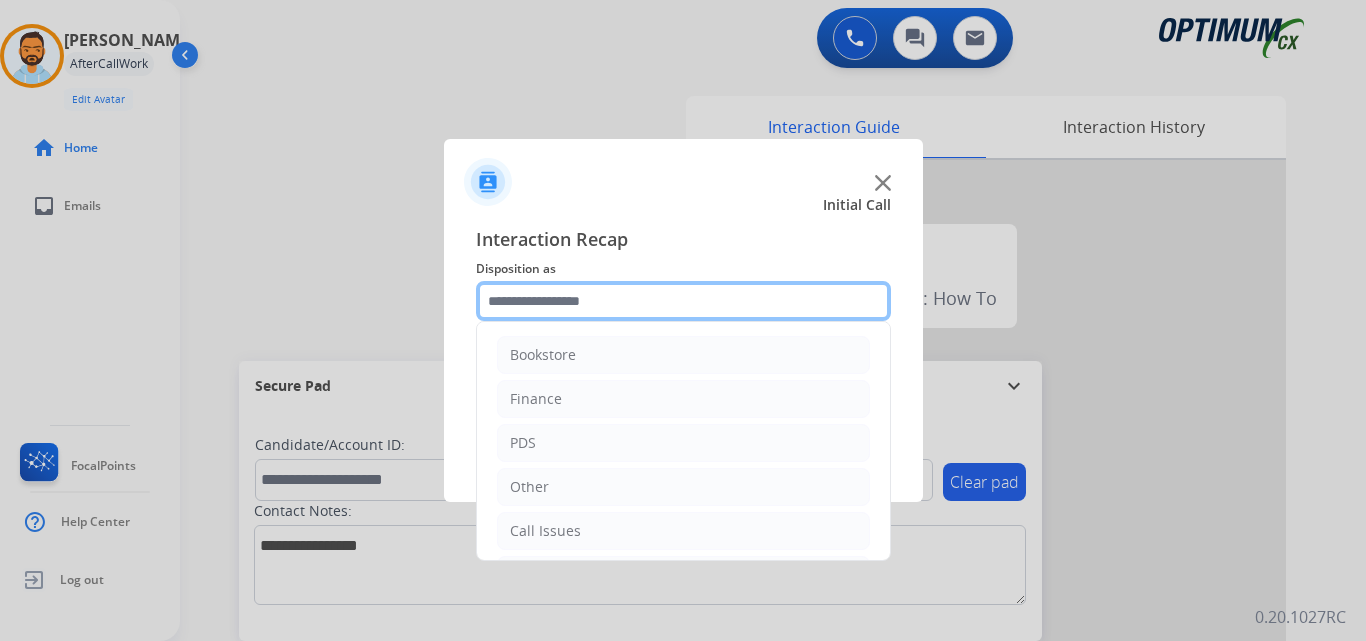 scroll, scrollTop: 136, scrollLeft: 0, axis: vertical 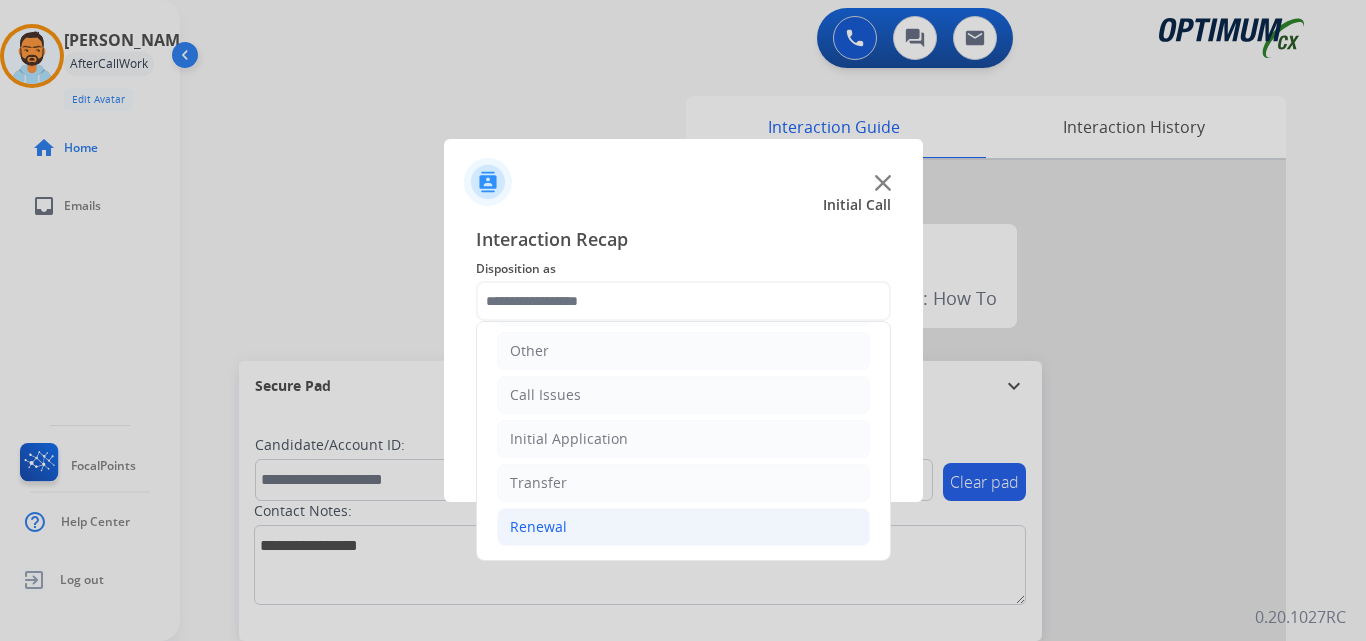 click on "Renewal" 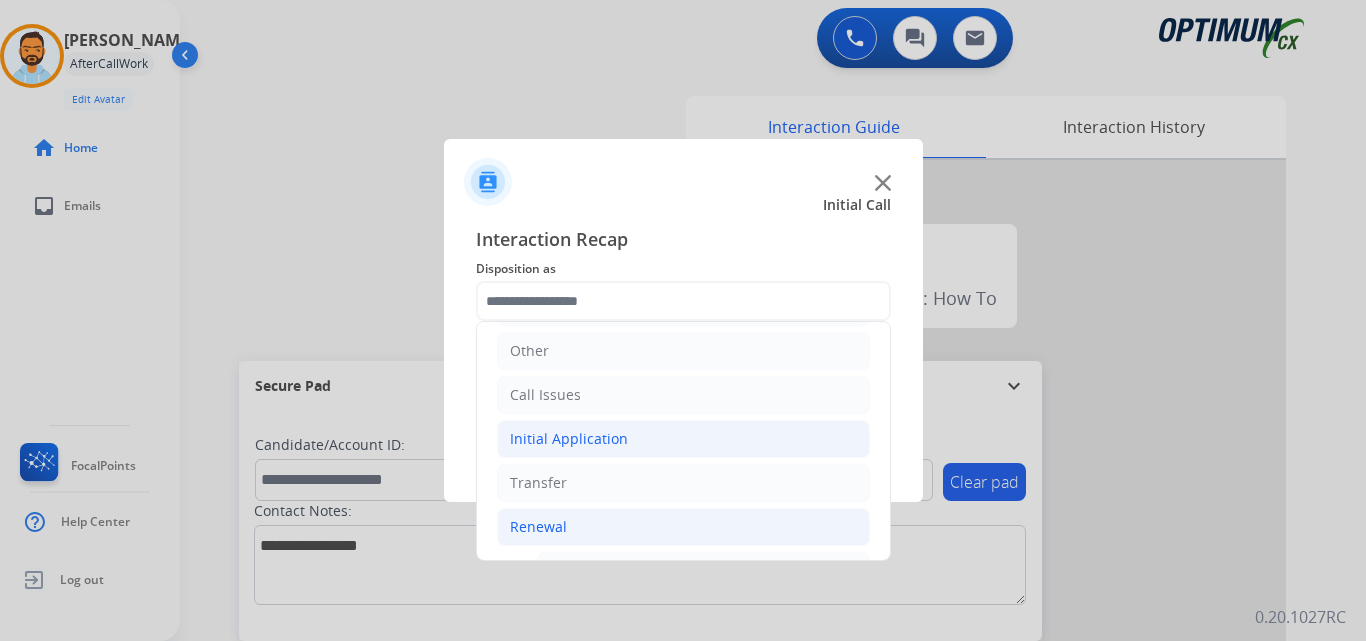 click on "Initial Application" 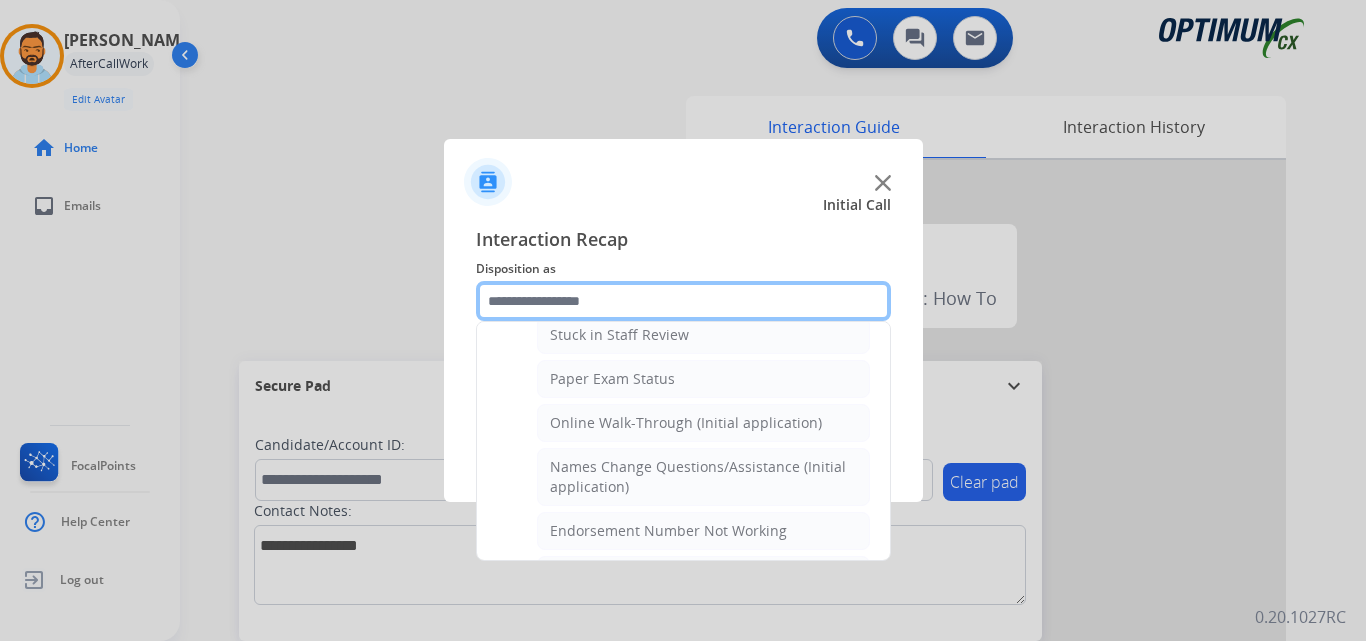 scroll, scrollTop: 374, scrollLeft: 0, axis: vertical 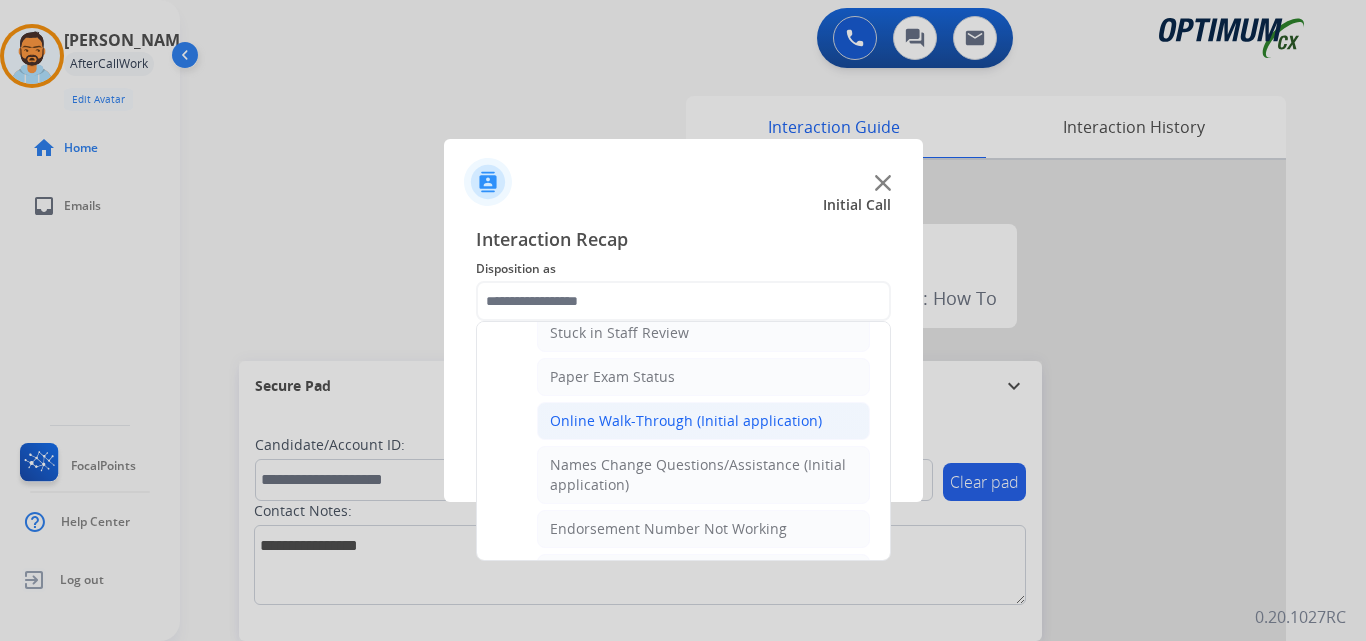 click on "Online Walk-Through (Initial application)" 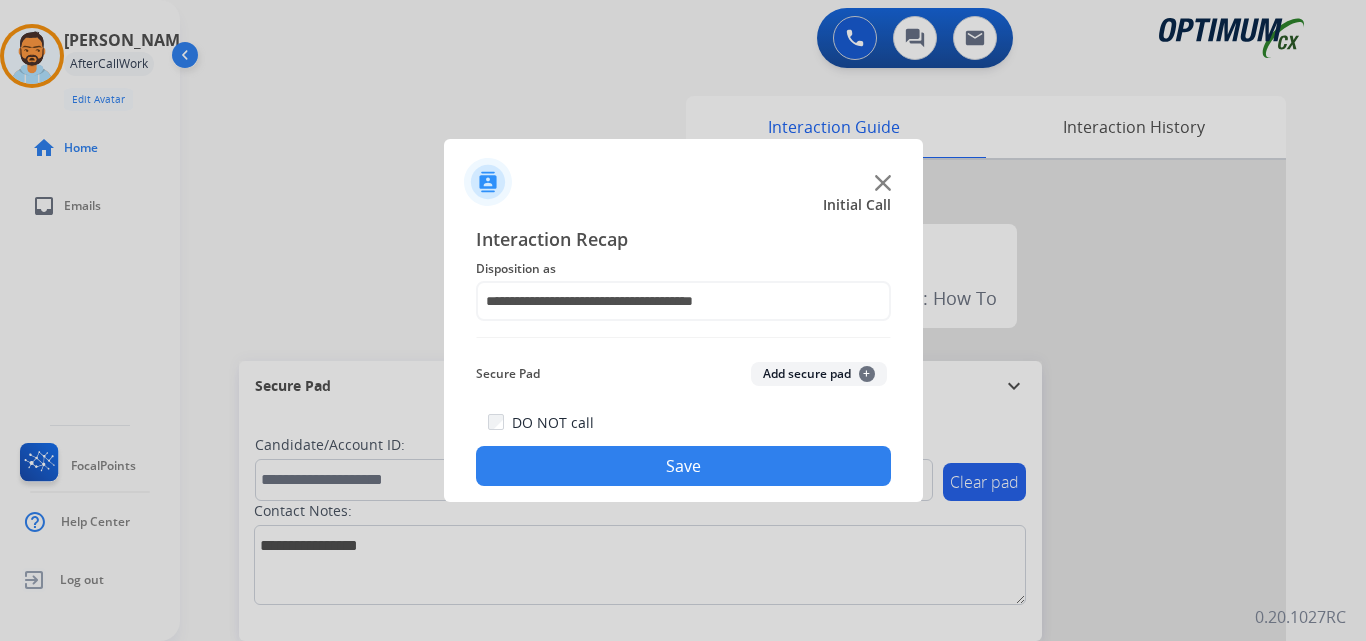 click on "Save" 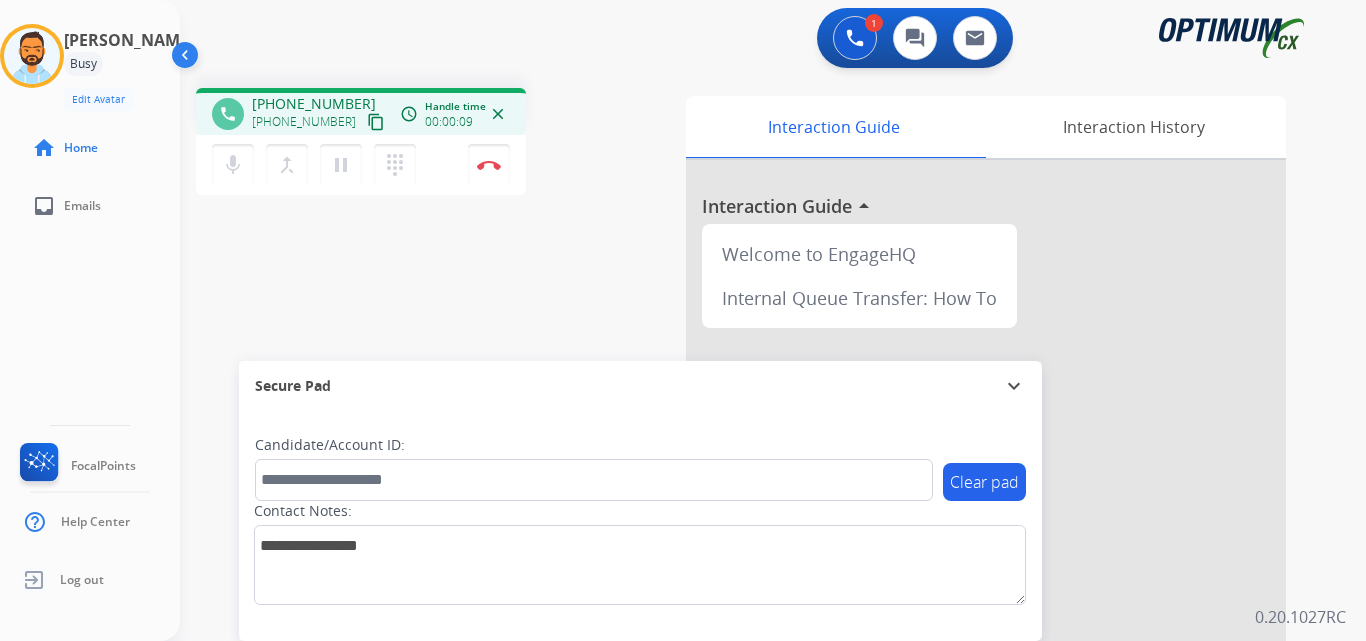 click on "content_copy" at bounding box center [376, 122] 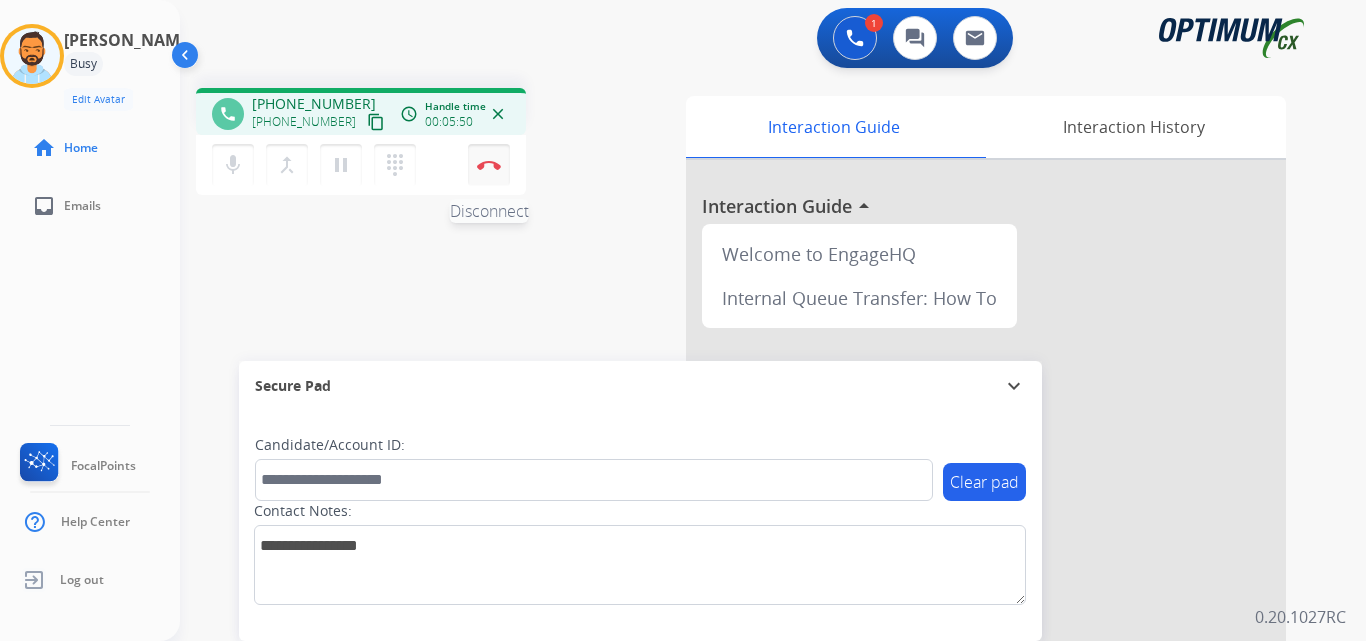 click at bounding box center (489, 165) 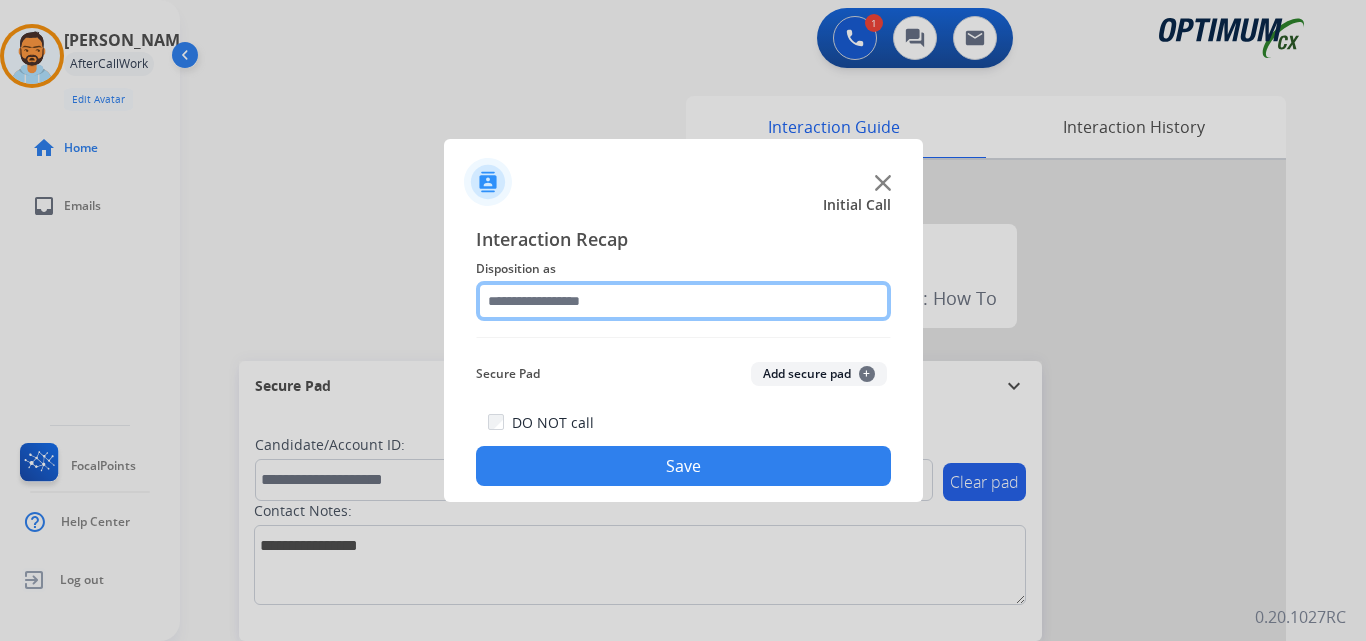 click 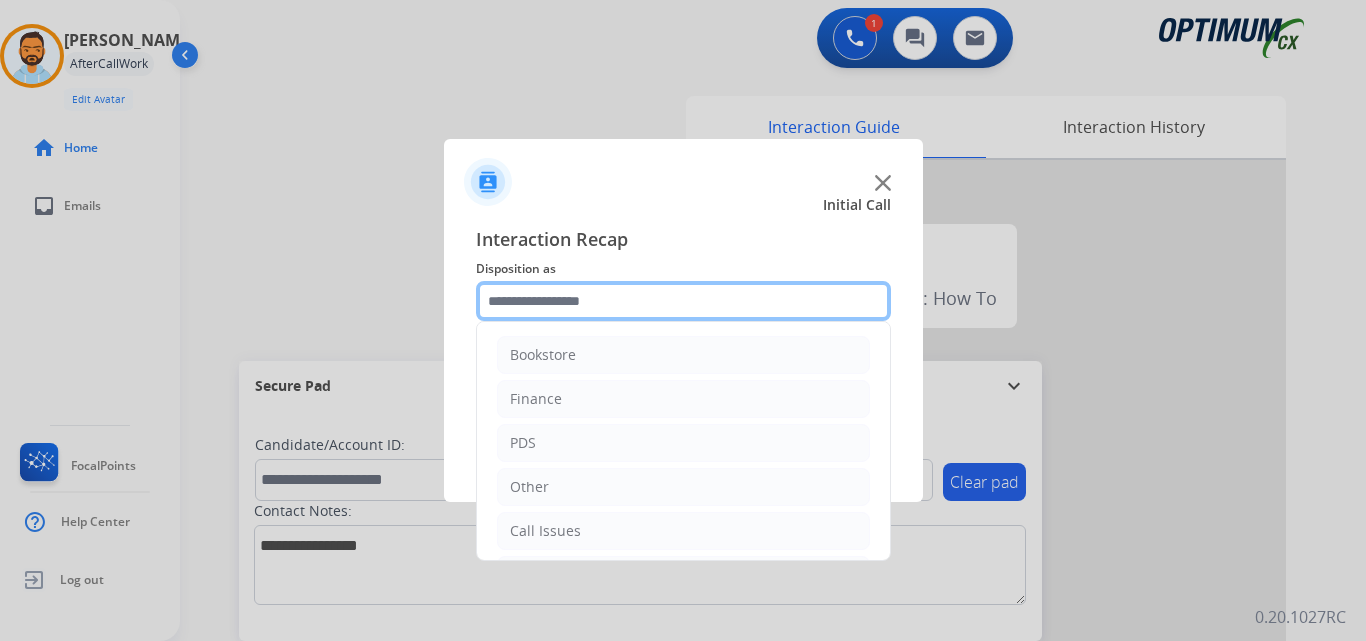 scroll, scrollTop: 136, scrollLeft: 0, axis: vertical 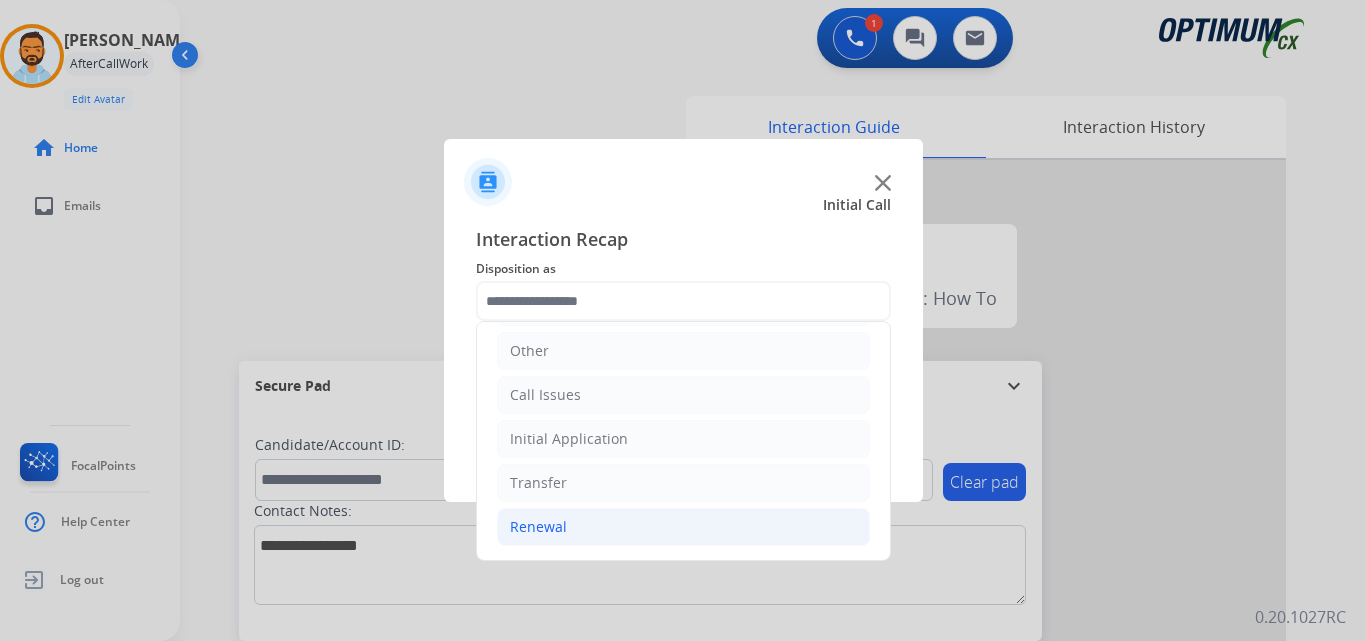 click on "Renewal" 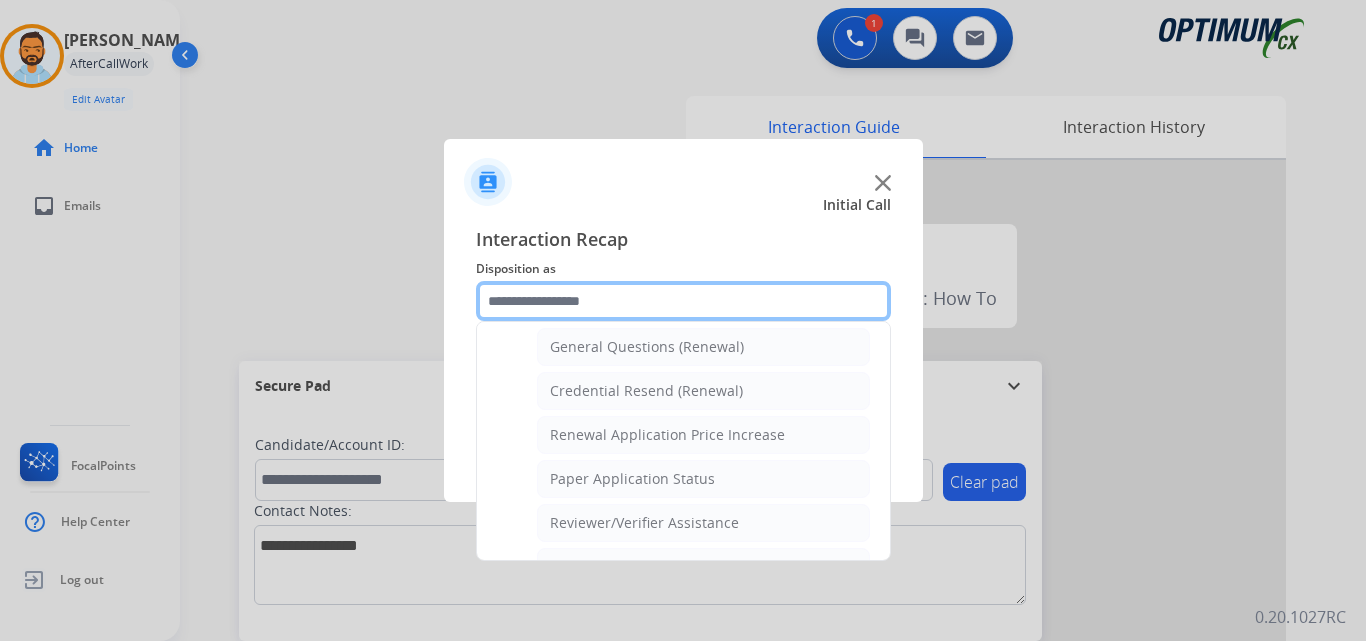 scroll, scrollTop: 593, scrollLeft: 0, axis: vertical 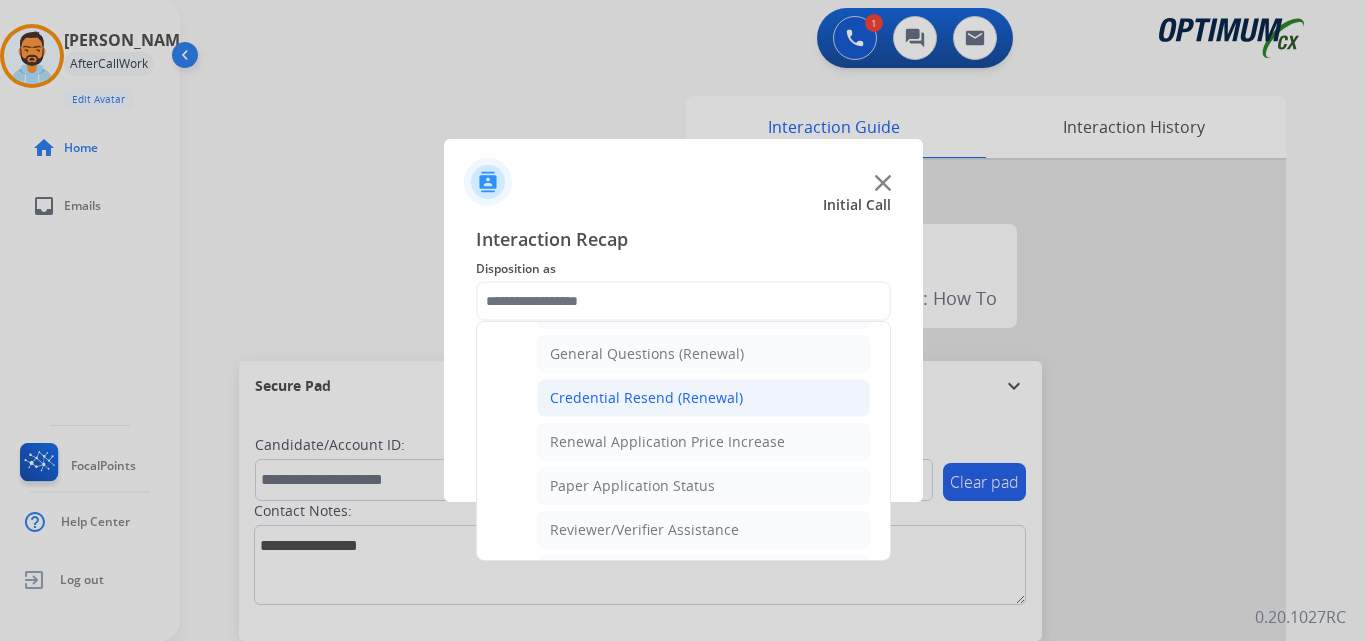 click on "Credential Resend (Renewal)" 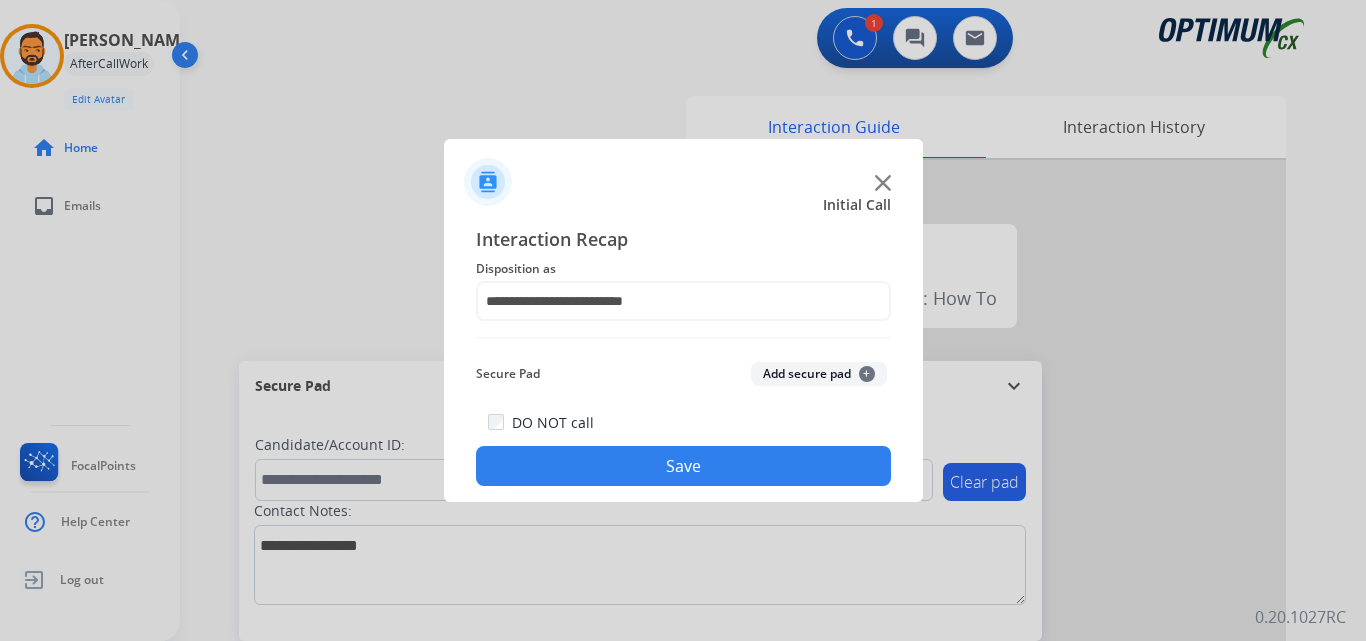 click on "Save" 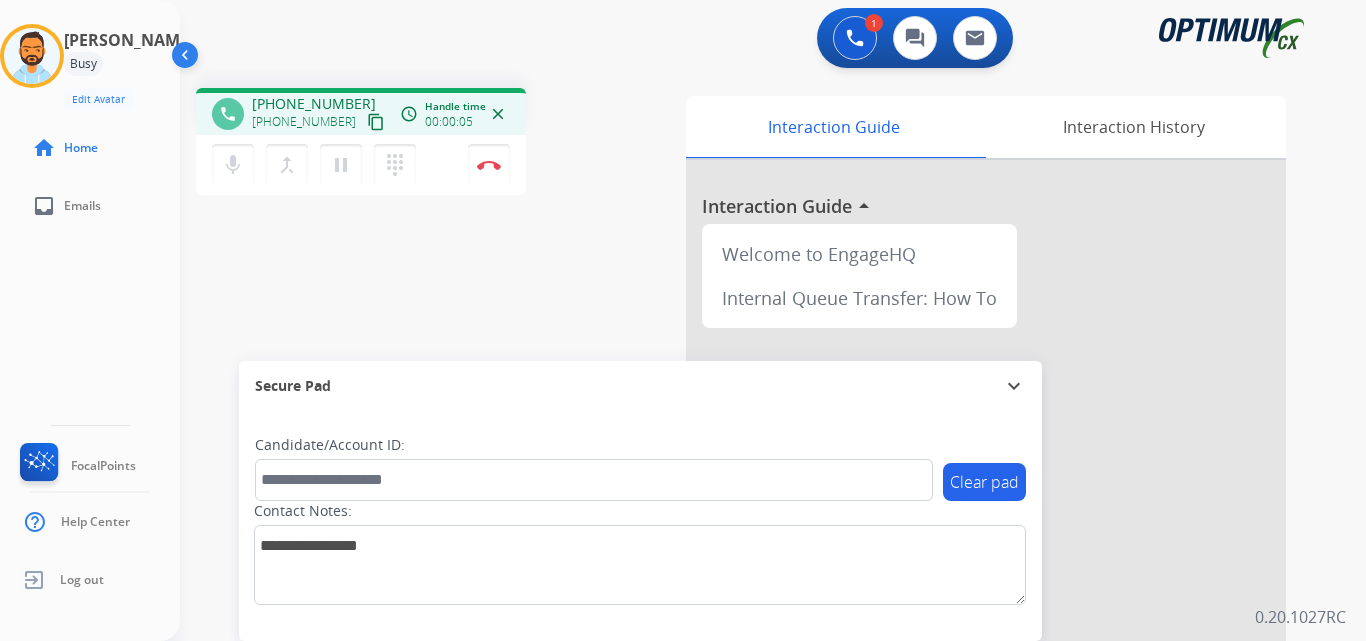 click on "content_copy" at bounding box center [376, 122] 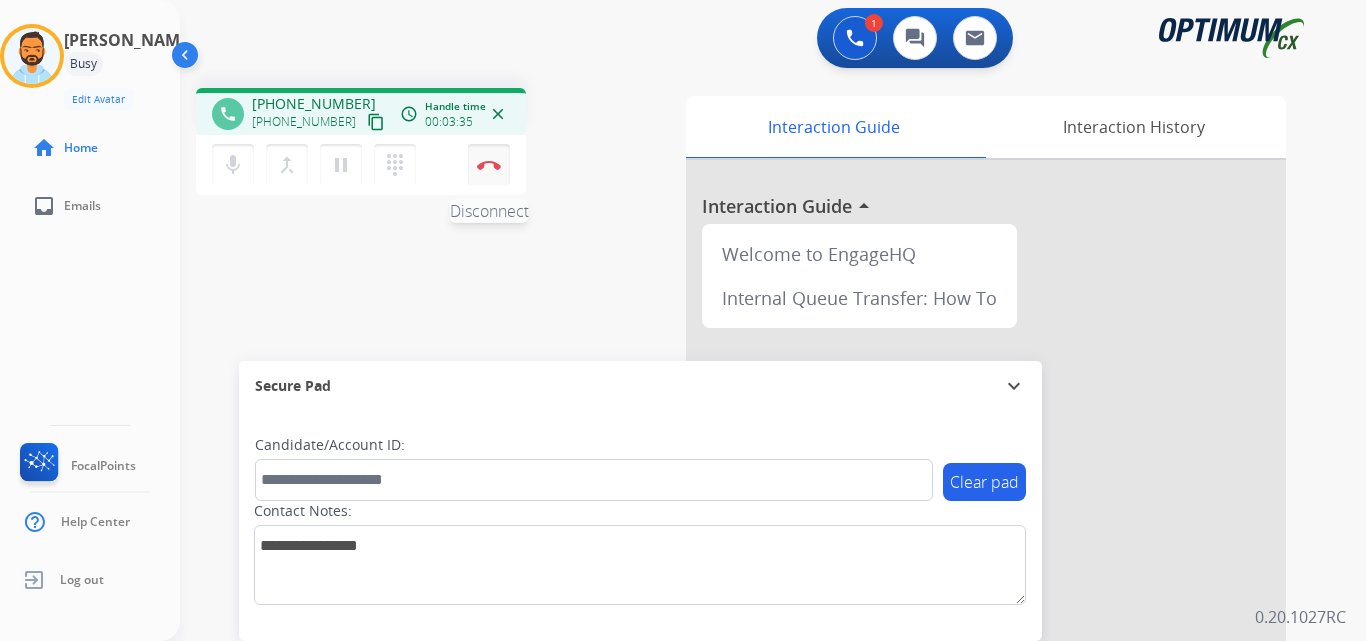 click at bounding box center (489, 165) 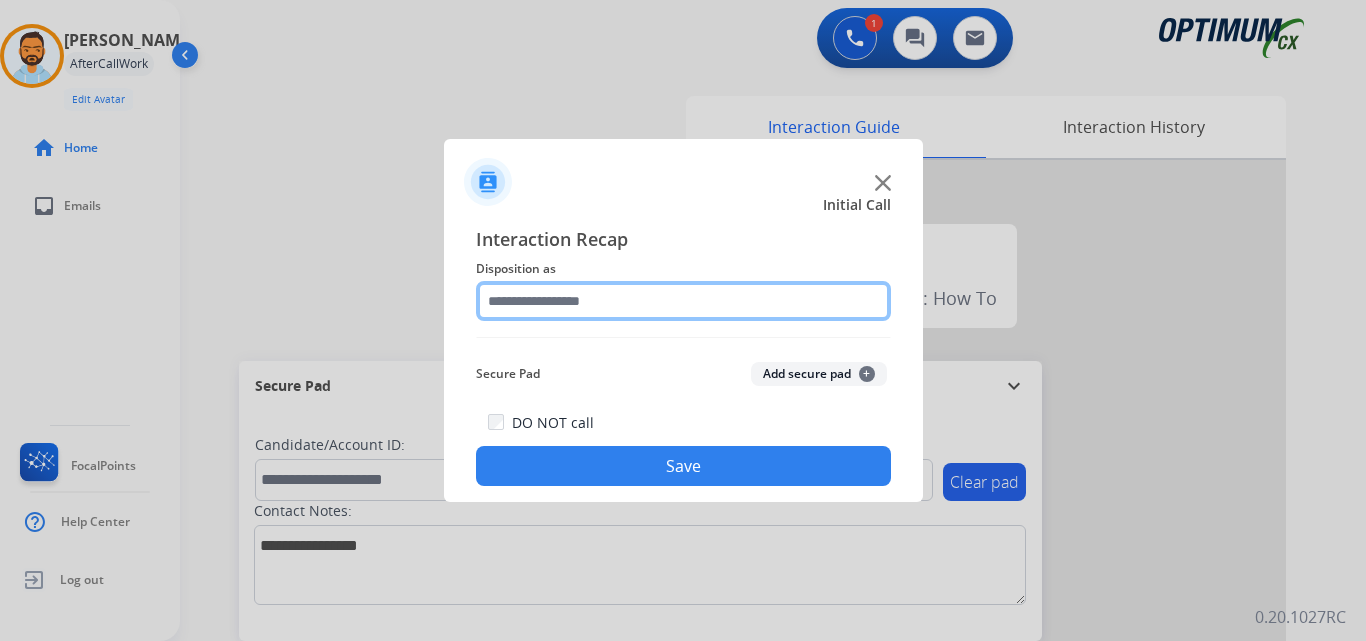 click 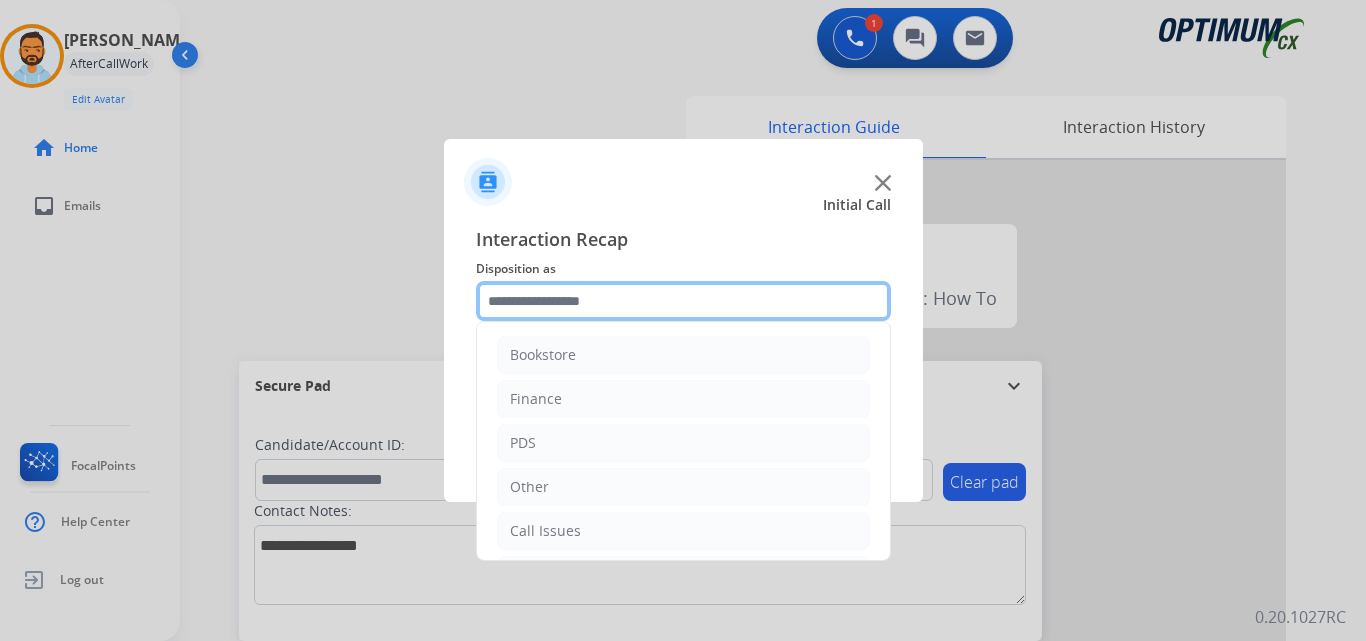 scroll, scrollTop: 136, scrollLeft: 0, axis: vertical 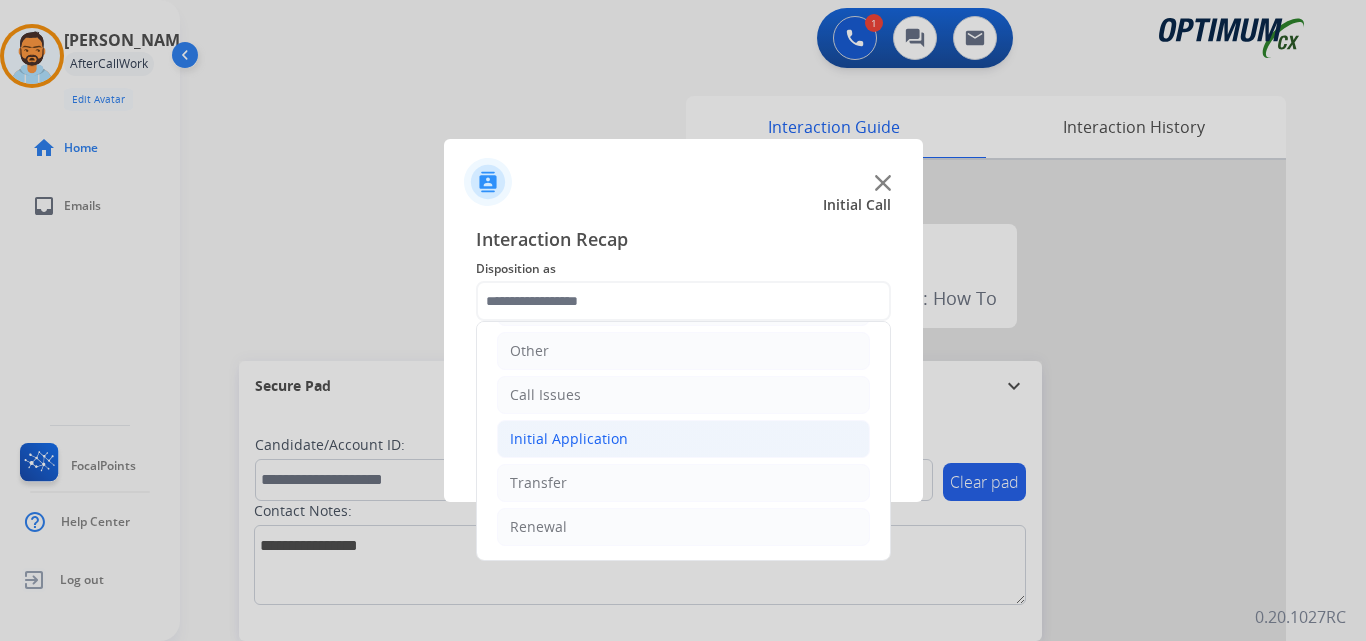 click on "Initial Application" 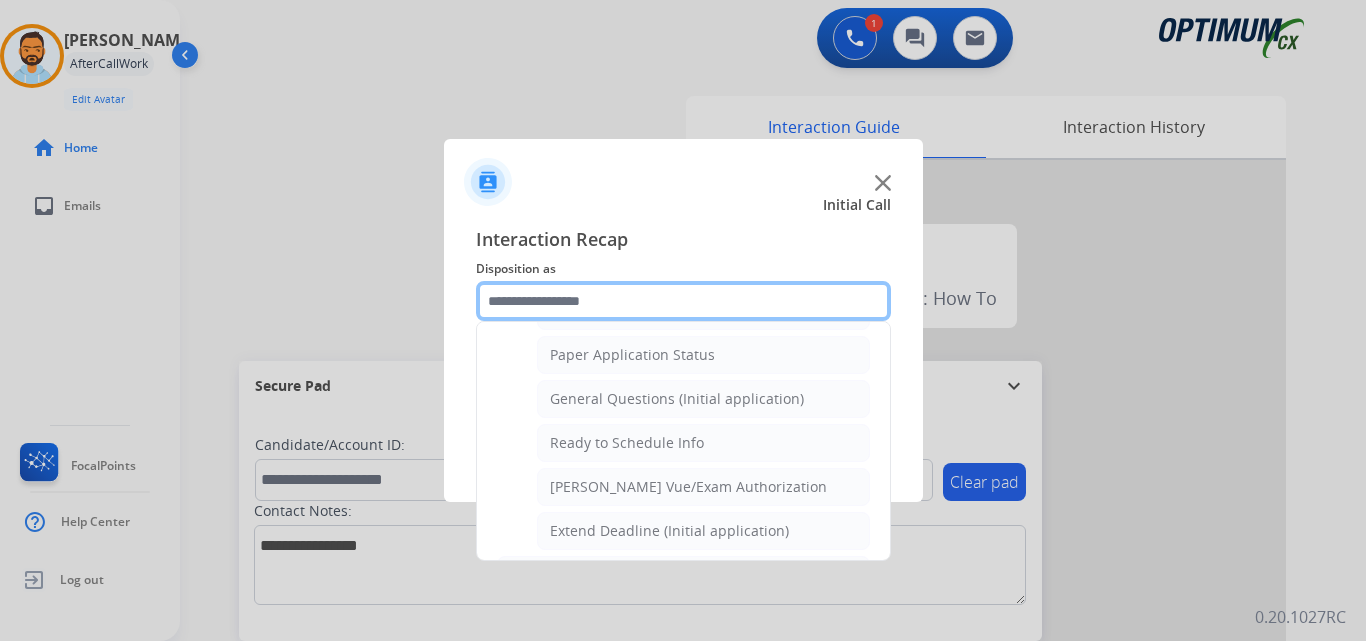 scroll, scrollTop: 1110, scrollLeft: 0, axis: vertical 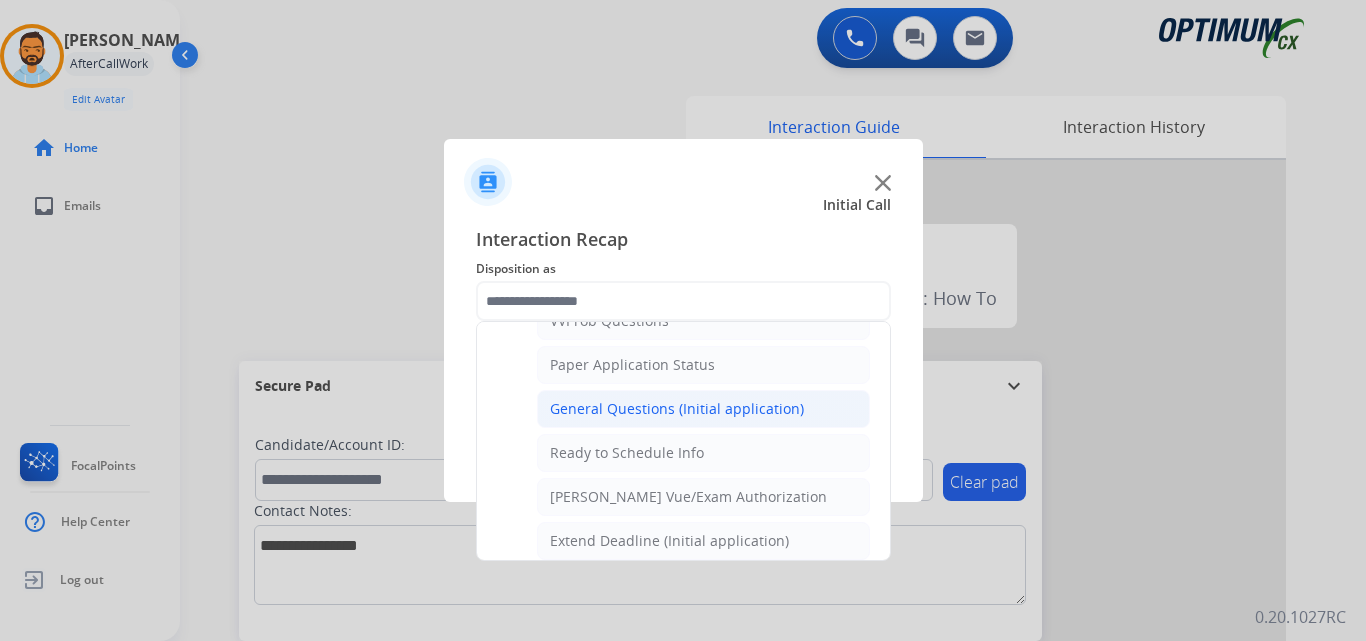click on "General Questions (Initial application)" 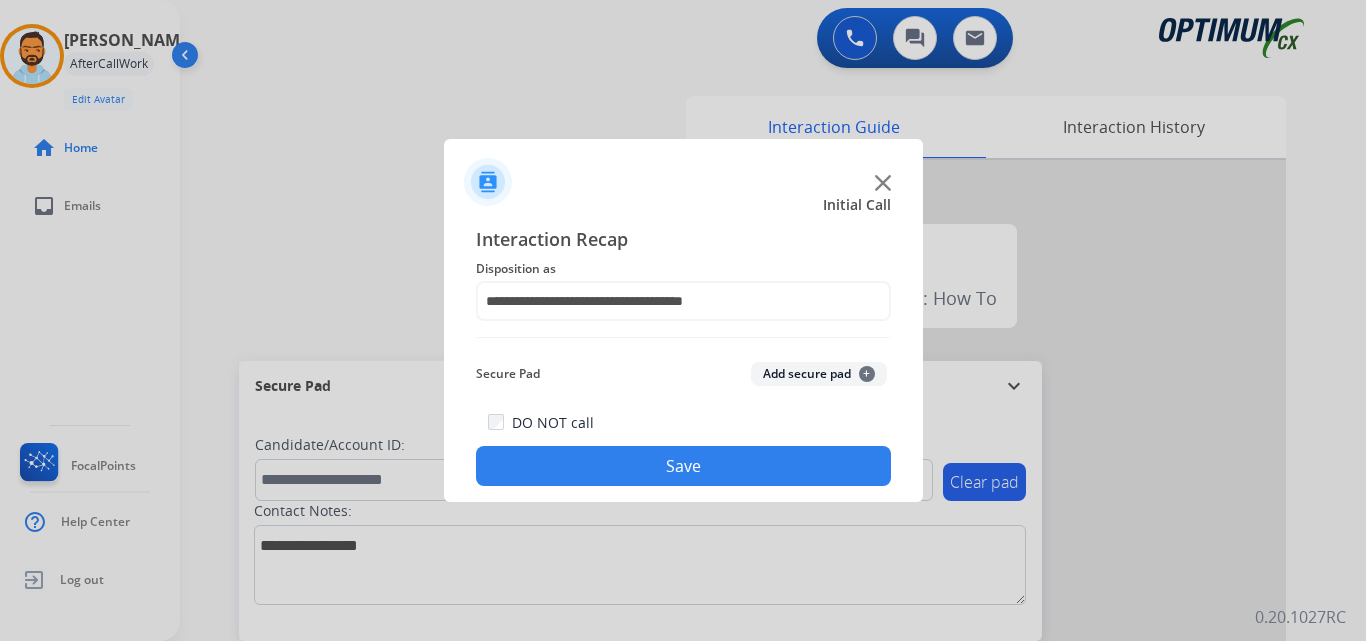 click on "Save" 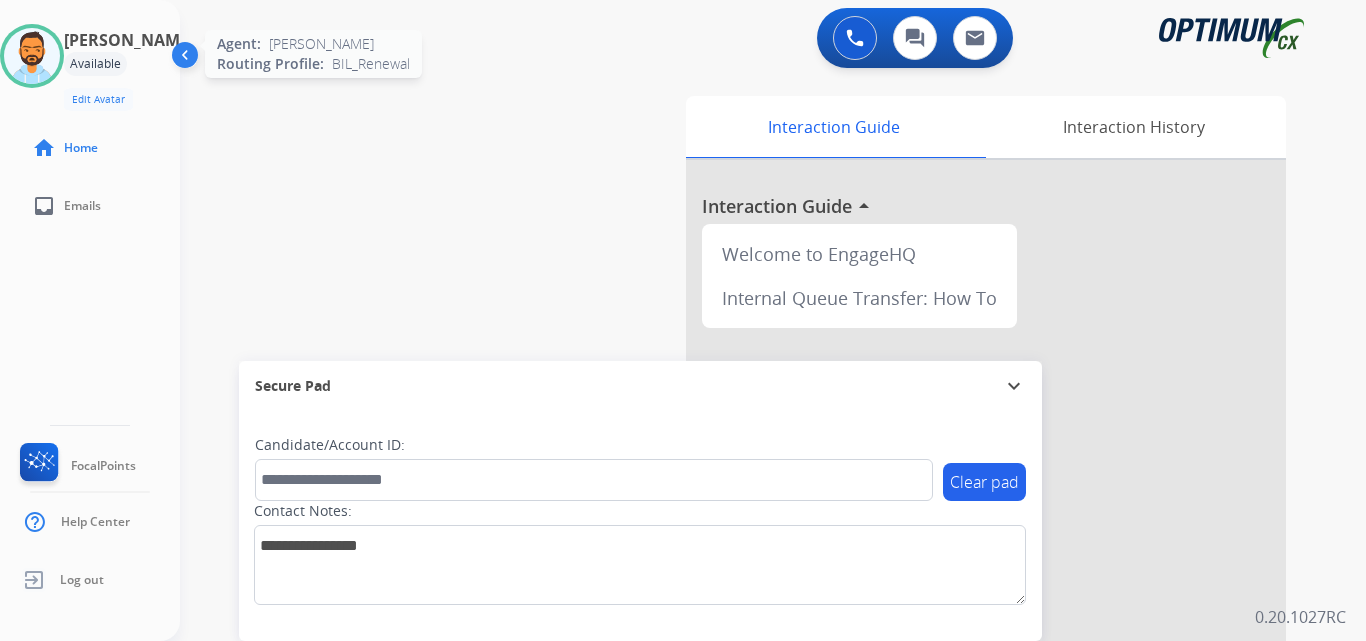 click at bounding box center (32, 56) 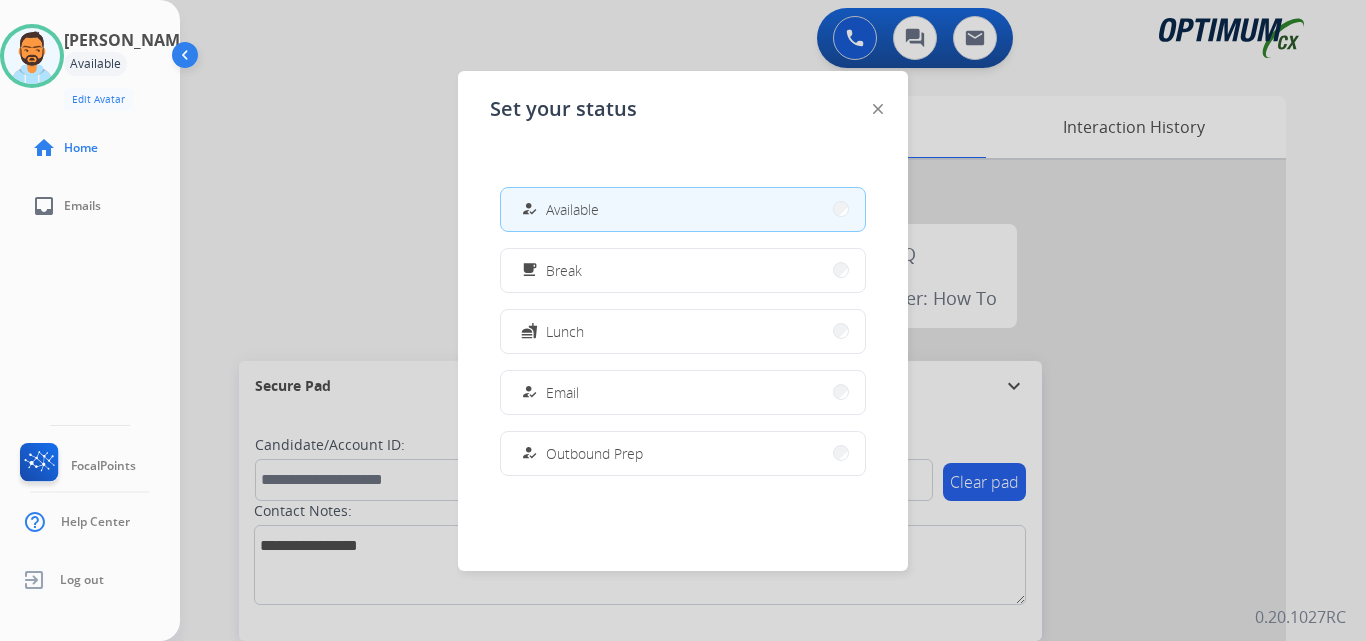 click at bounding box center (683, 320) 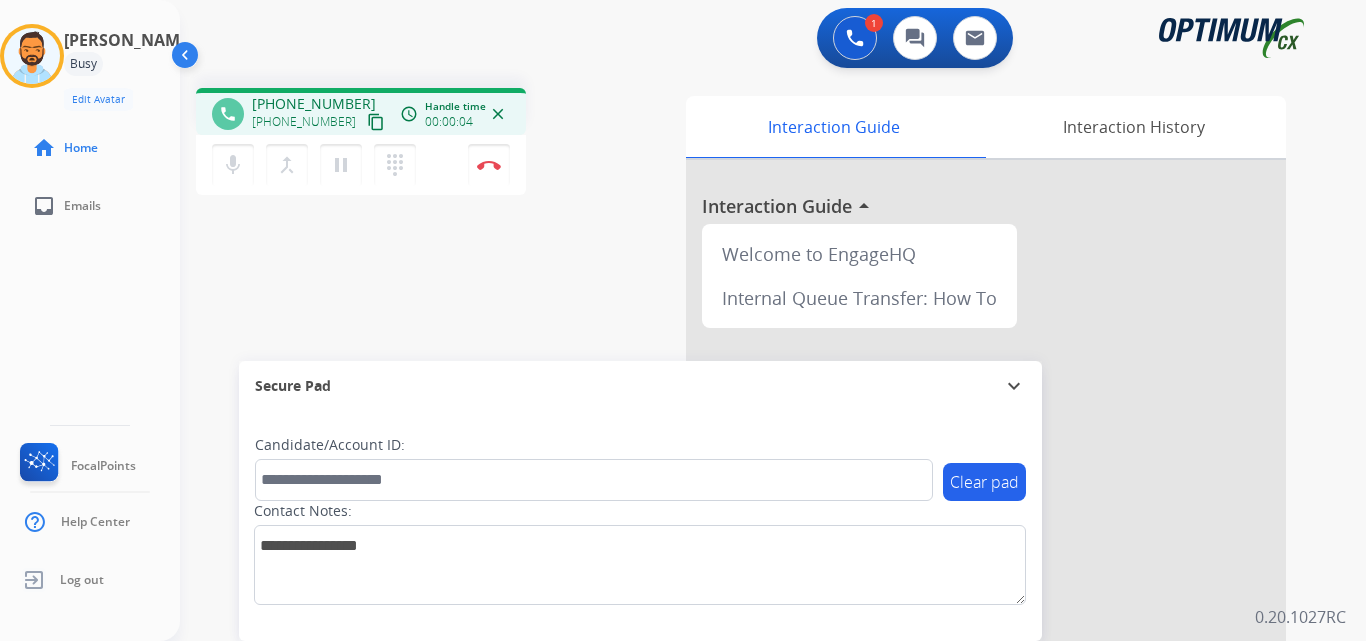 click on "content_copy" at bounding box center (376, 122) 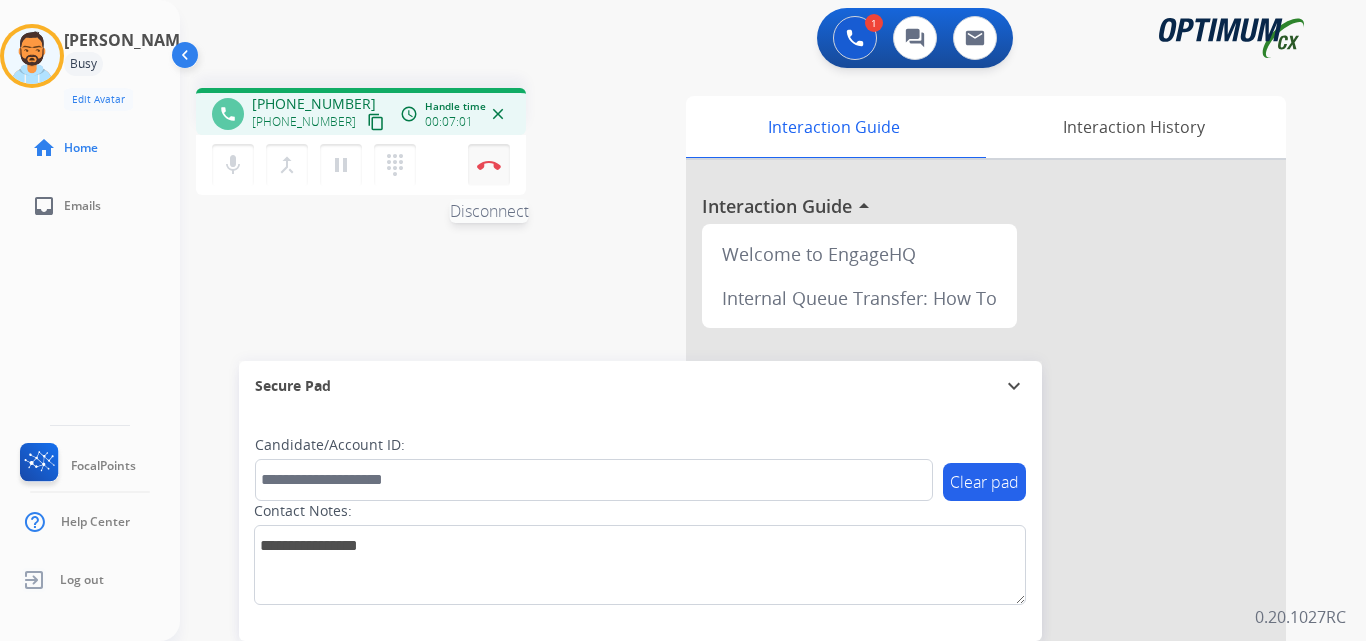 click on "Disconnect" at bounding box center [489, 165] 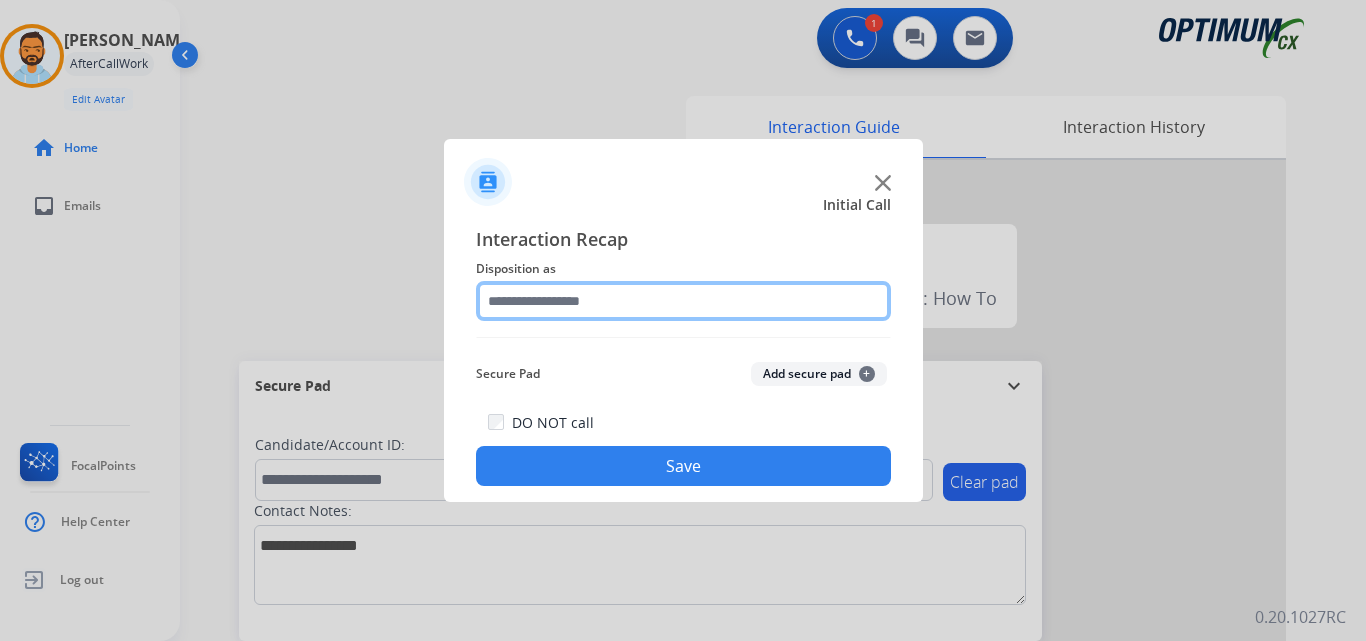 click 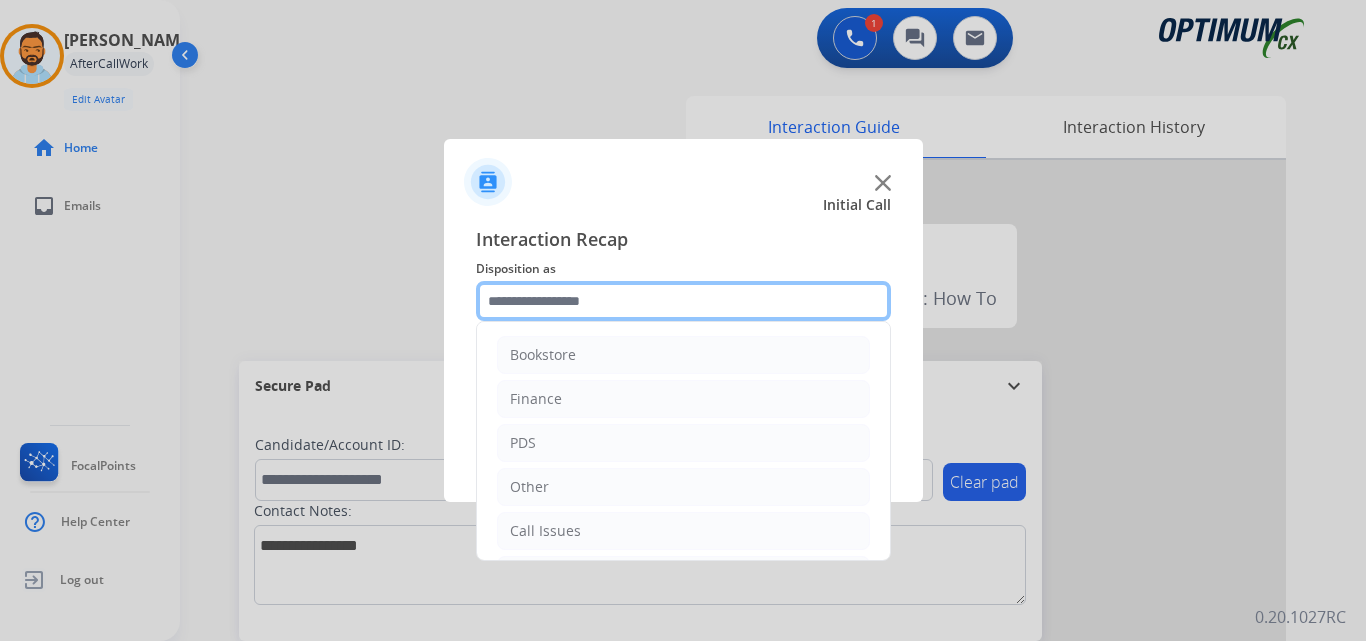 scroll, scrollTop: 136, scrollLeft: 0, axis: vertical 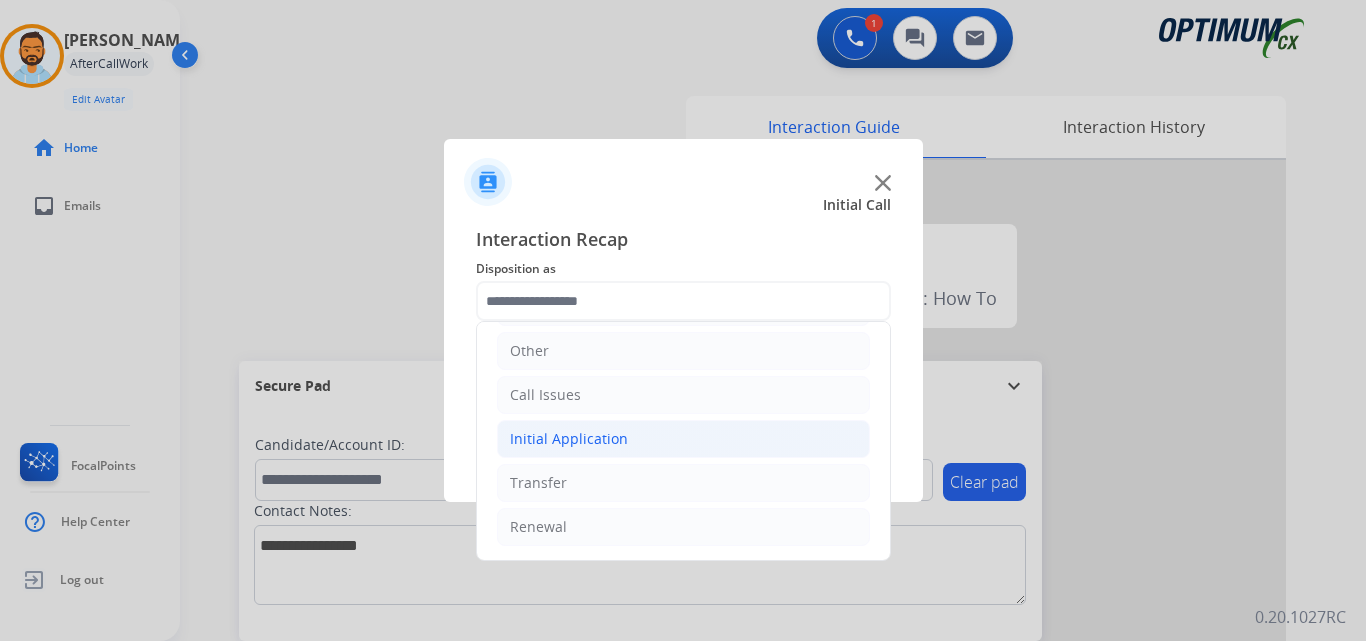 click on "Initial Application" 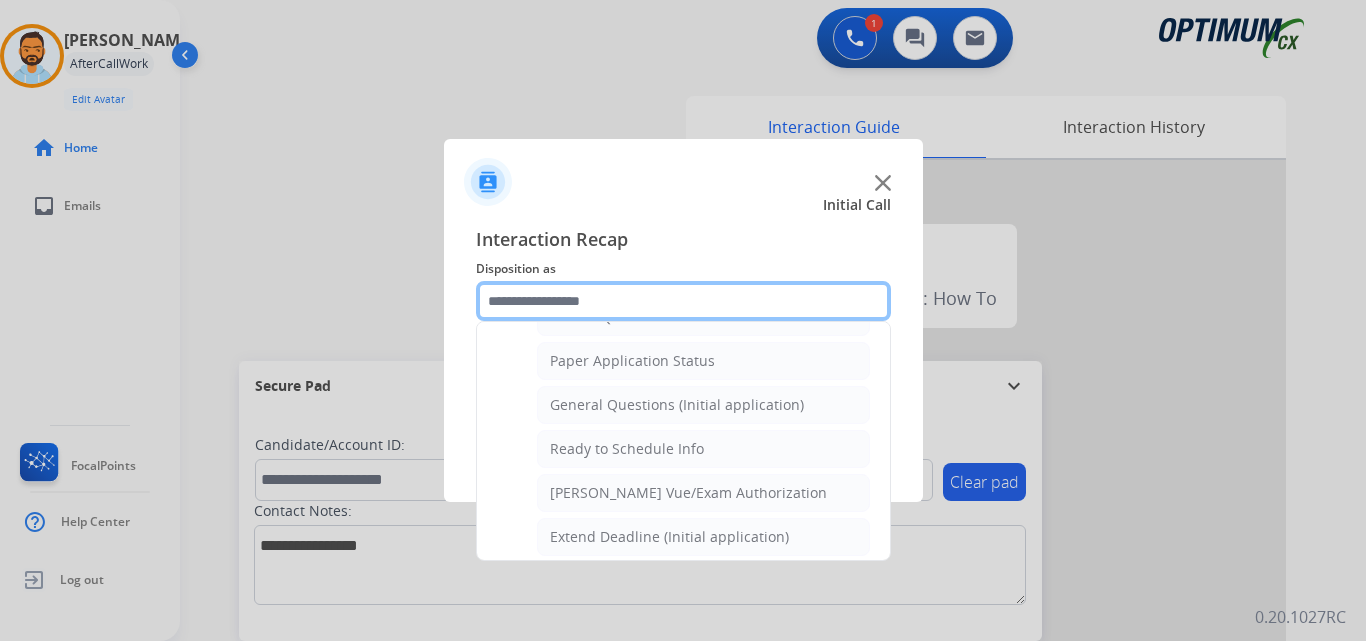 scroll, scrollTop: 1105, scrollLeft: 0, axis: vertical 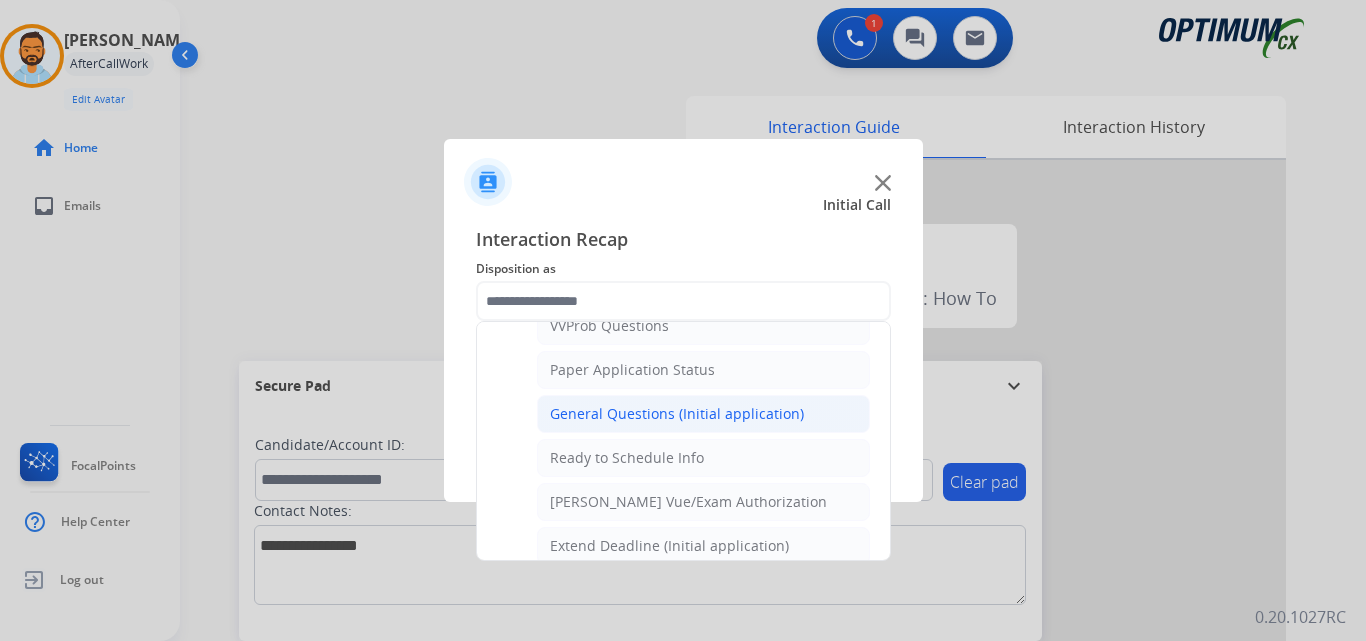 click on "General Questions (Initial application)" 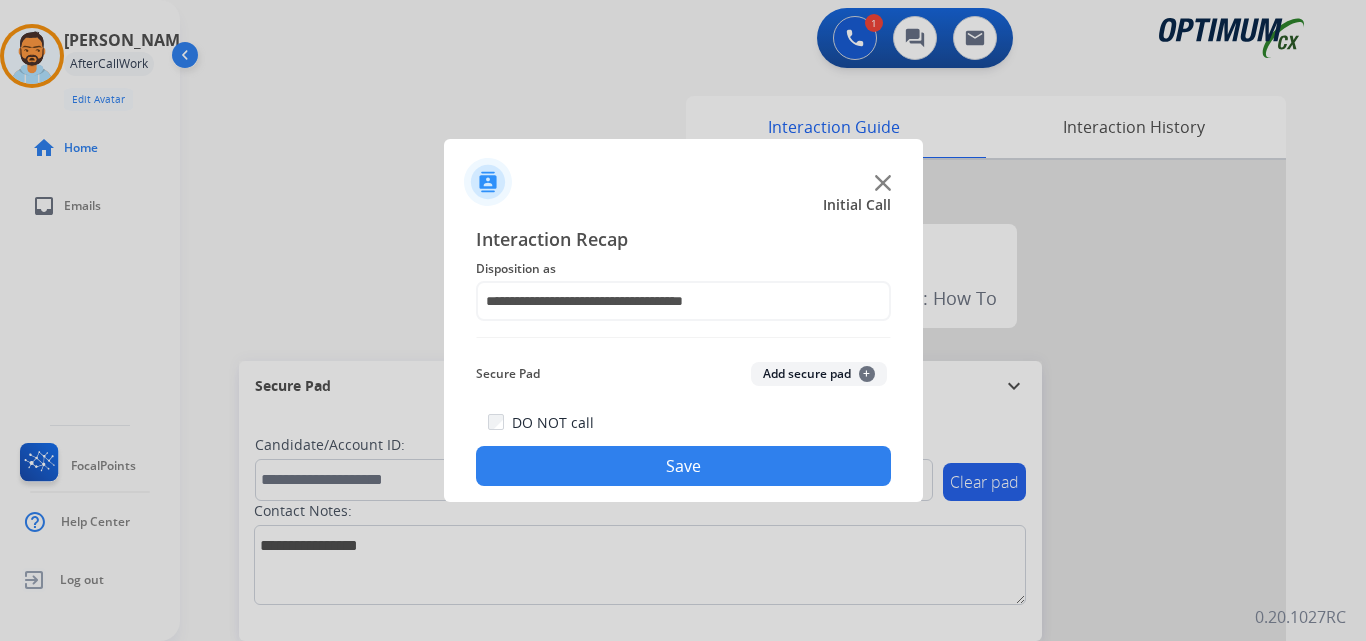 click on "Save" 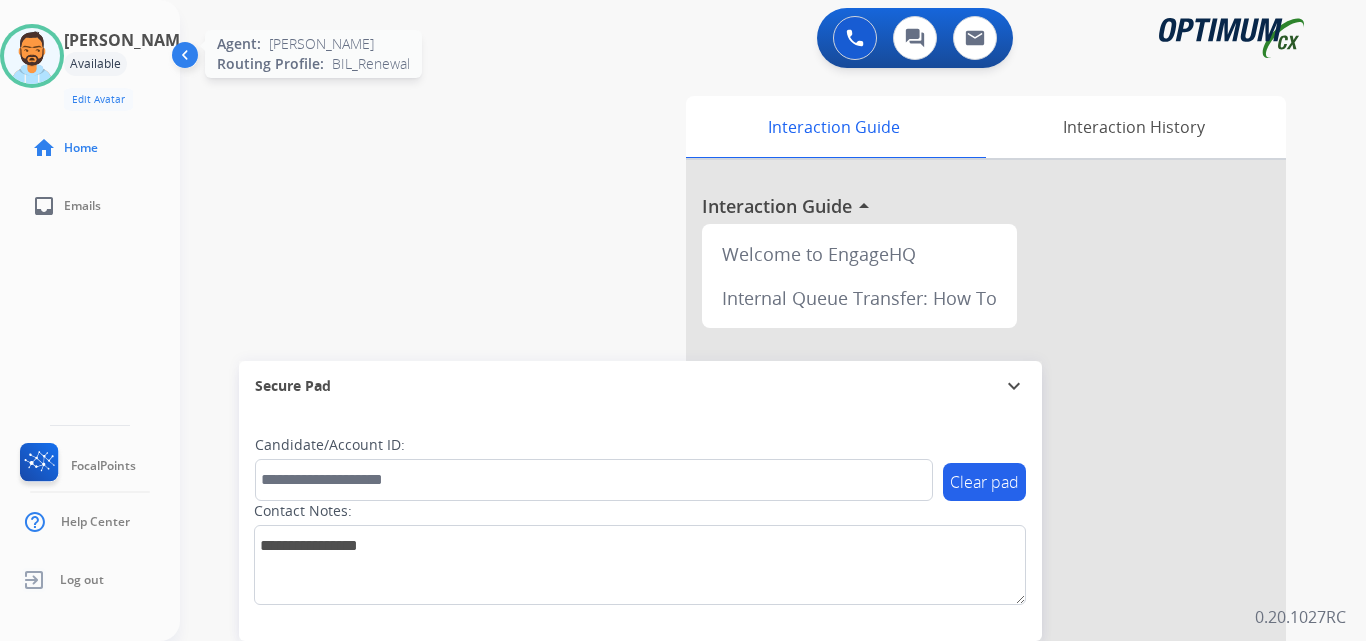 click at bounding box center [32, 56] 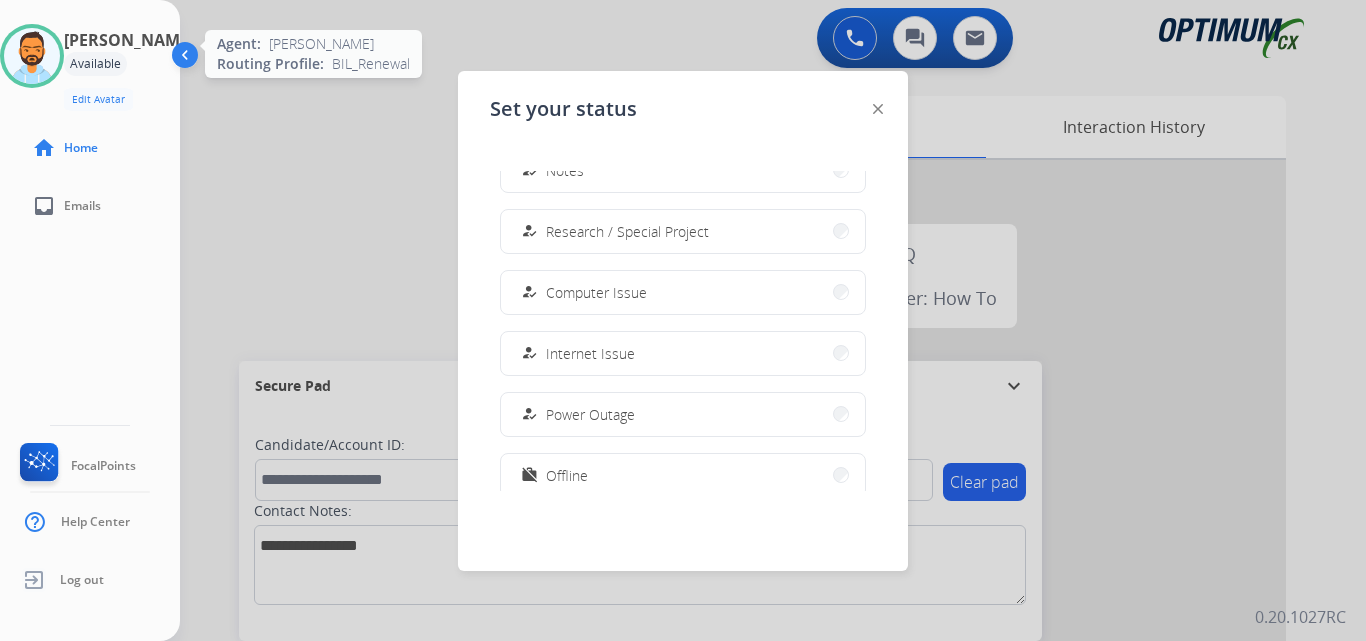 scroll, scrollTop: 499, scrollLeft: 0, axis: vertical 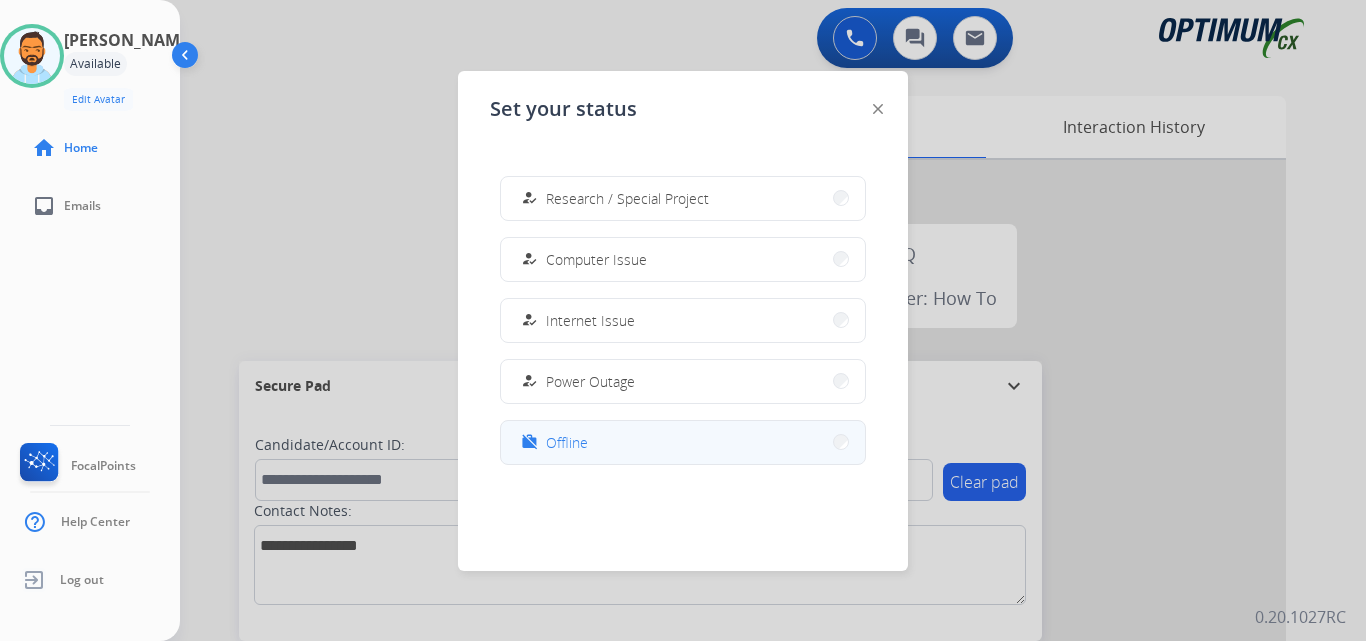 click on "Offline" at bounding box center (567, 442) 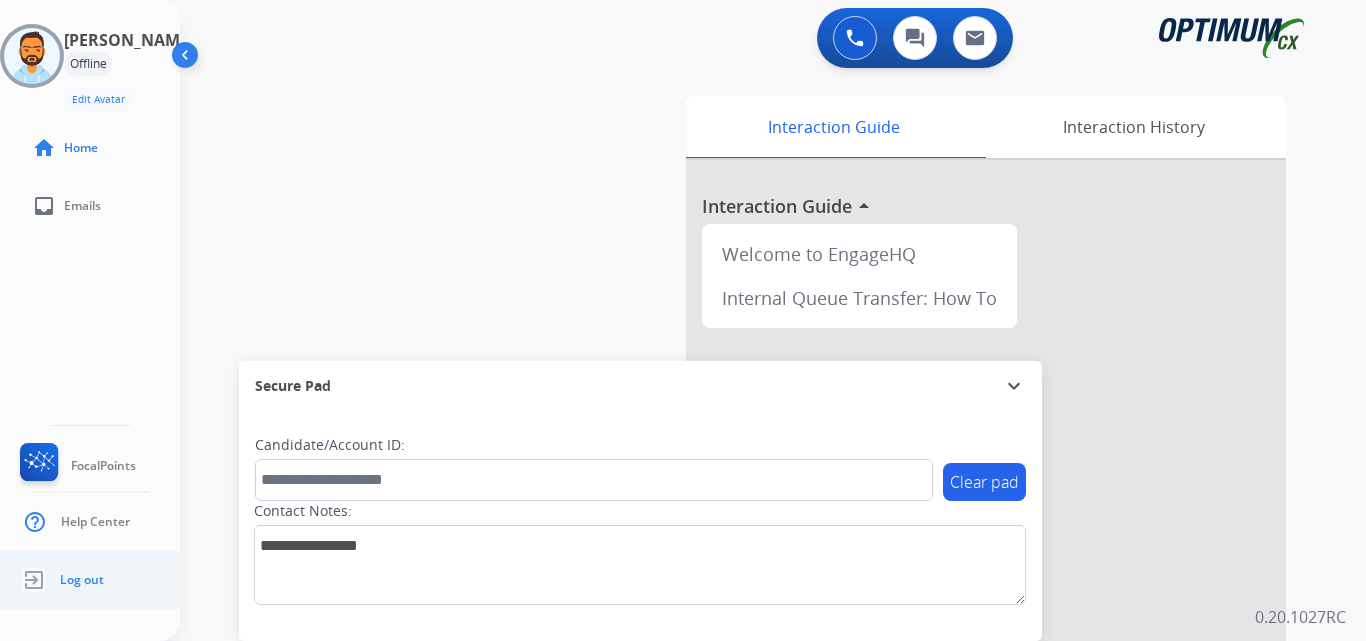 click on "Log out" 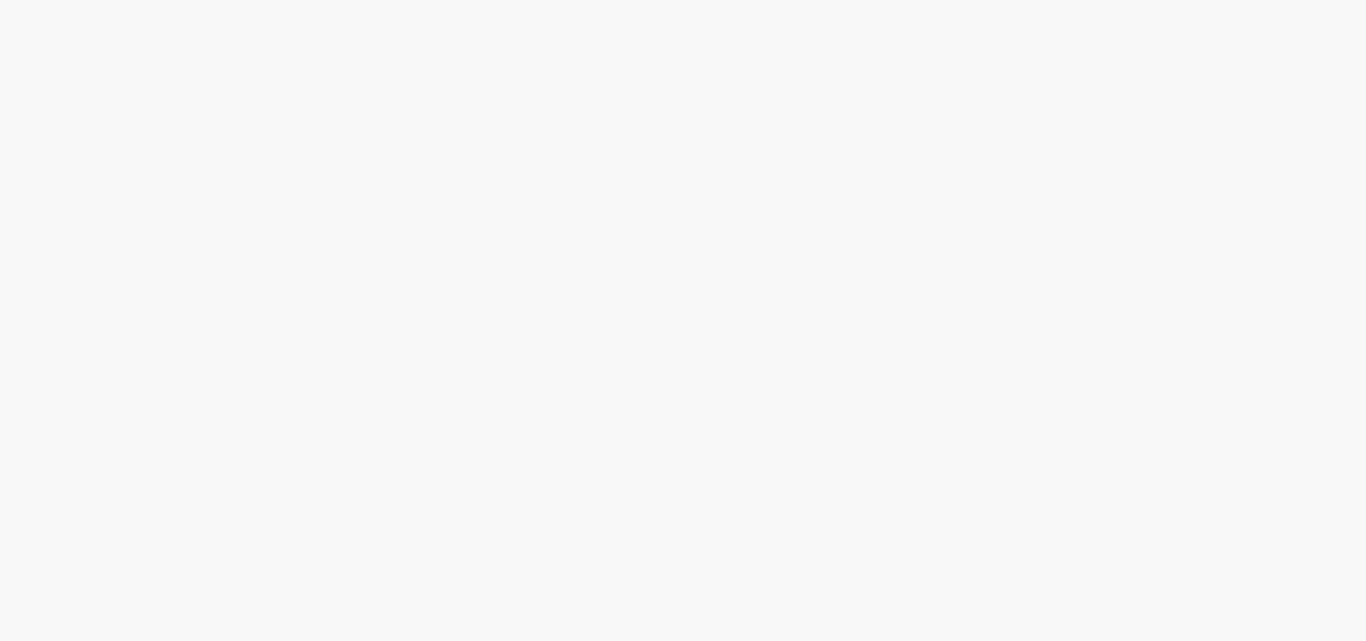 scroll, scrollTop: 0, scrollLeft: 0, axis: both 